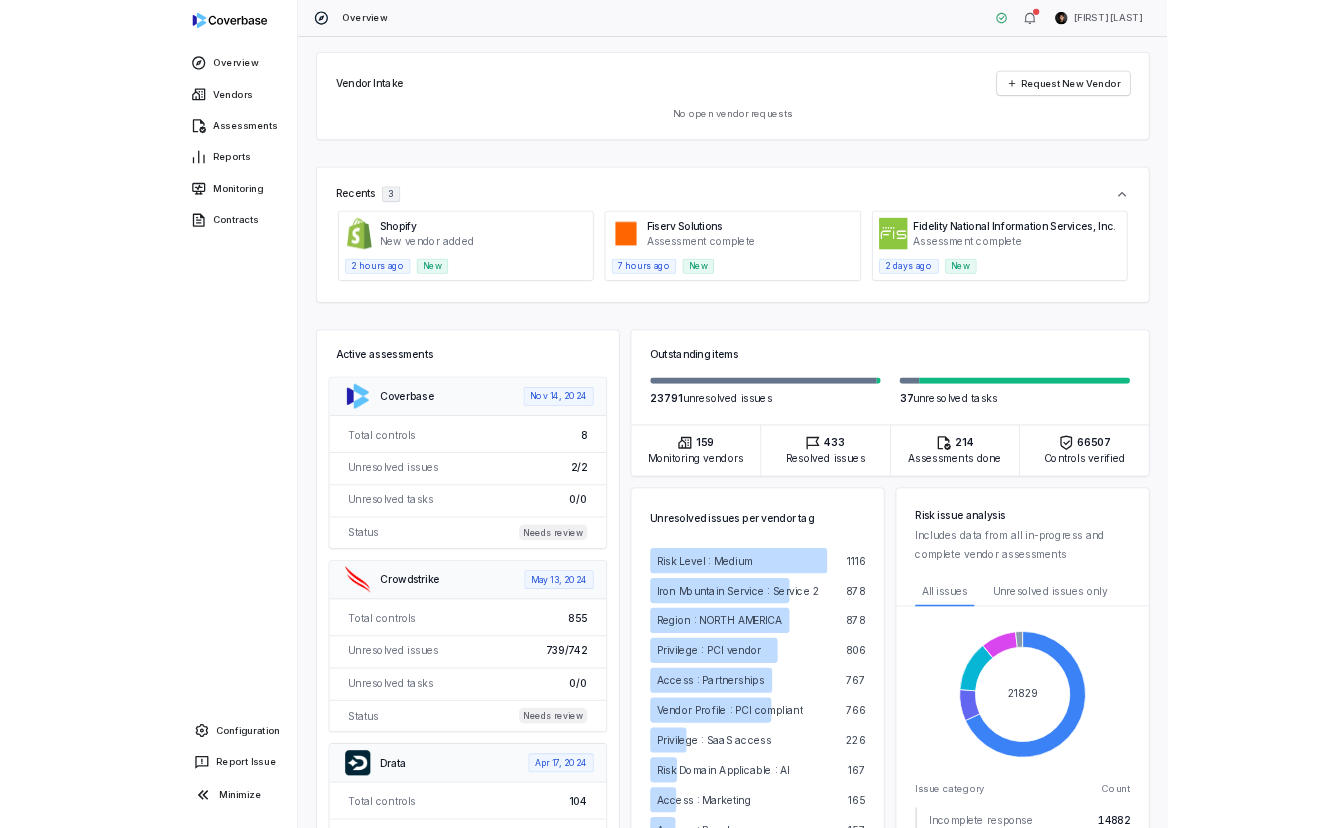 scroll, scrollTop: 0, scrollLeft: 0, axis: both 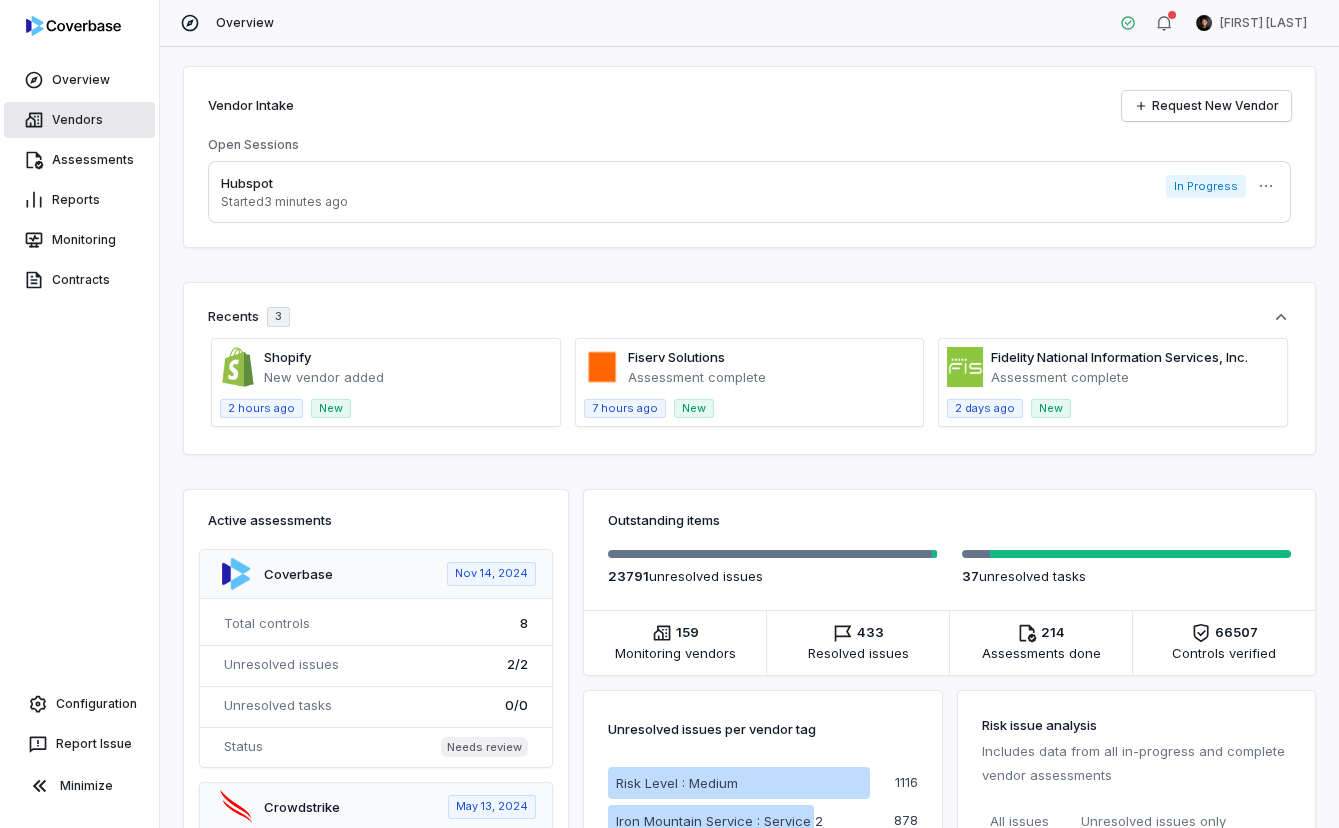 click on "Vendors" at bounding box center (79, 120) 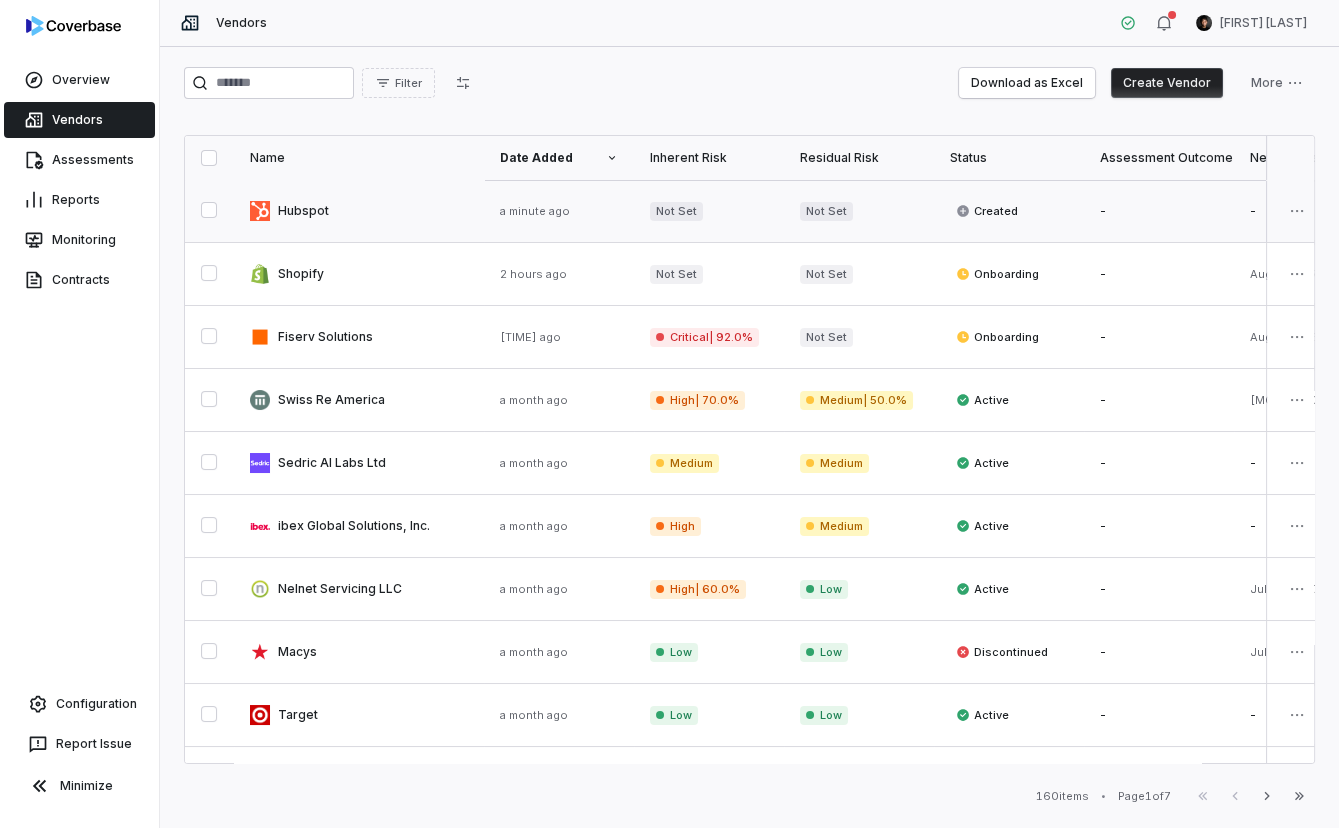 click at bounding box center (359, 211) 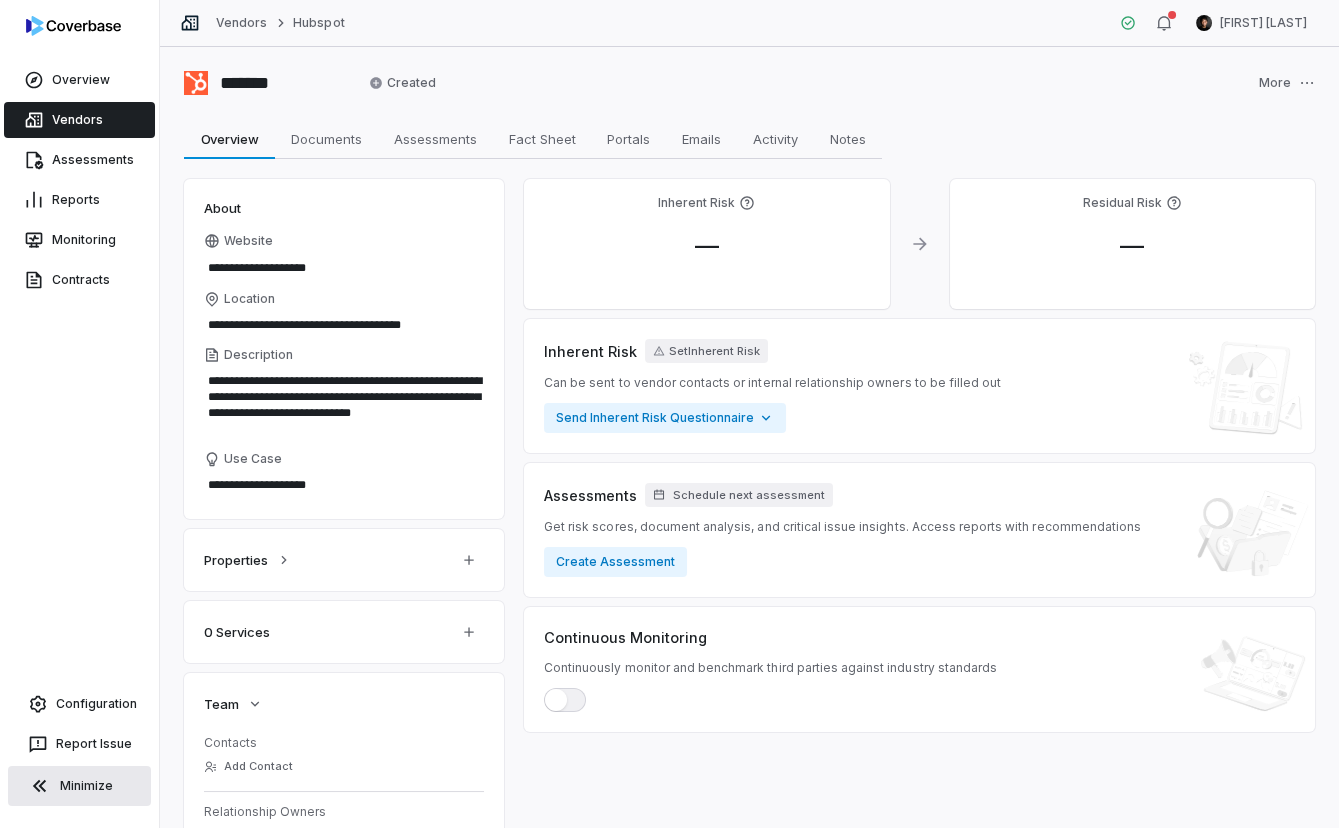 click on "Minimize" at bounding box center [79, 786] 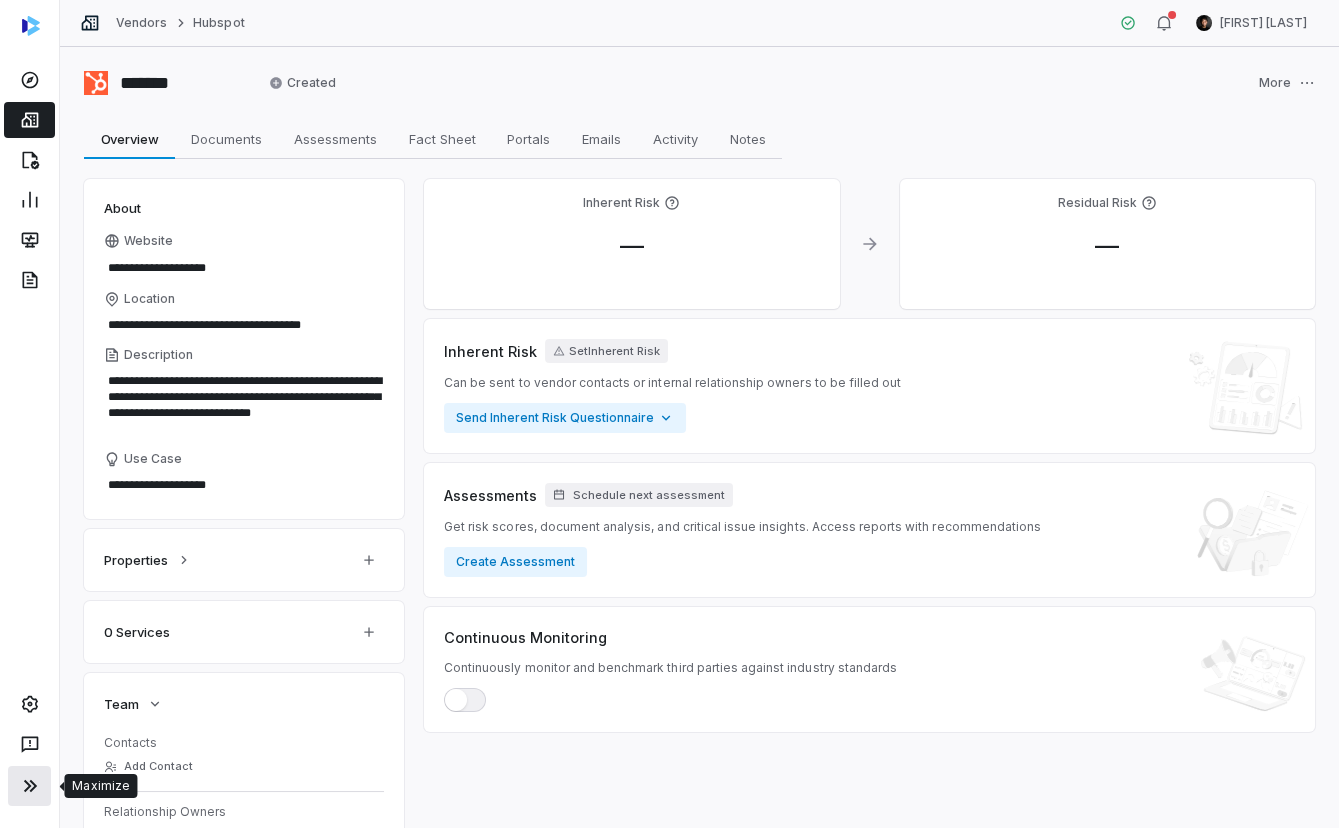 click 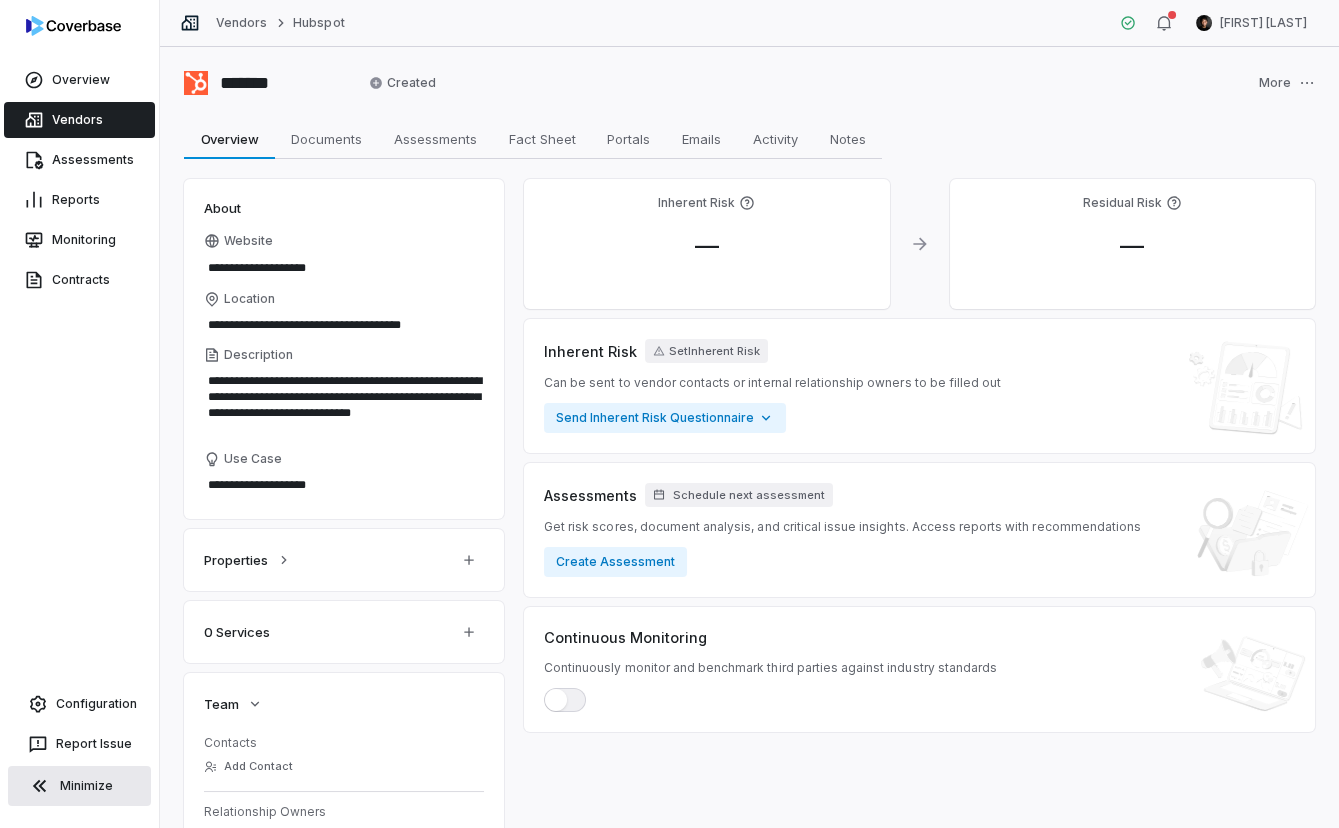 click on "Vendors" at bounding box center [79, 120] 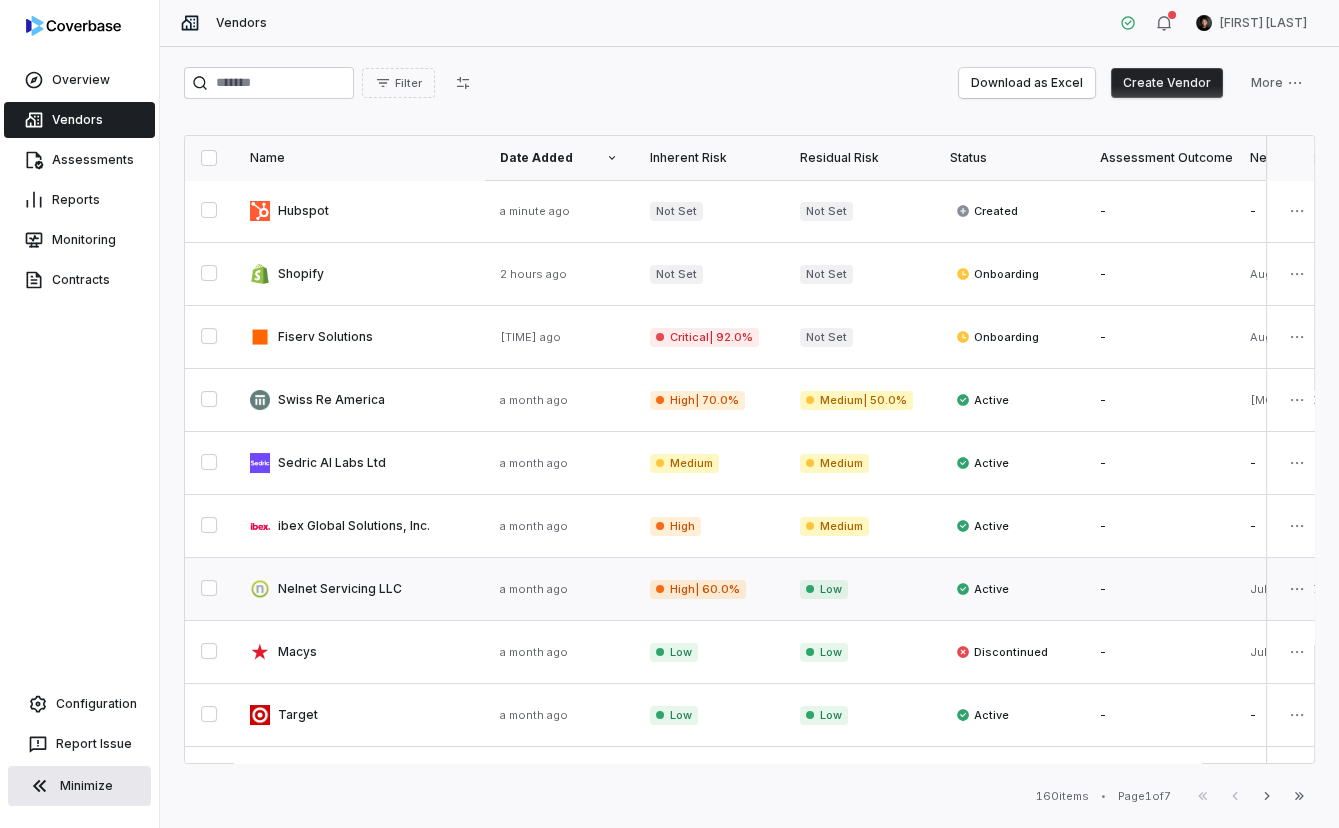 click at bounding box center [359, 589] 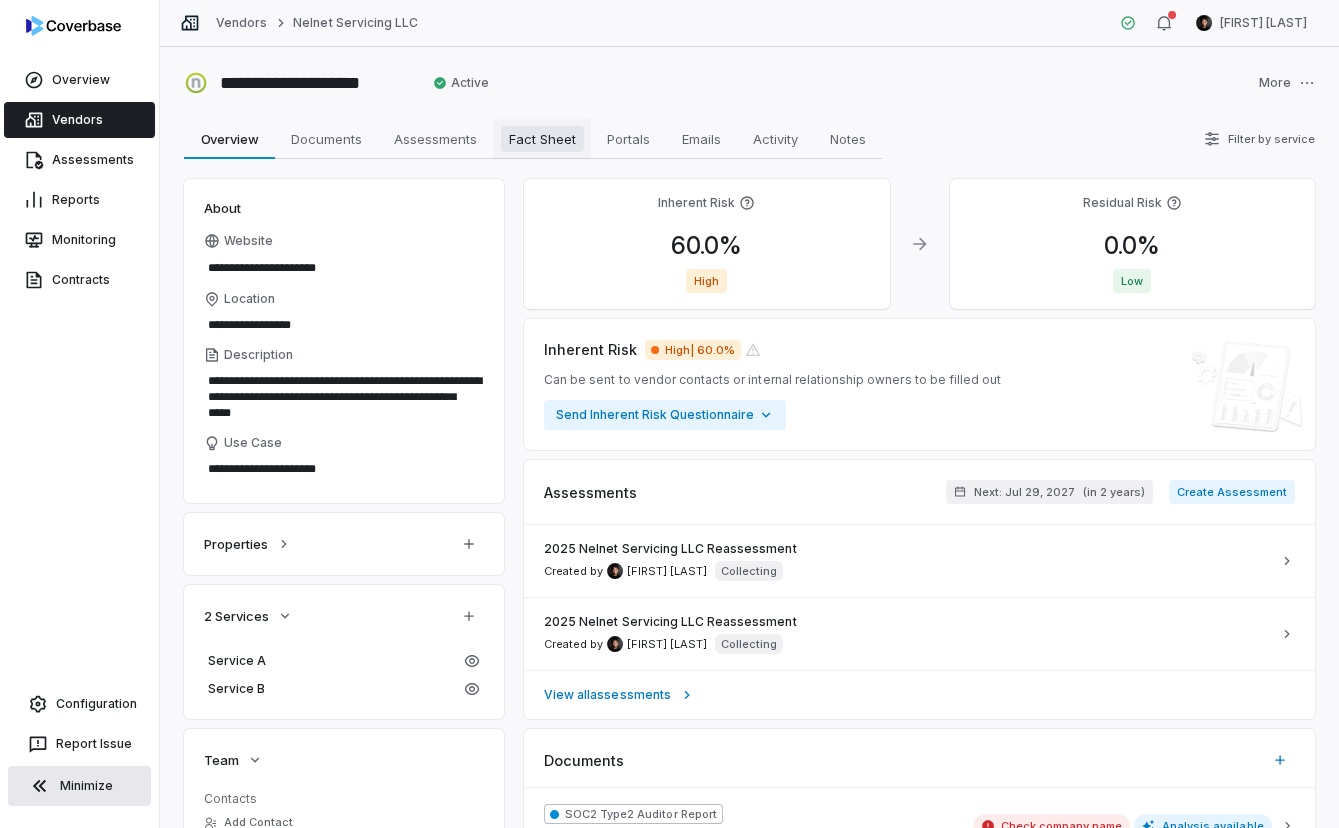 click on "Fact Sheet" at bounding box center [542, 139] 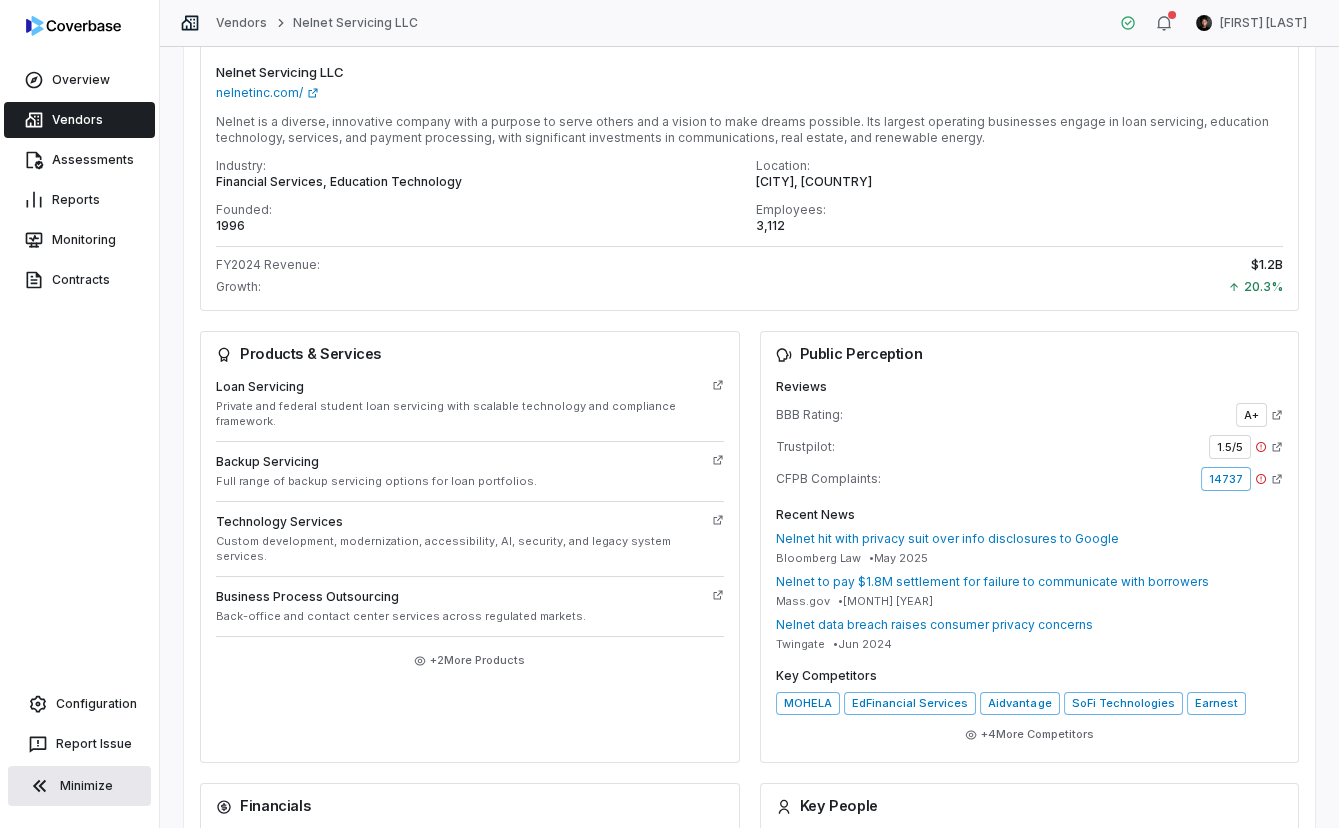 scroll, scrollTop: 0, scrollLeft: 0, axis: both 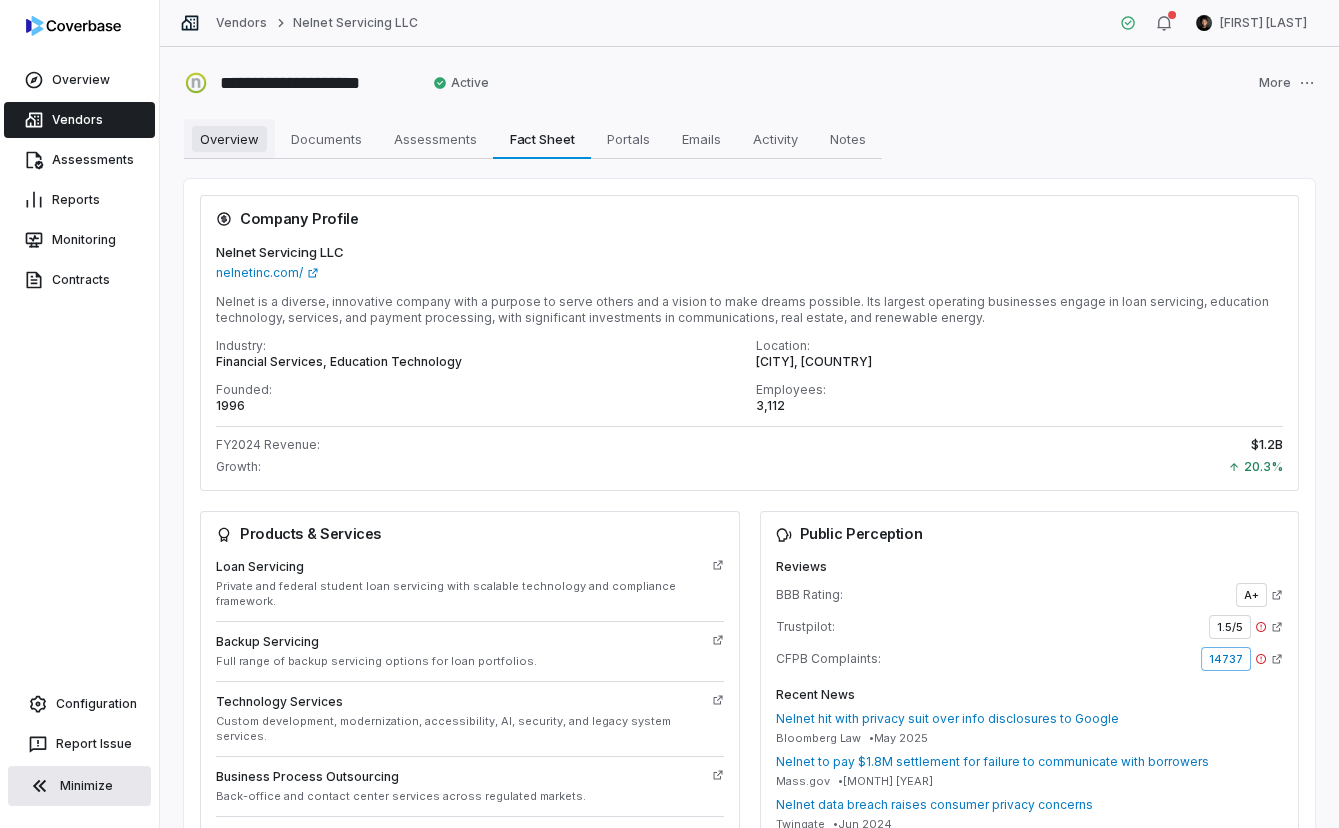 click on "Overview" at bounding box center [229, 139] 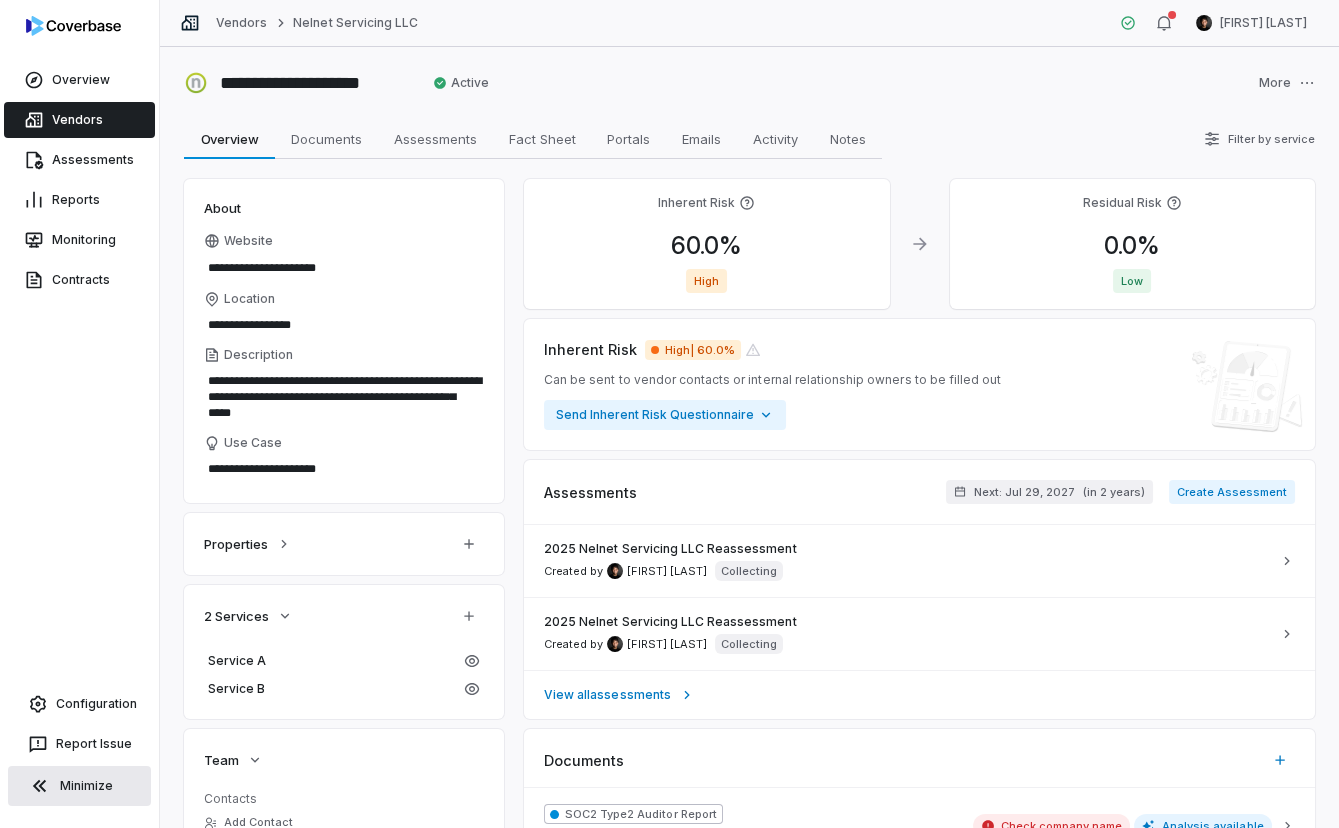 click on "Minimize" at bounding box center [79, 786] 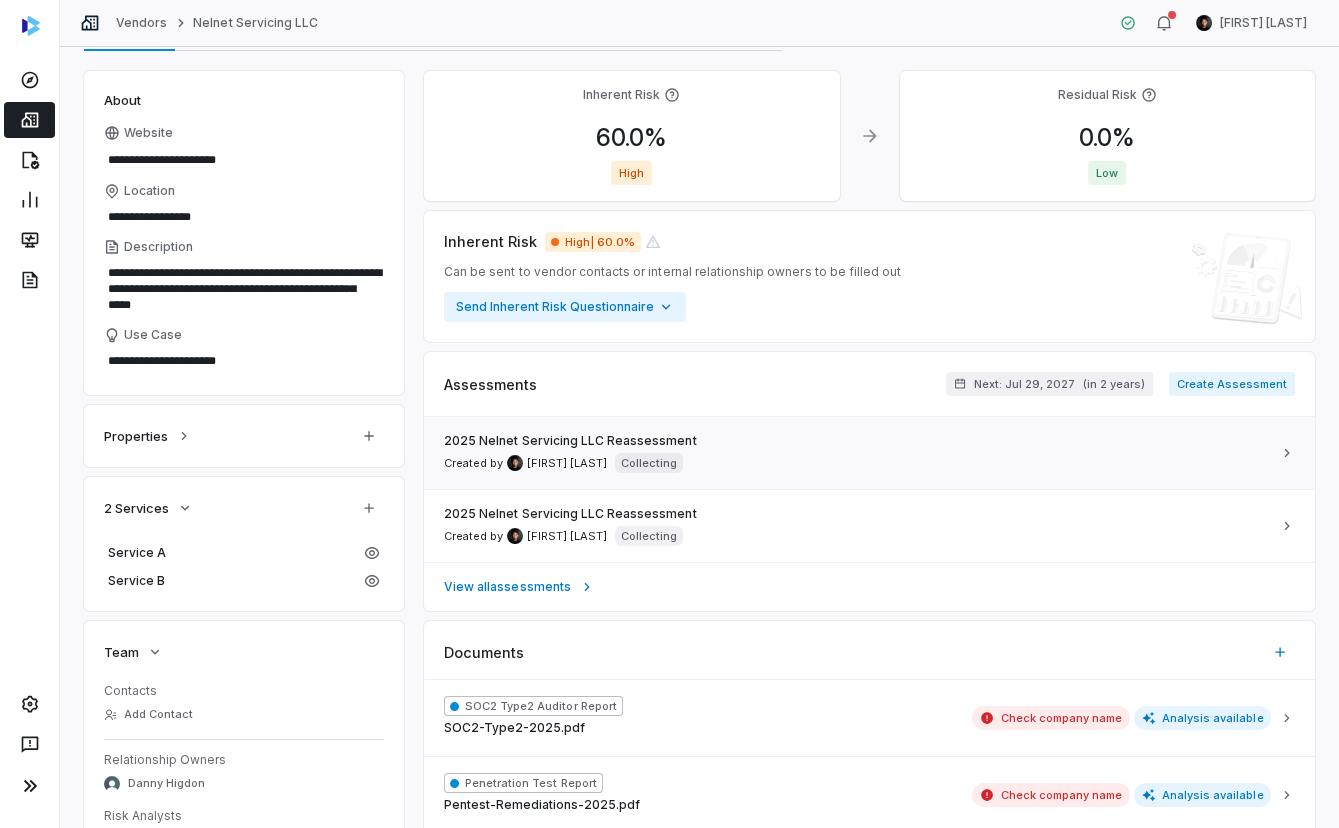 scroll, scrollTop: 146, scrollLeft: 0, axis: vertical 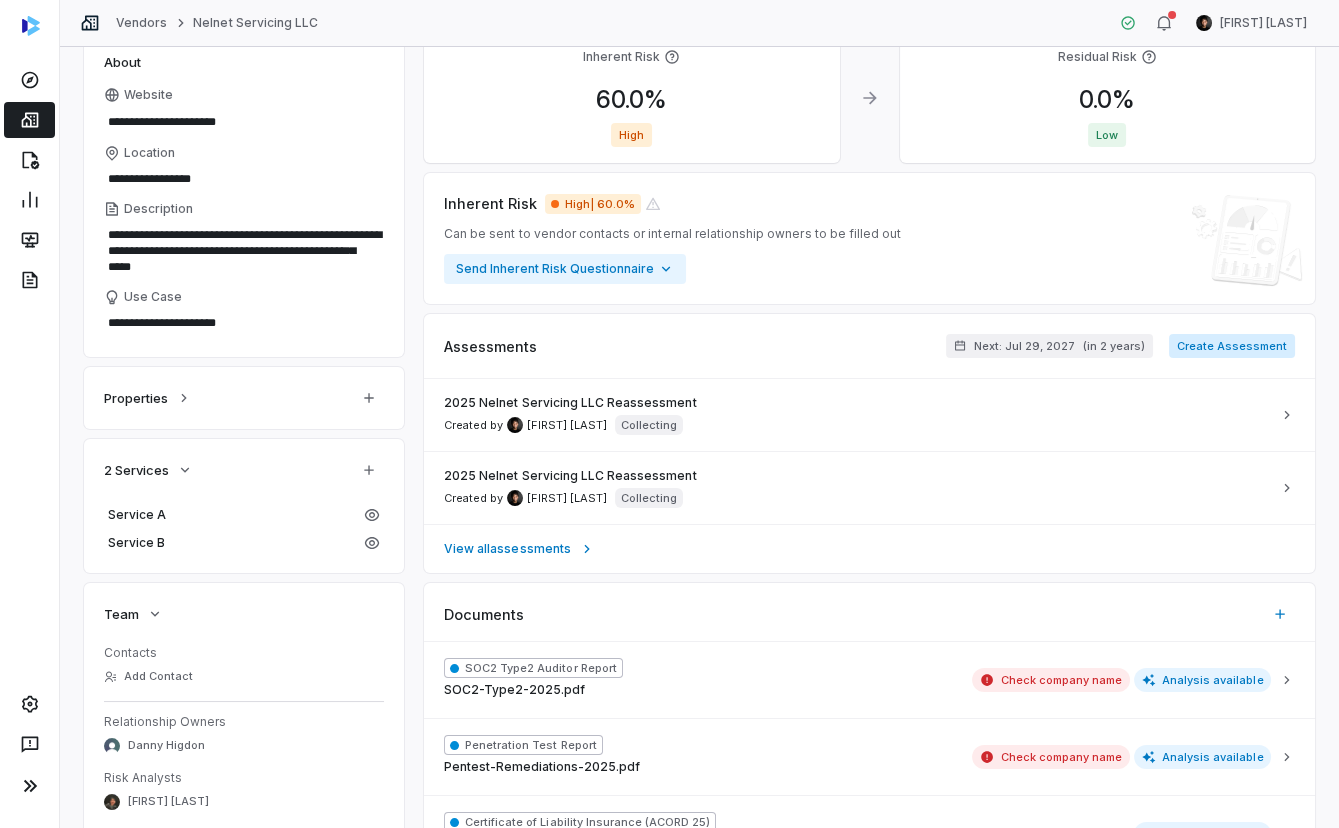 click on "Create Assessment" at bounding box center [1232, 346] 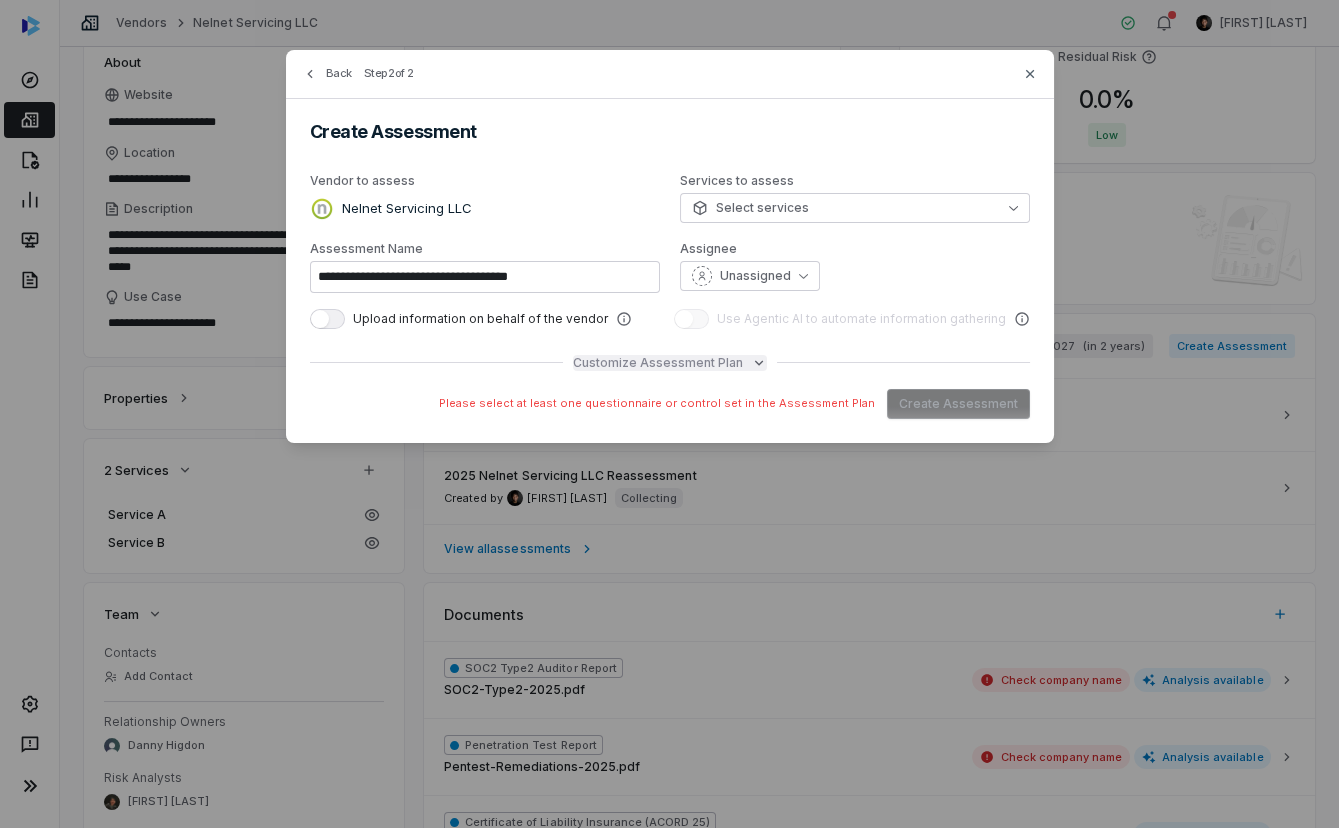 click on "Customize Assessment Plan" at bounding box center (658, 363) 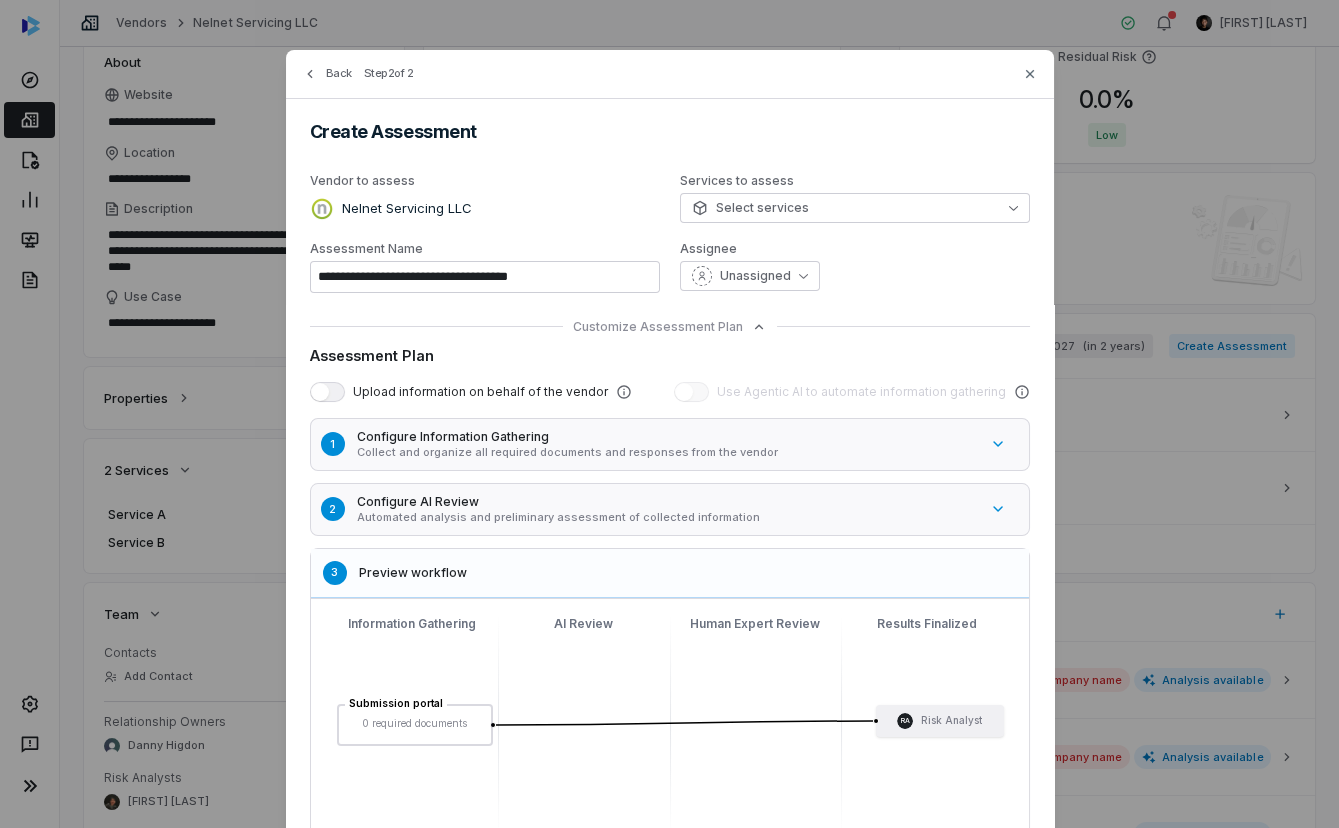 click on "Collect and organize all required documents and responses from the vendor" at bounding box center [667, 452] 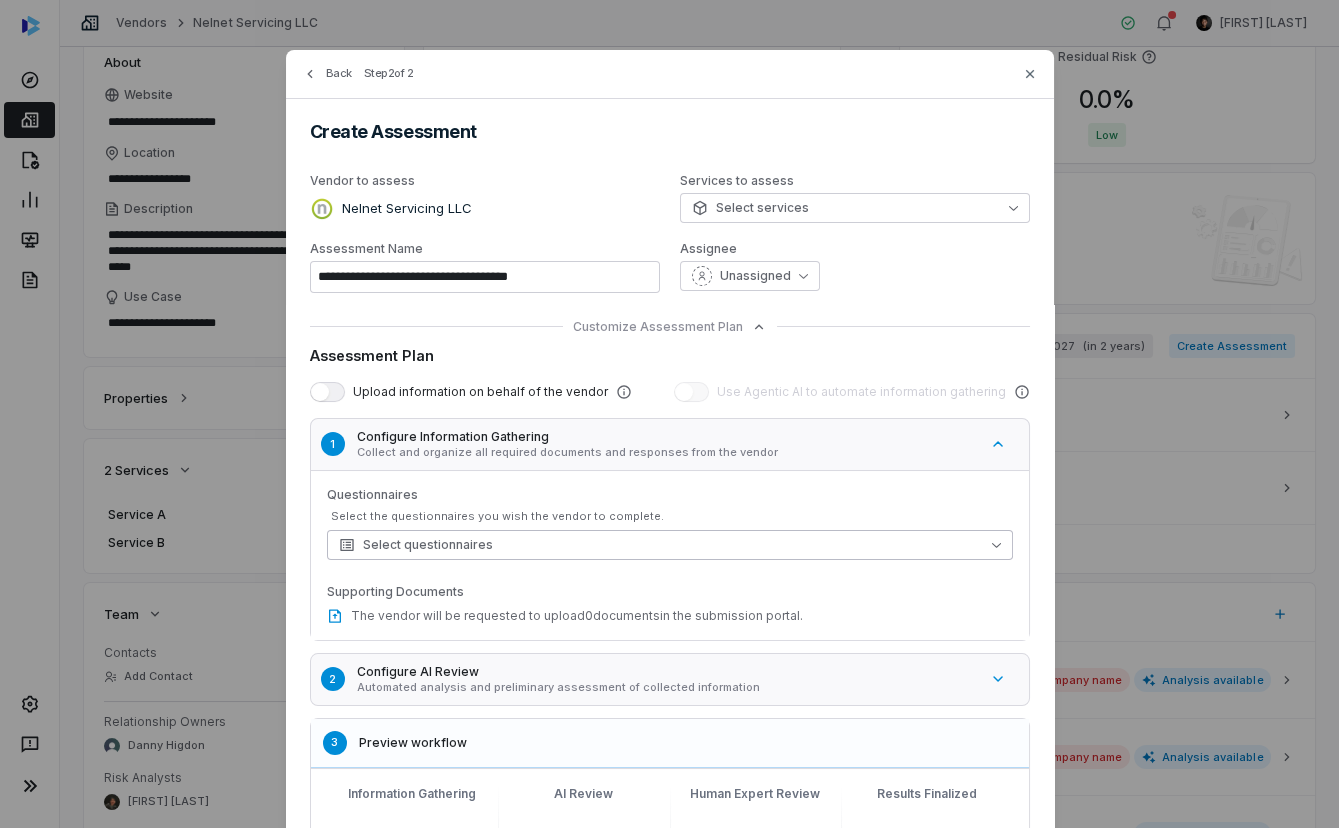 click on "Select questionnaires" at bounding box center [670, 545] 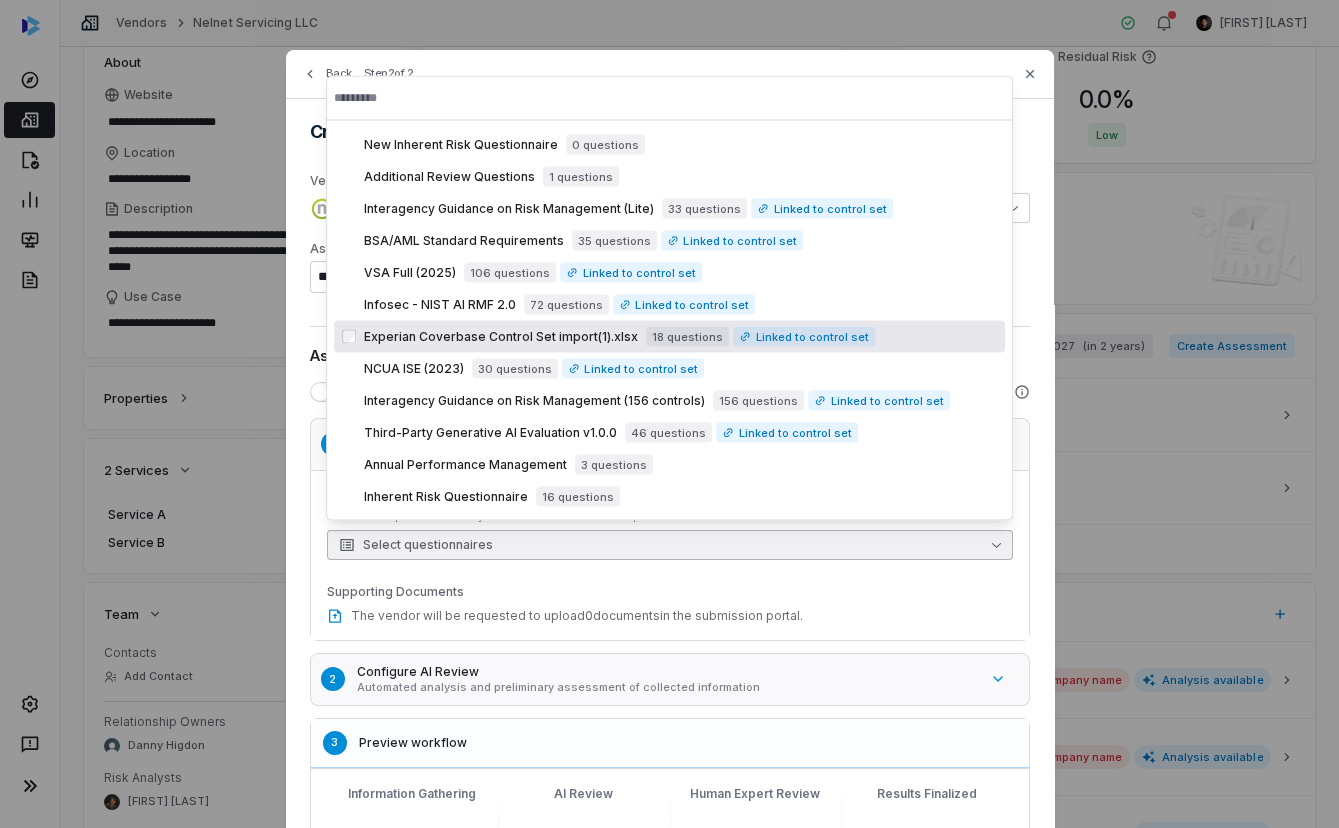 click on "Experian Coverbase Control Set import(1).xlsx" at bounding box center [501, 337] 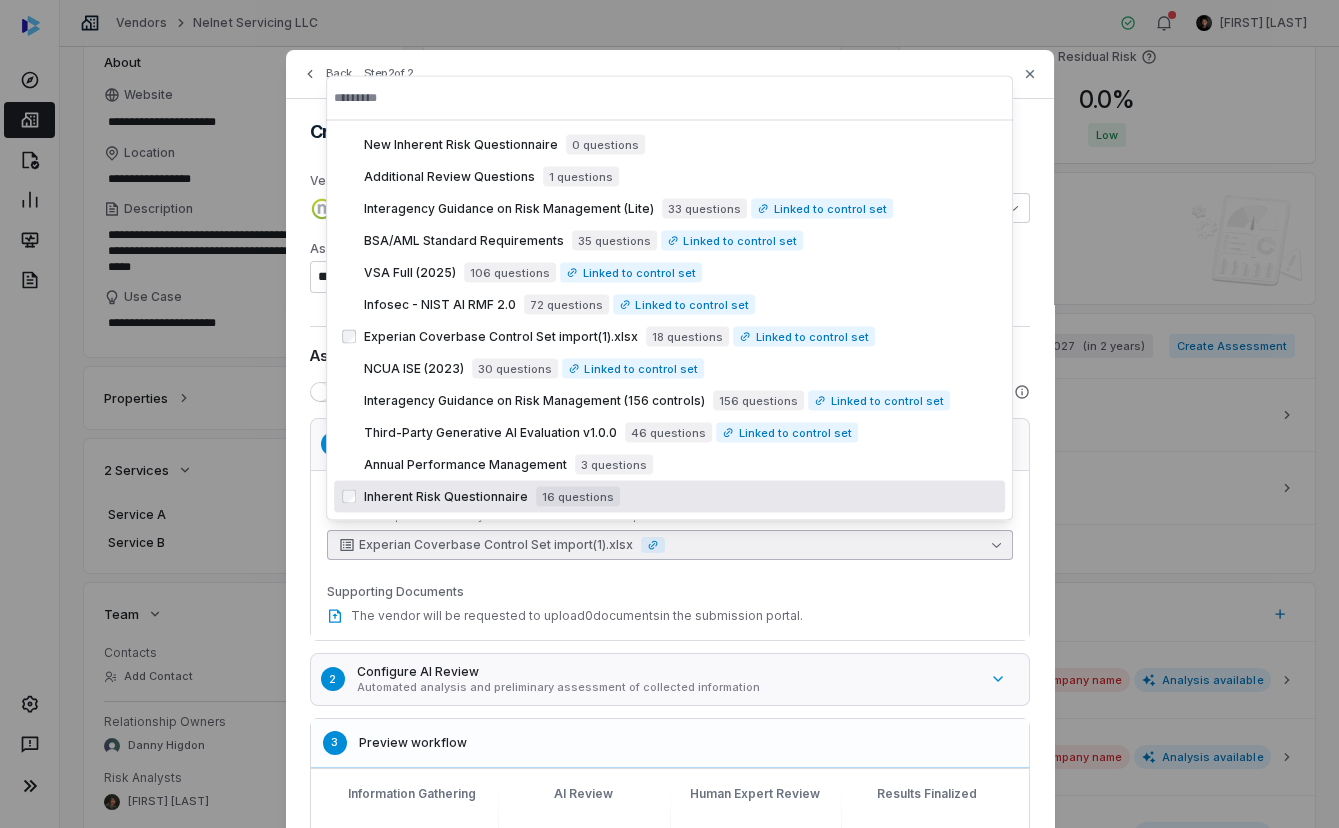 click on "Questionnaires Select the questionnaires you wish the vendor to complete. Experian Coverbase Control Set import(1).xlsx Supporting Documents The vendor will be requested to upload  0  document s  in the submission portal." at bounding box center [670, 555] 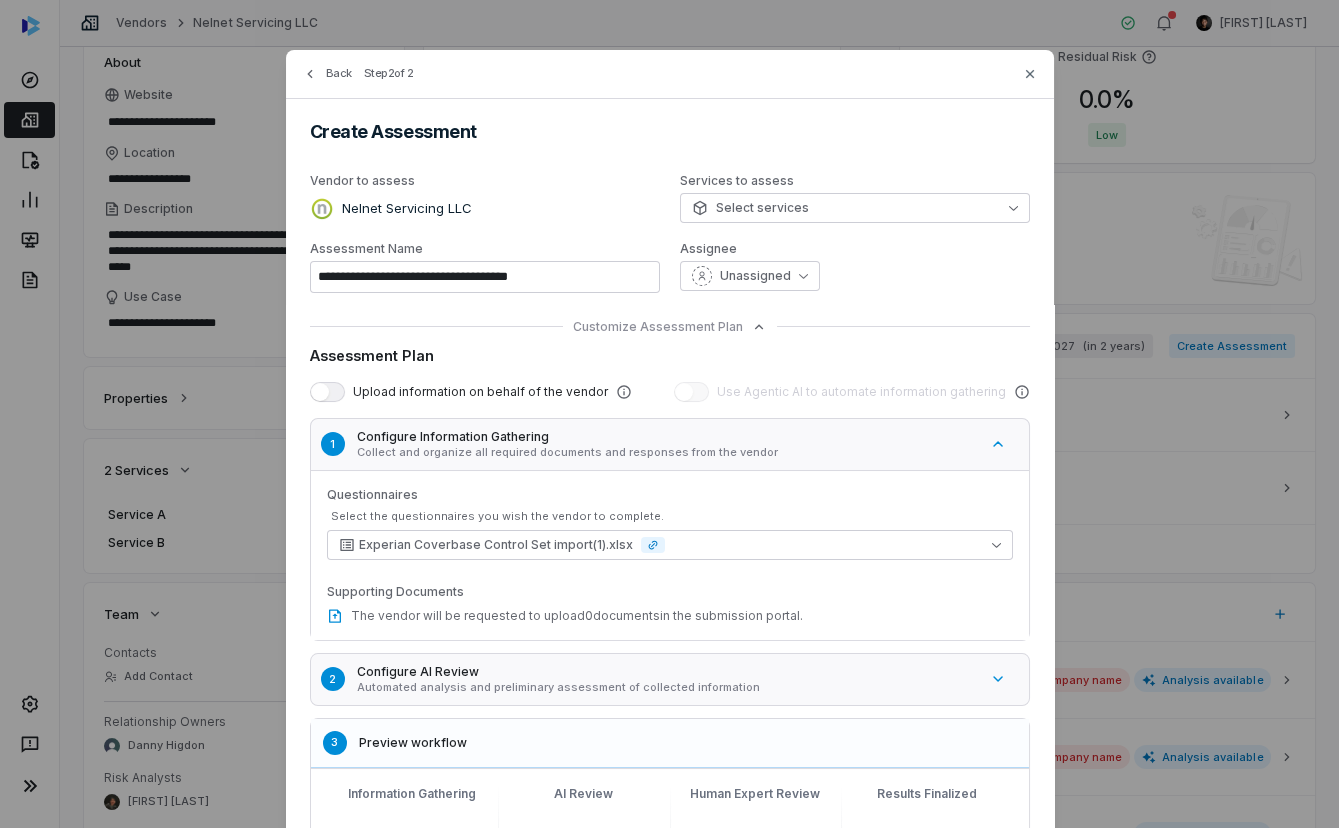 click on "Automated analysis and preliminary assessment of collected information" at bounding box center [667, 687] 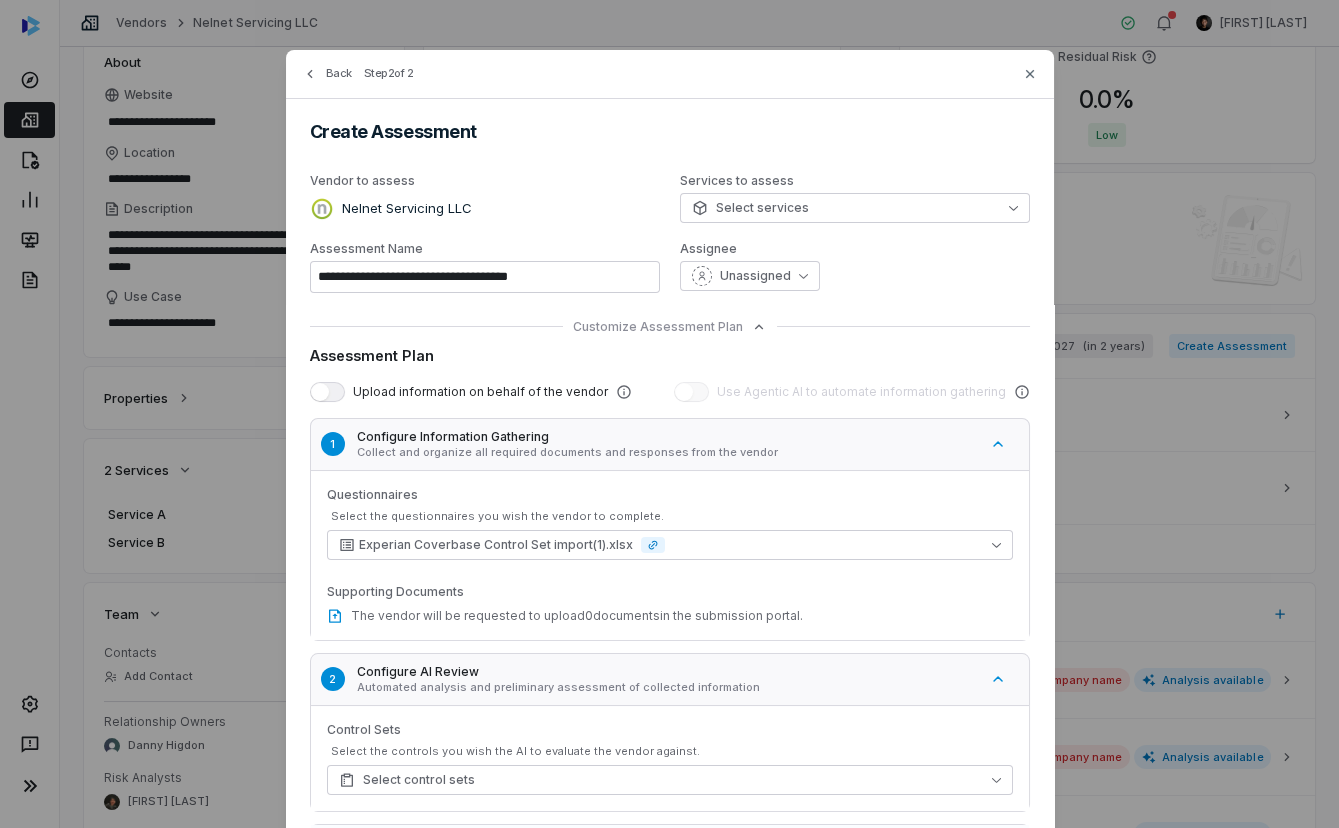 scroll, scrollTop: 254, scrollLeft: 0, axis: vertical 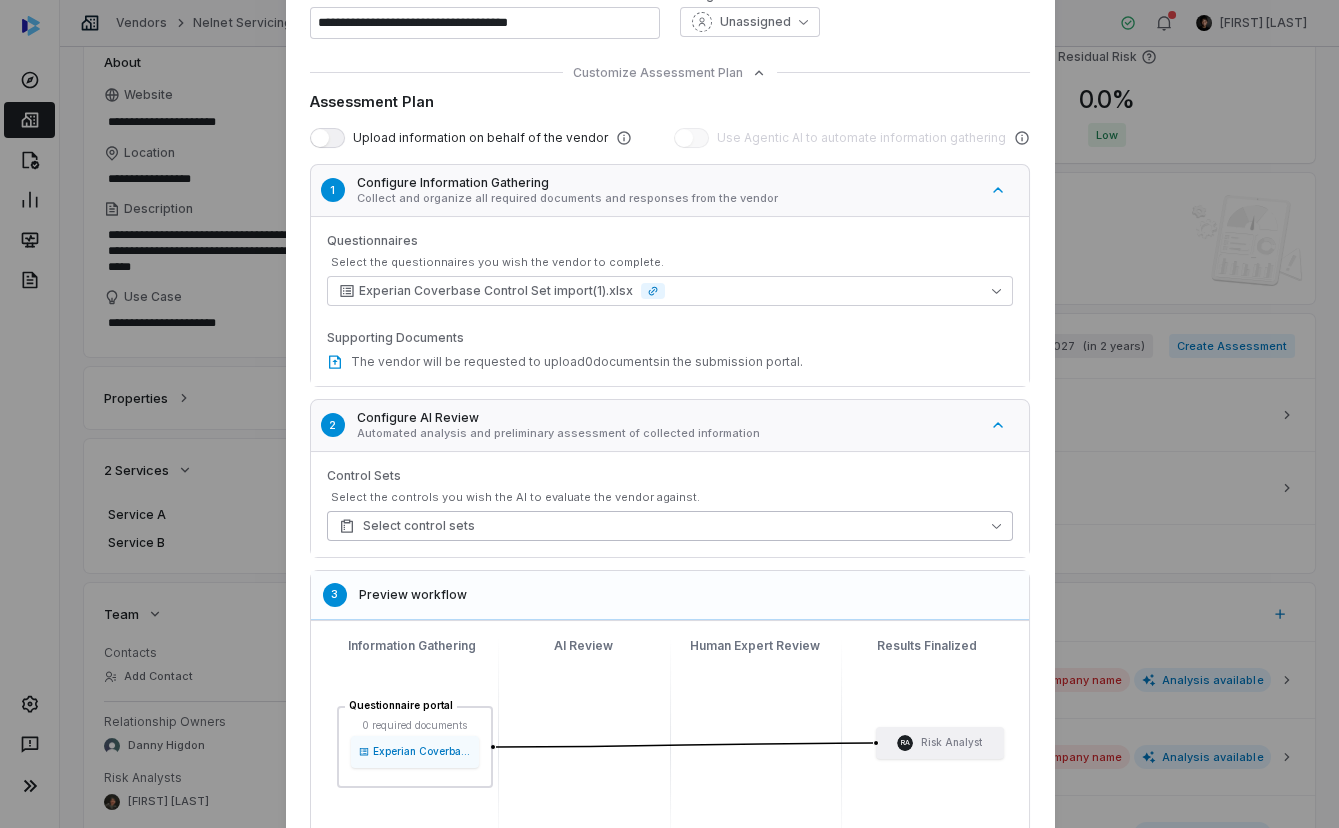 click on "Select control sets" at bounding box center (670, 526) 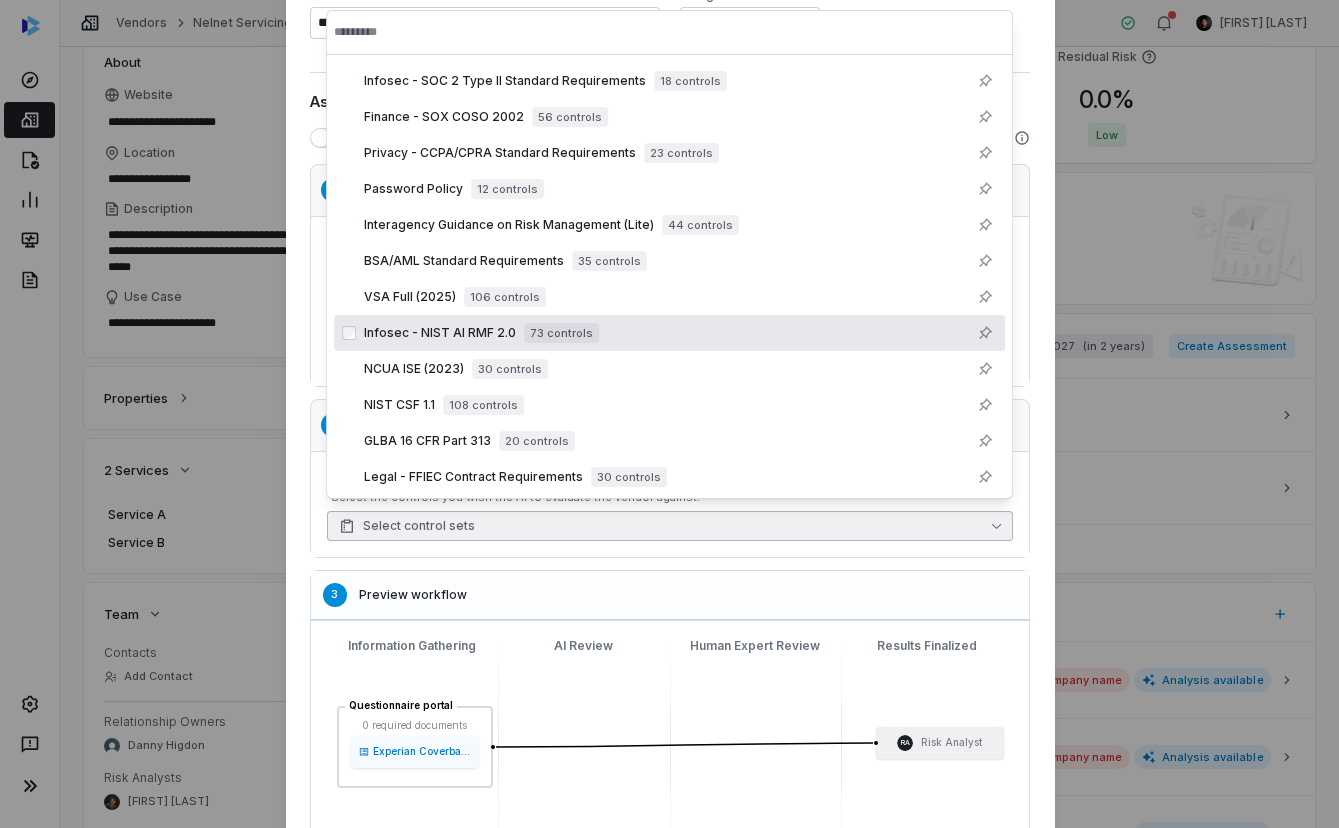 click on "Infosec - NIST AI RMF 2.0 73 controls" at bounding box center [669, 333] 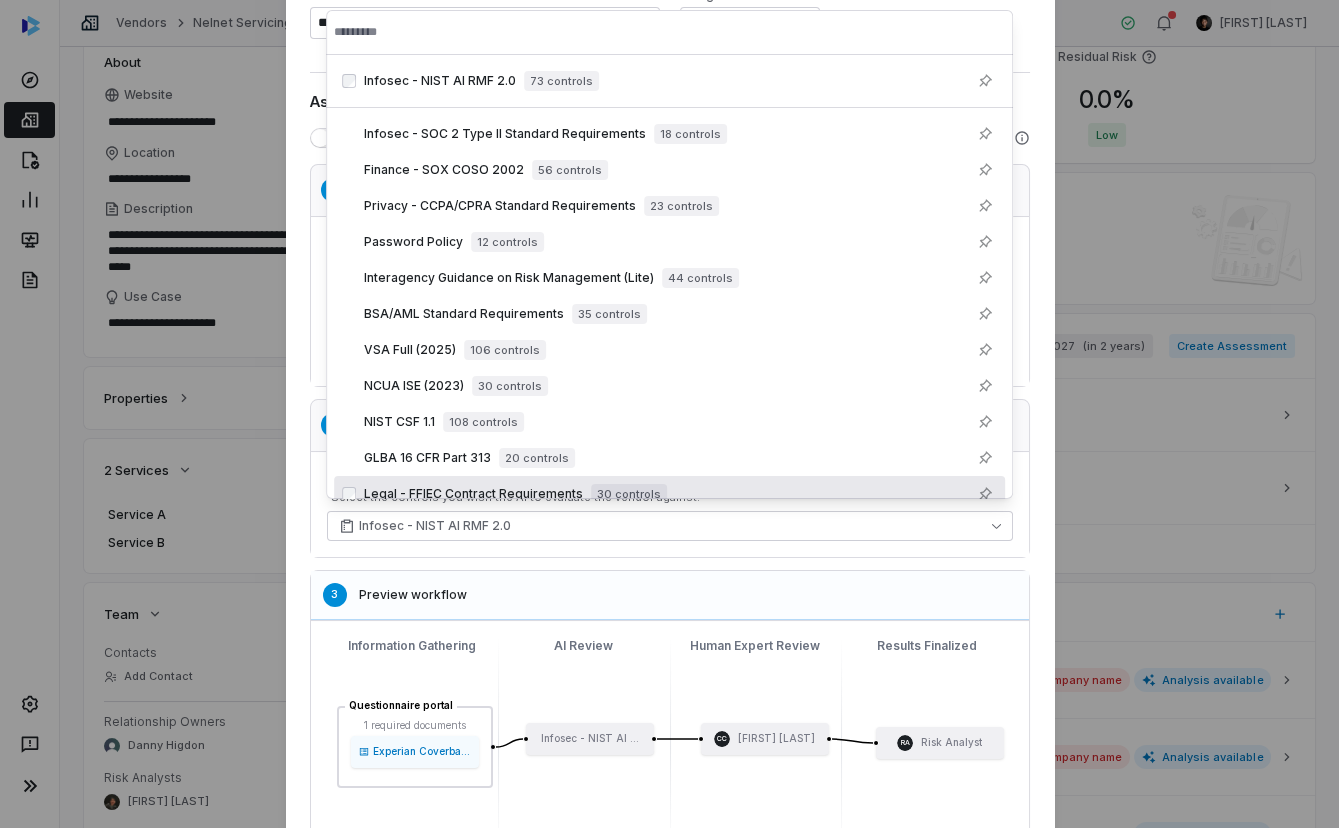 click on "1 Configure Information Gathering Collect and organize all required documents and responses from the vendor Questionnaires Select the questionnaires you wish the vendor to complete. Experian Coverbase Control Set import(1).xlsx Supporting Documents The vendor will be requested to upload  1  document  in the submission portal. 2 Configure AI Review Automated analysis and preliminary assessment of collected information Control Sets Select the controls you wish the AI to evaluate the vendor against. Infosec - NIST AI RMF 2.0 3 Preview workflow Questionnaire portal 1 required documents Experian Coverbase... Infosec - NIST AI ... CC [FIRST] [LAST] RA Risk Analyst Information Gathering AI Review Human Expert Review Results Finalized React Flow Press enter or space to select a node. You can then use the arrow keys to move the node around. Press delete to remove it and escape to cancel. Press enter or space to select an edge. You can then press delete to remove it or escape to cancel." at bounding box center [670, 519] 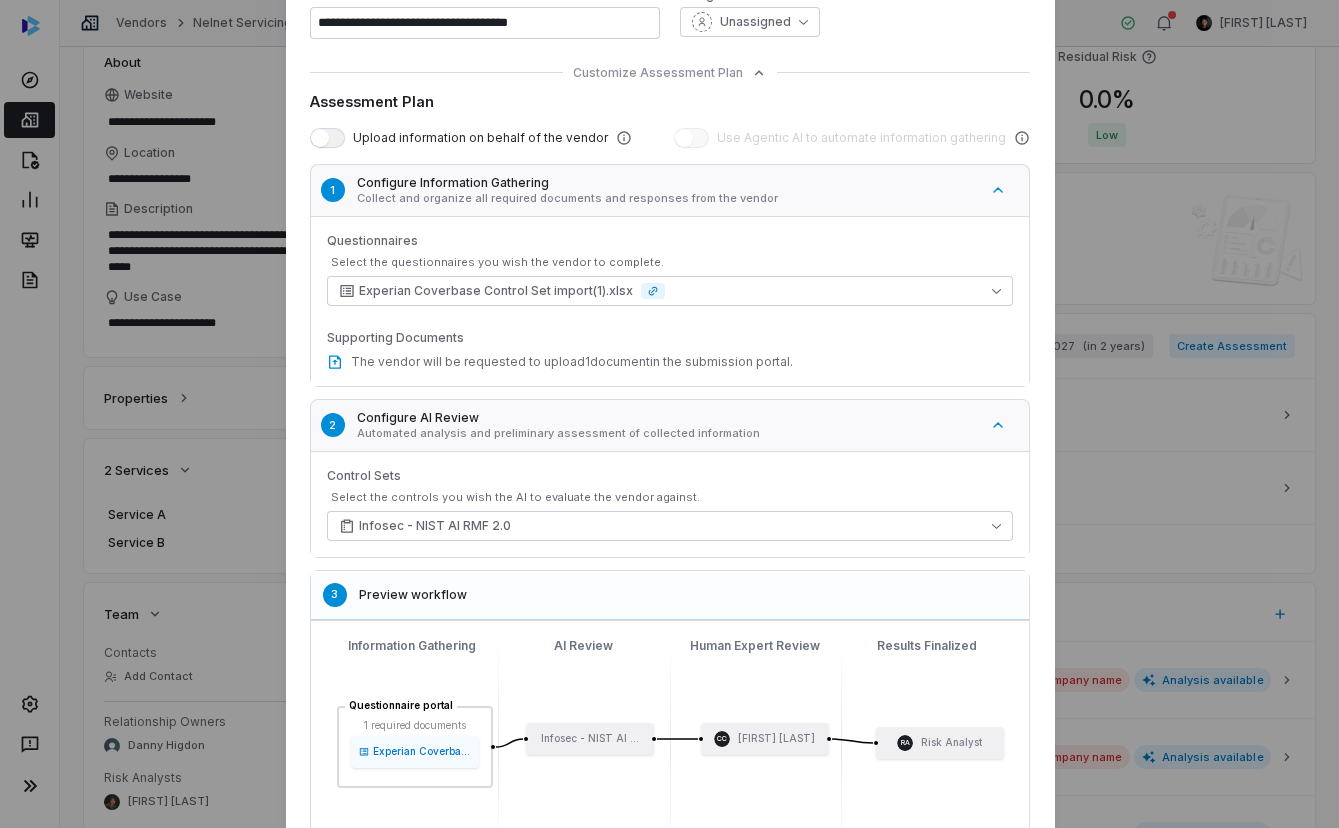 scroll, scrollTop: 422, scrollLeft: 0, axis: vertical 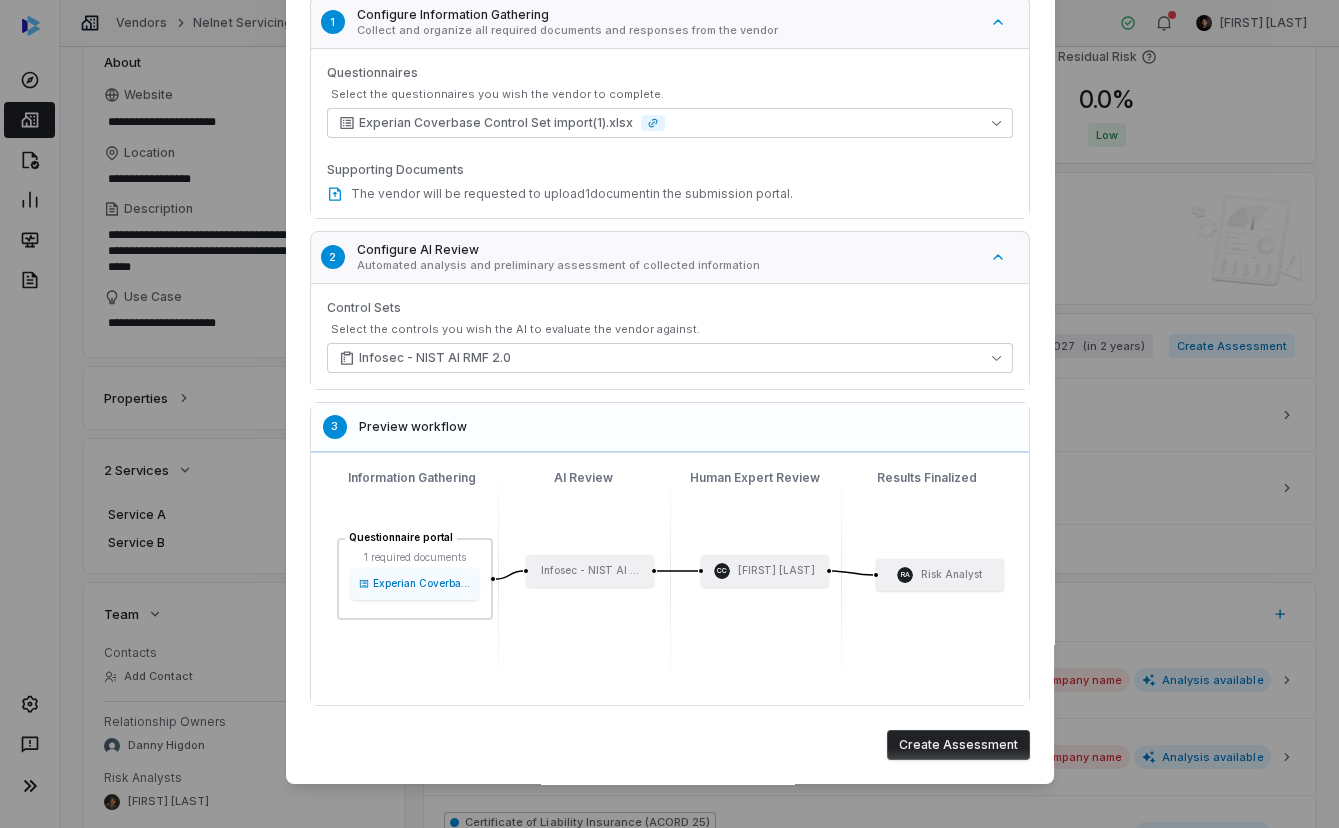click on "Create Assessment" at bounding box center (958, 745) 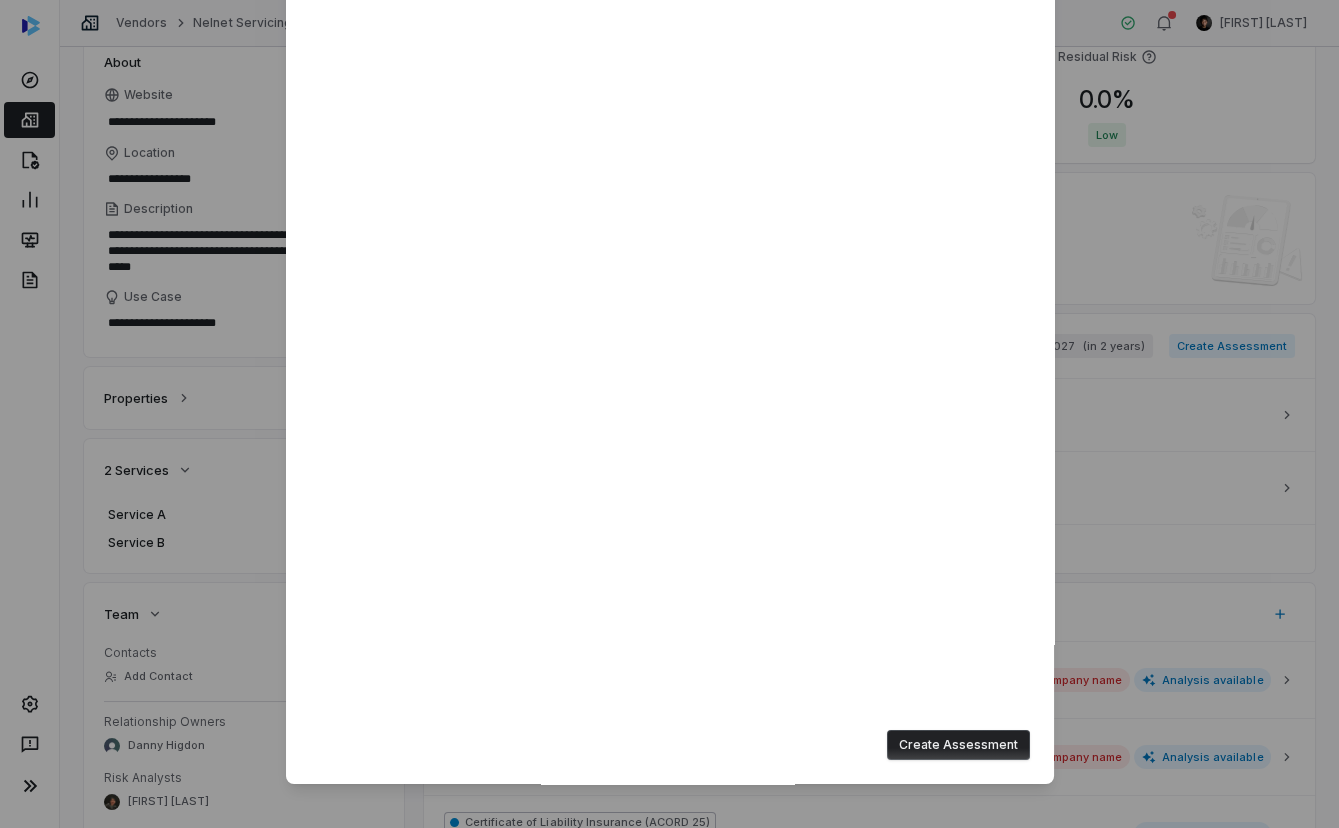 type on "**********" 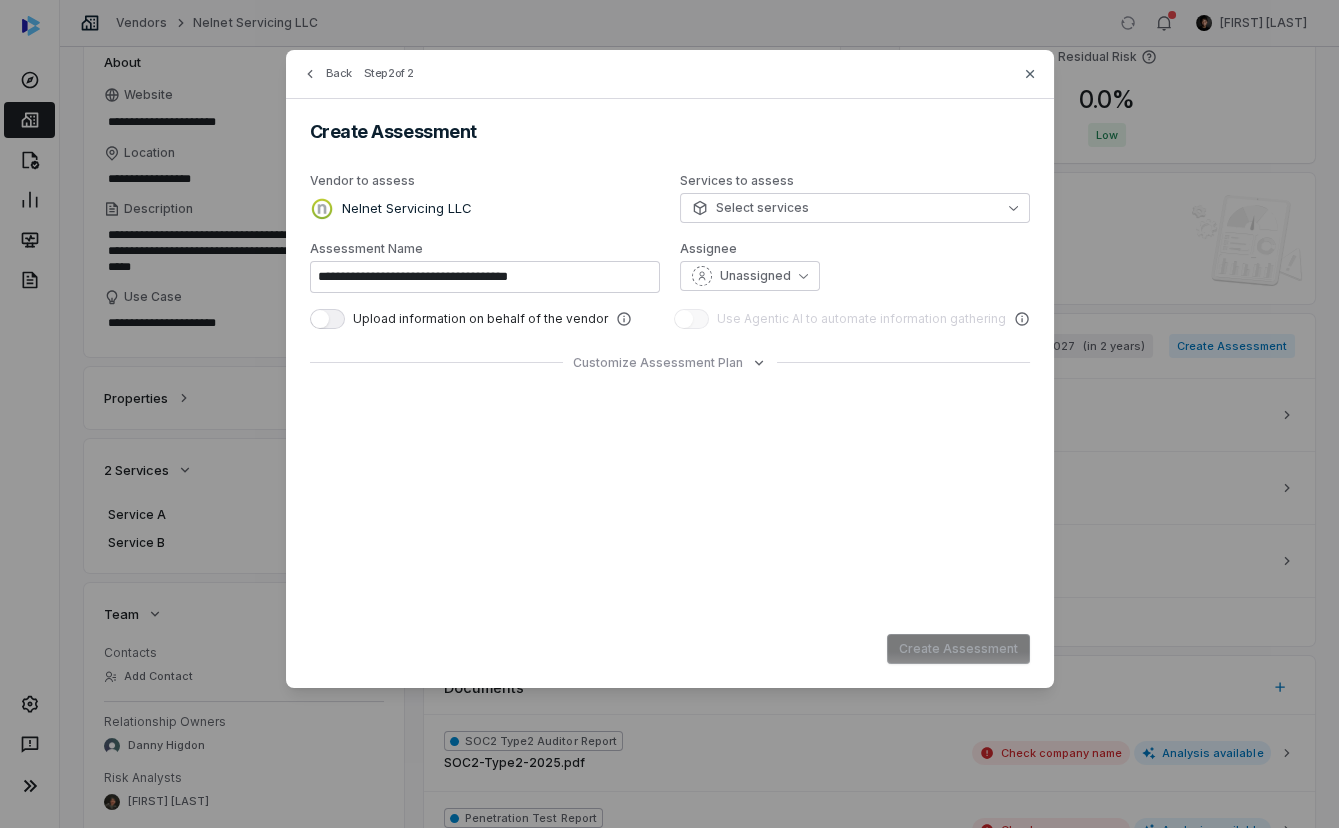 scroll, scrollTop: 0, scrollLeft: 0, axis: both 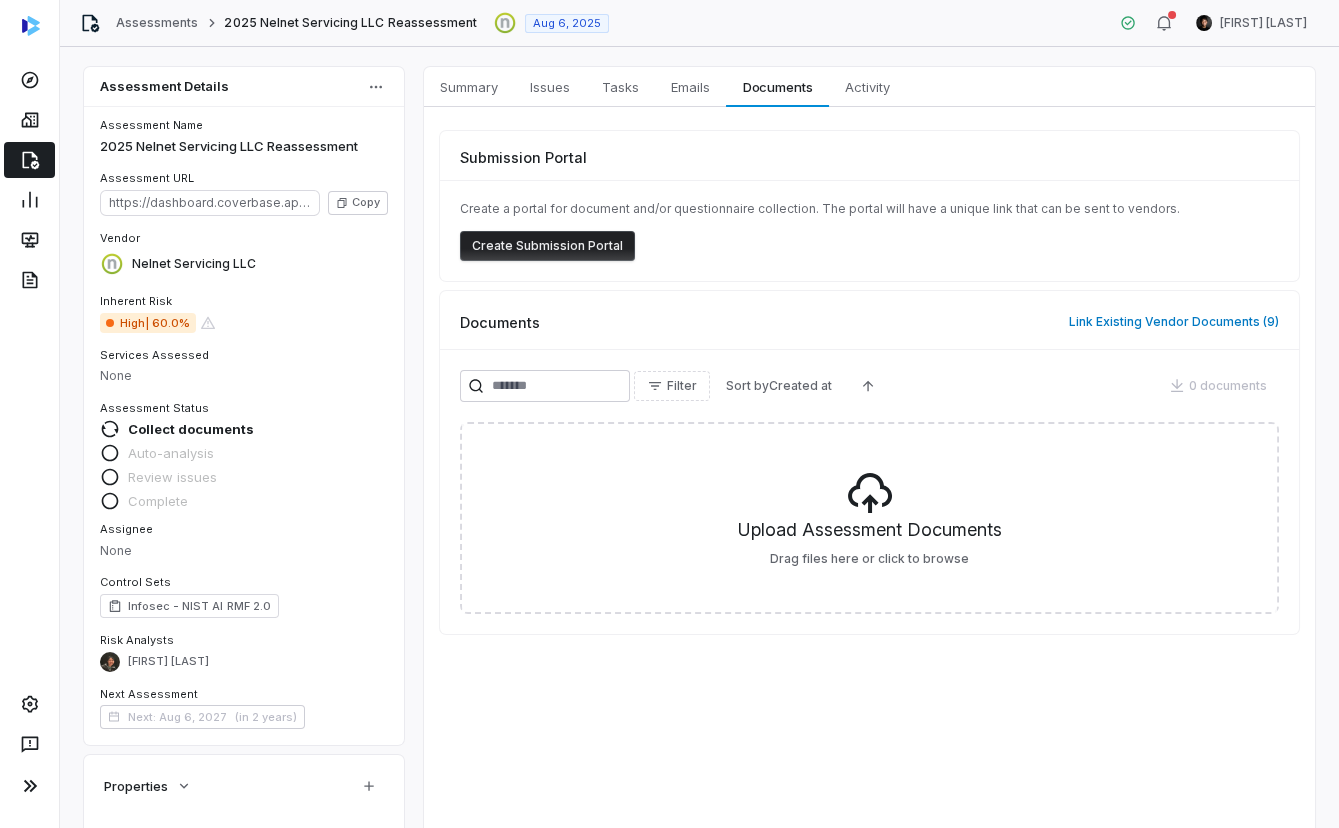 click on "Create Submission Portal" at bounding box center (547, 246) 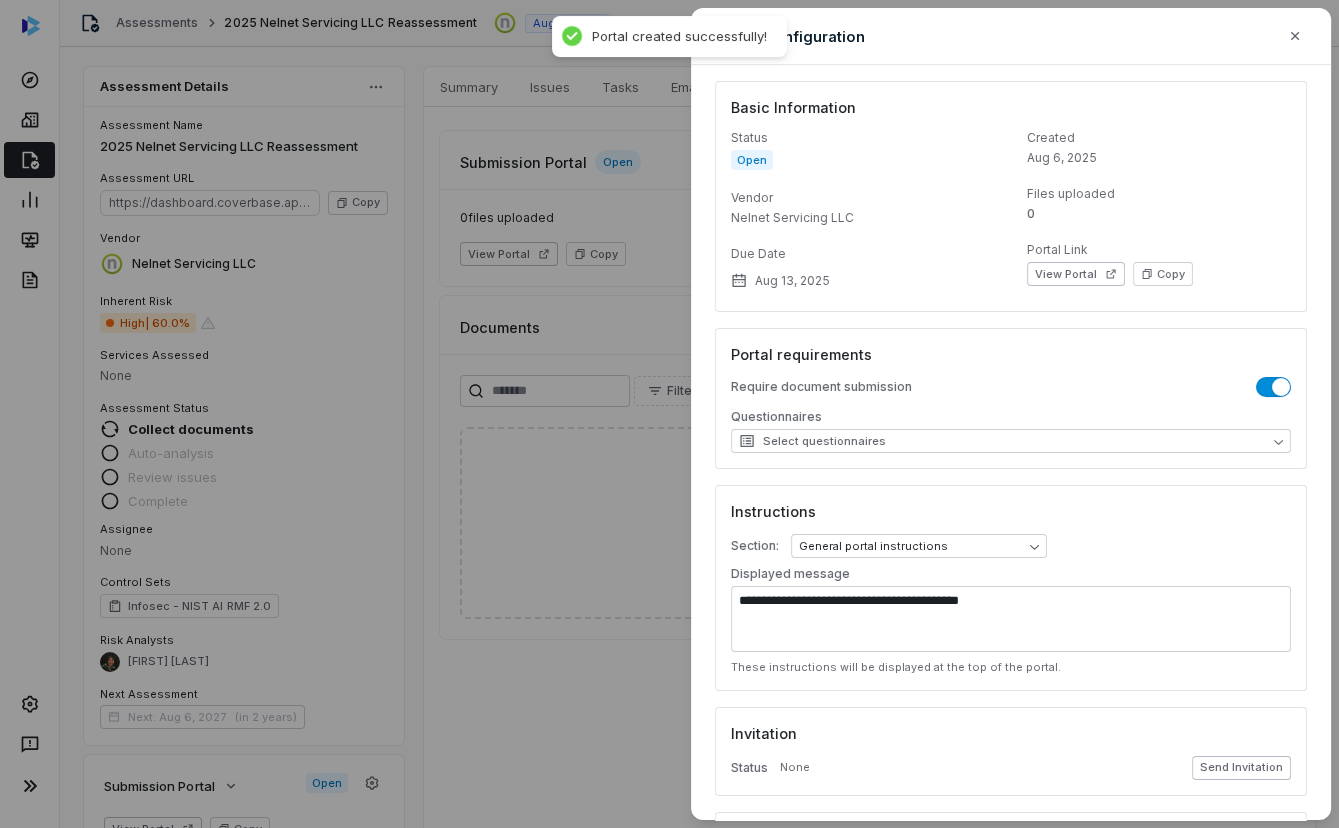 click on "Send Invitation" at bounding box center (1241, 768) 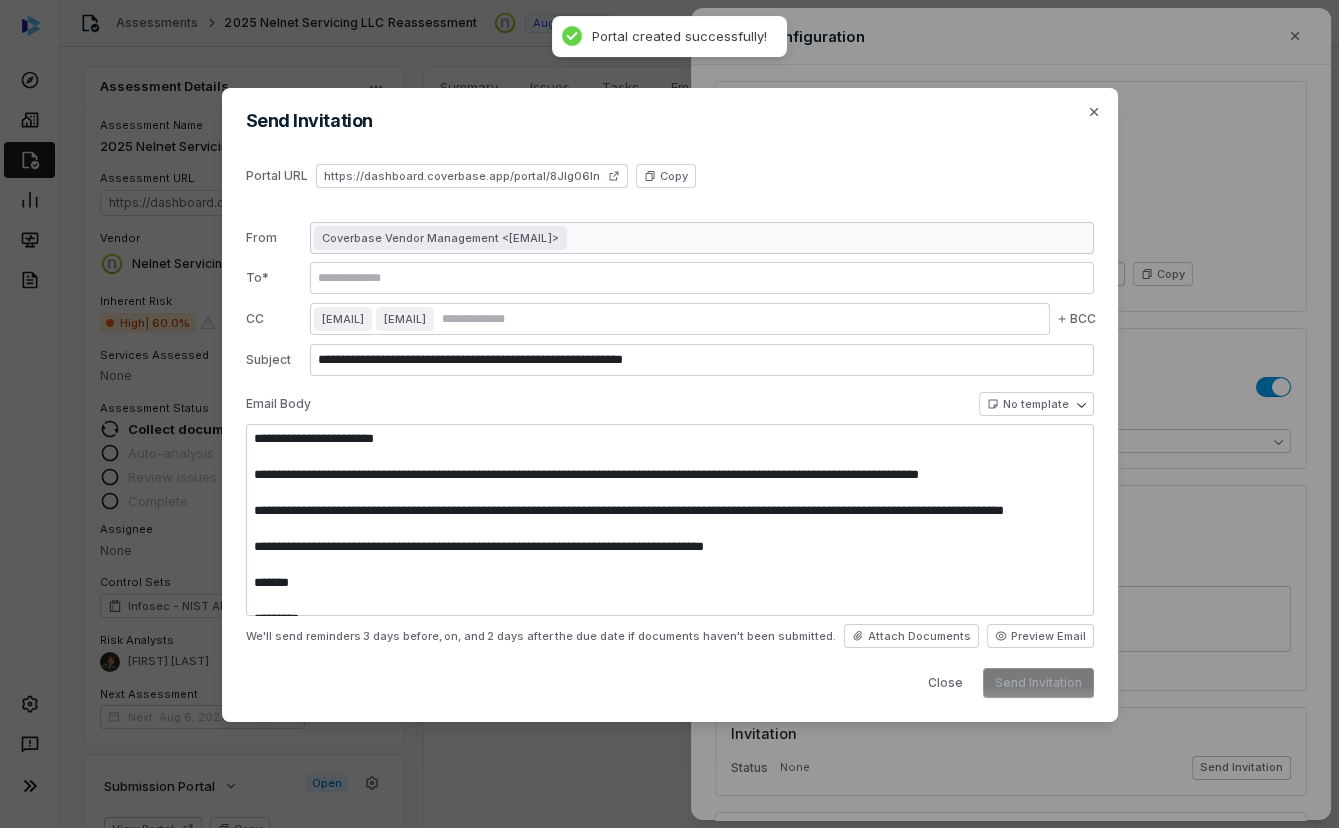 type on "**********" 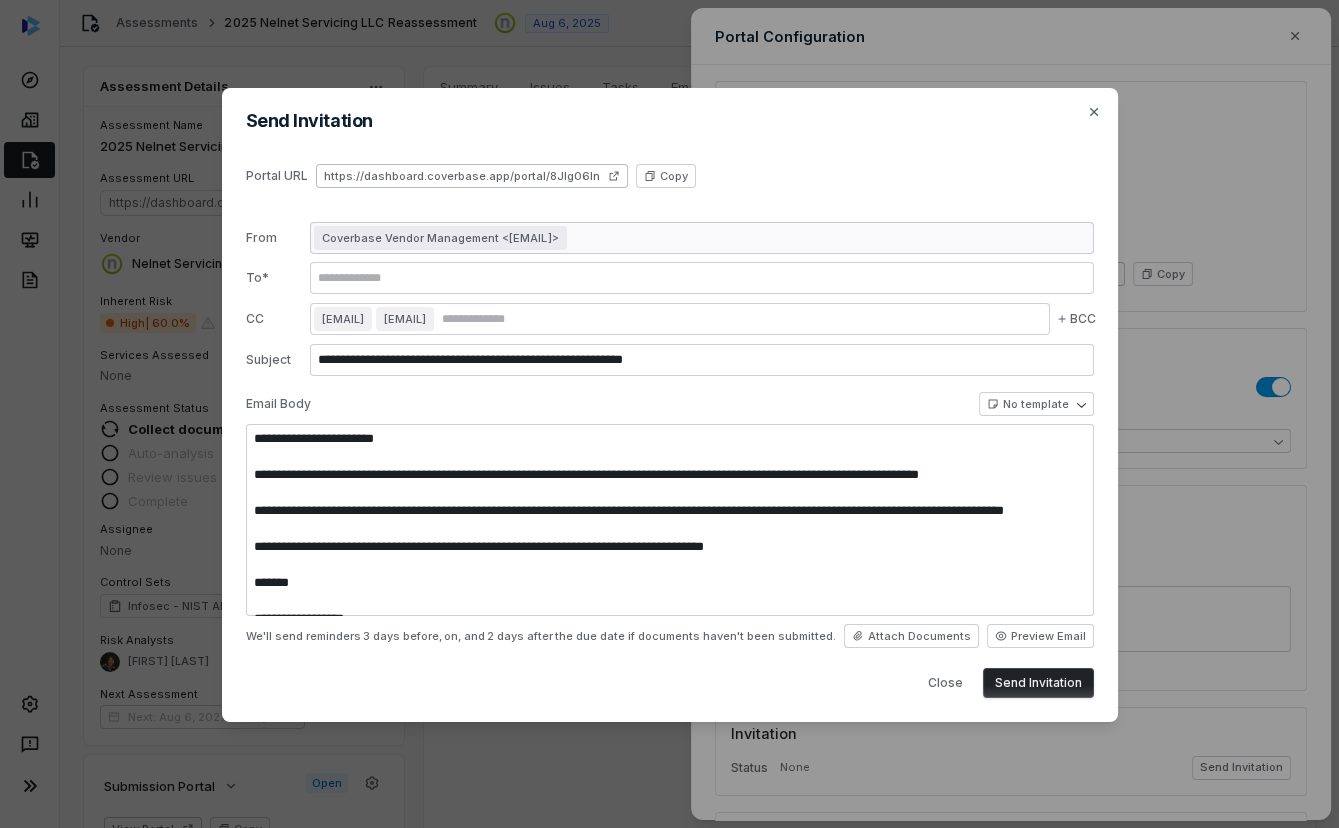 click 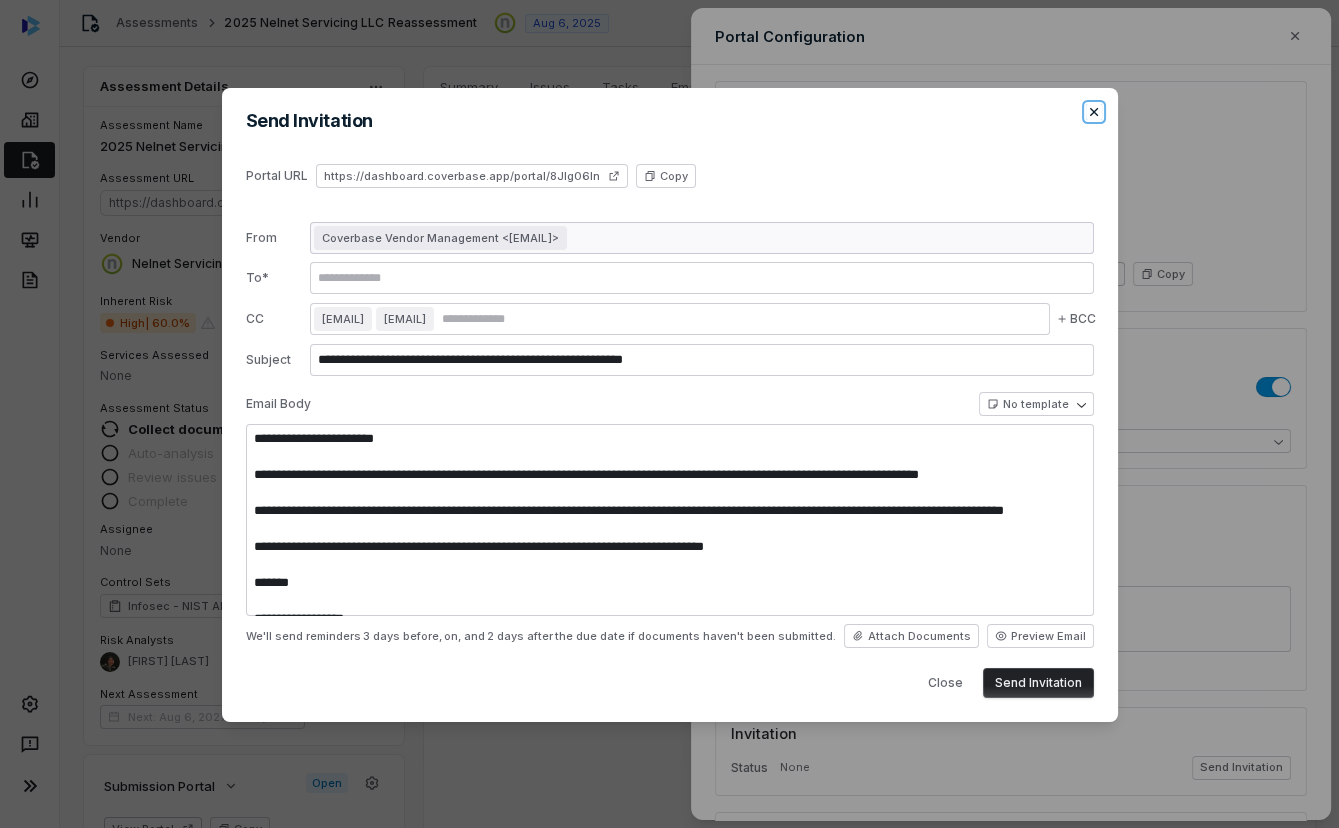 click 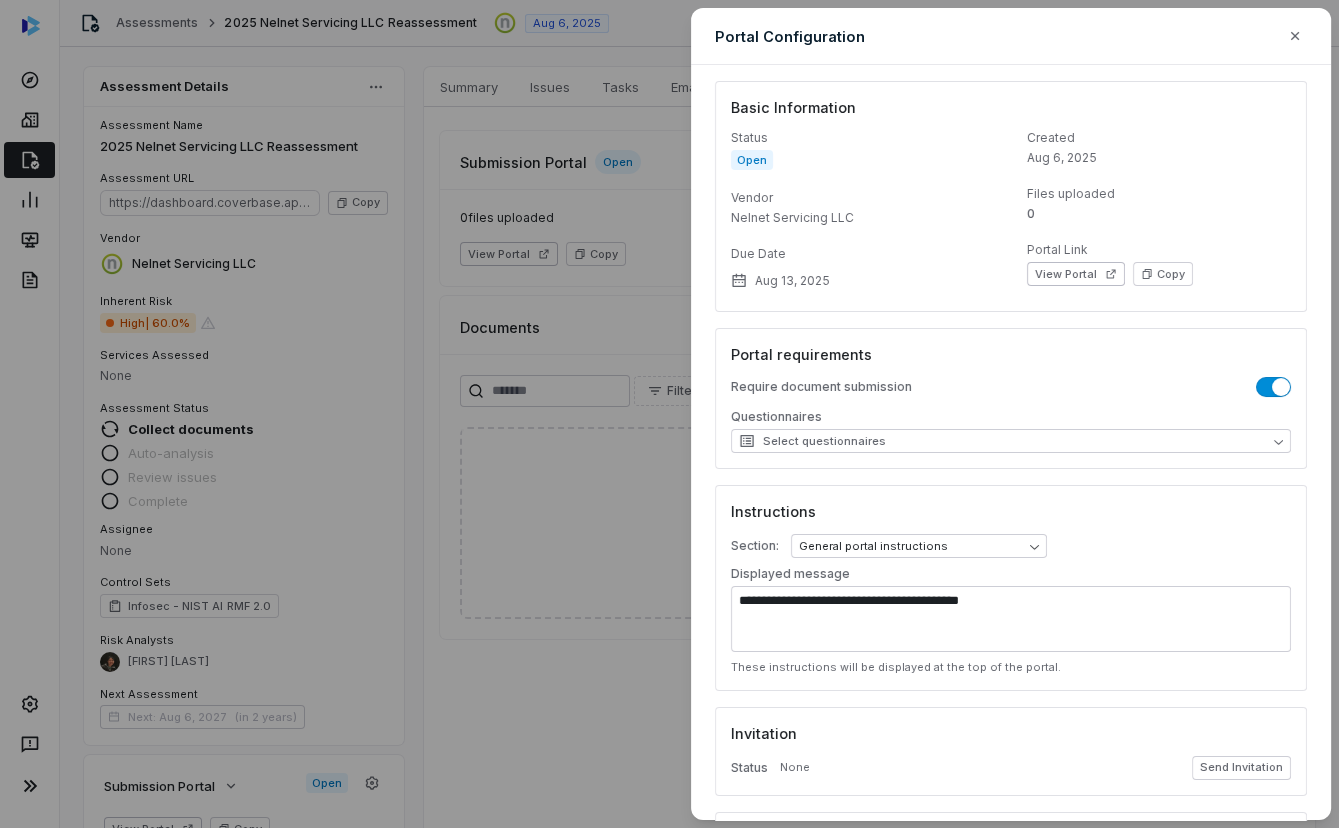 click on "**********" at bounding box center (669, 414) 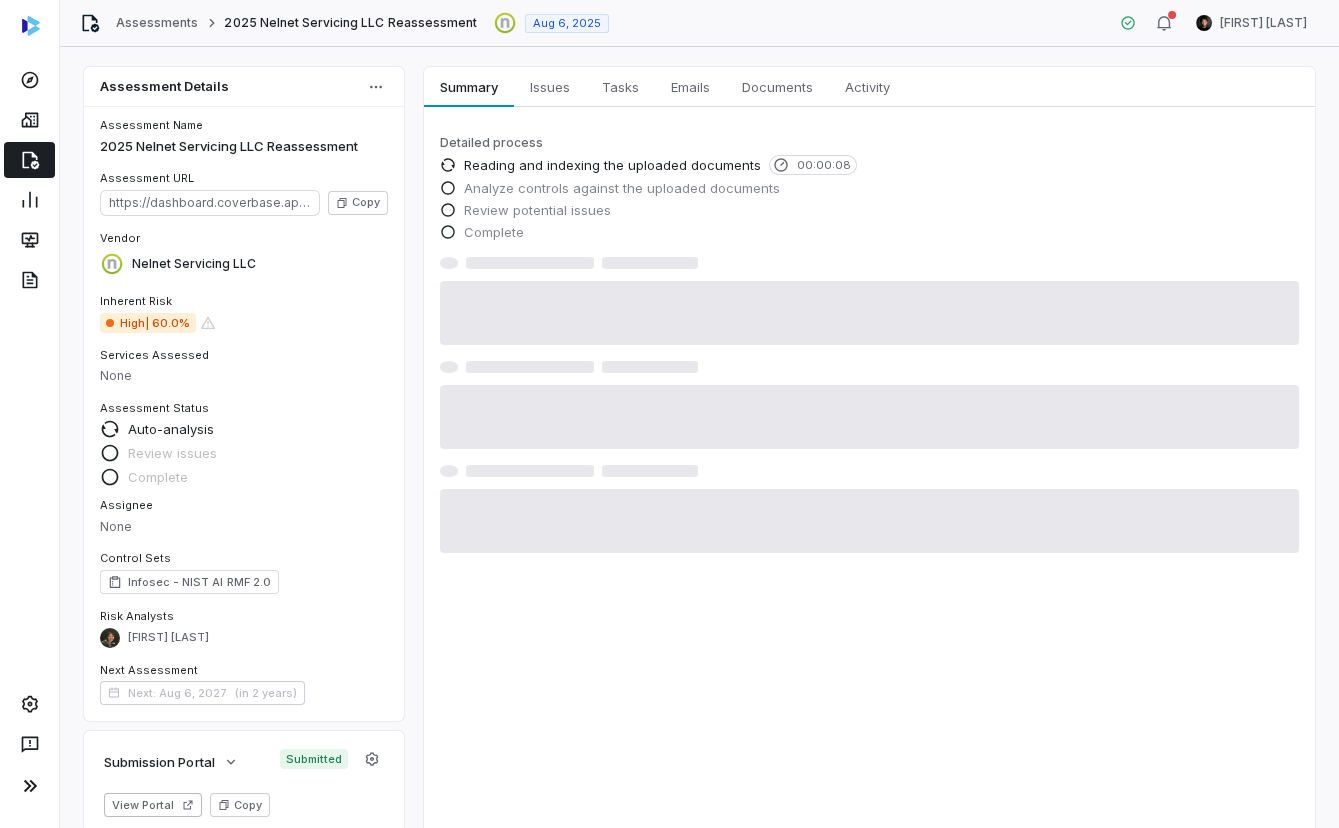 click 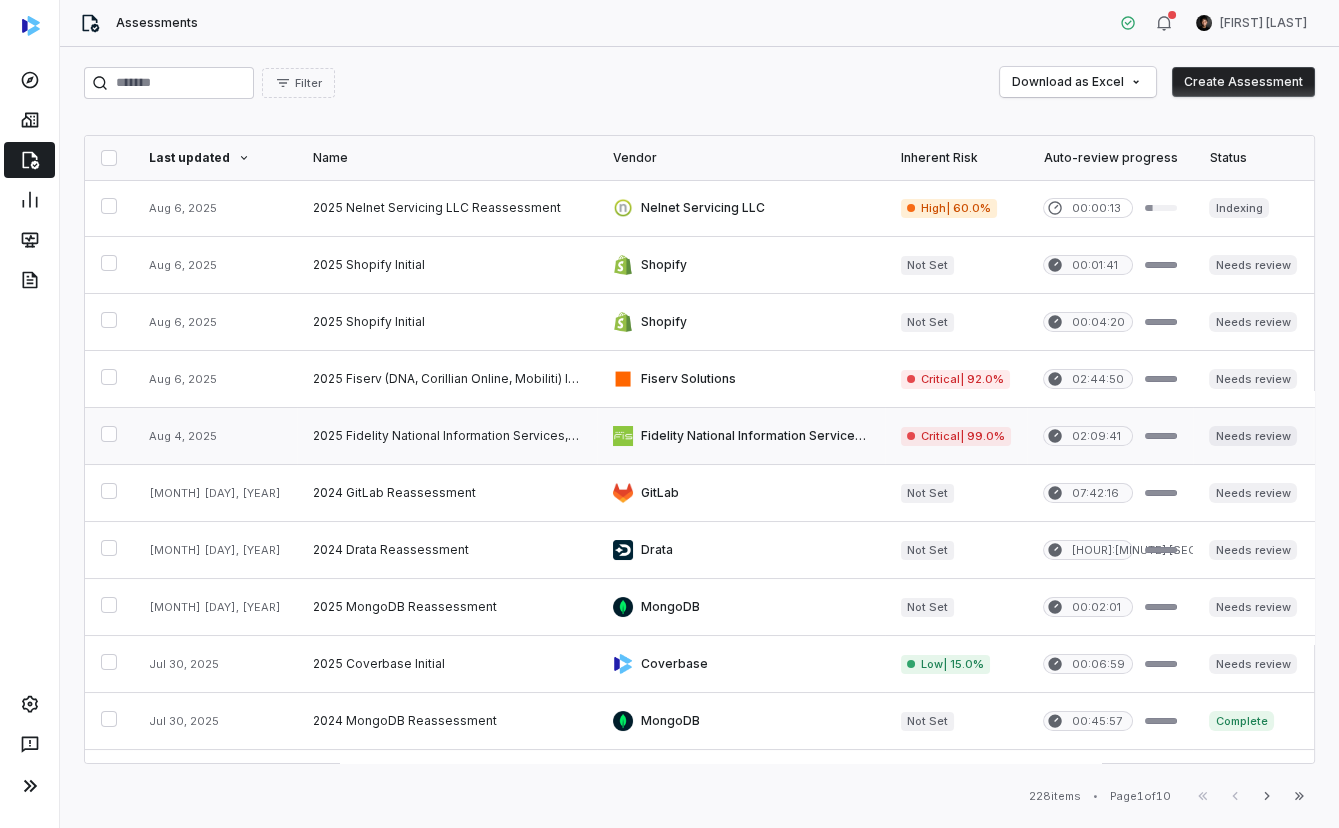 click at bounding box center [447, 436] 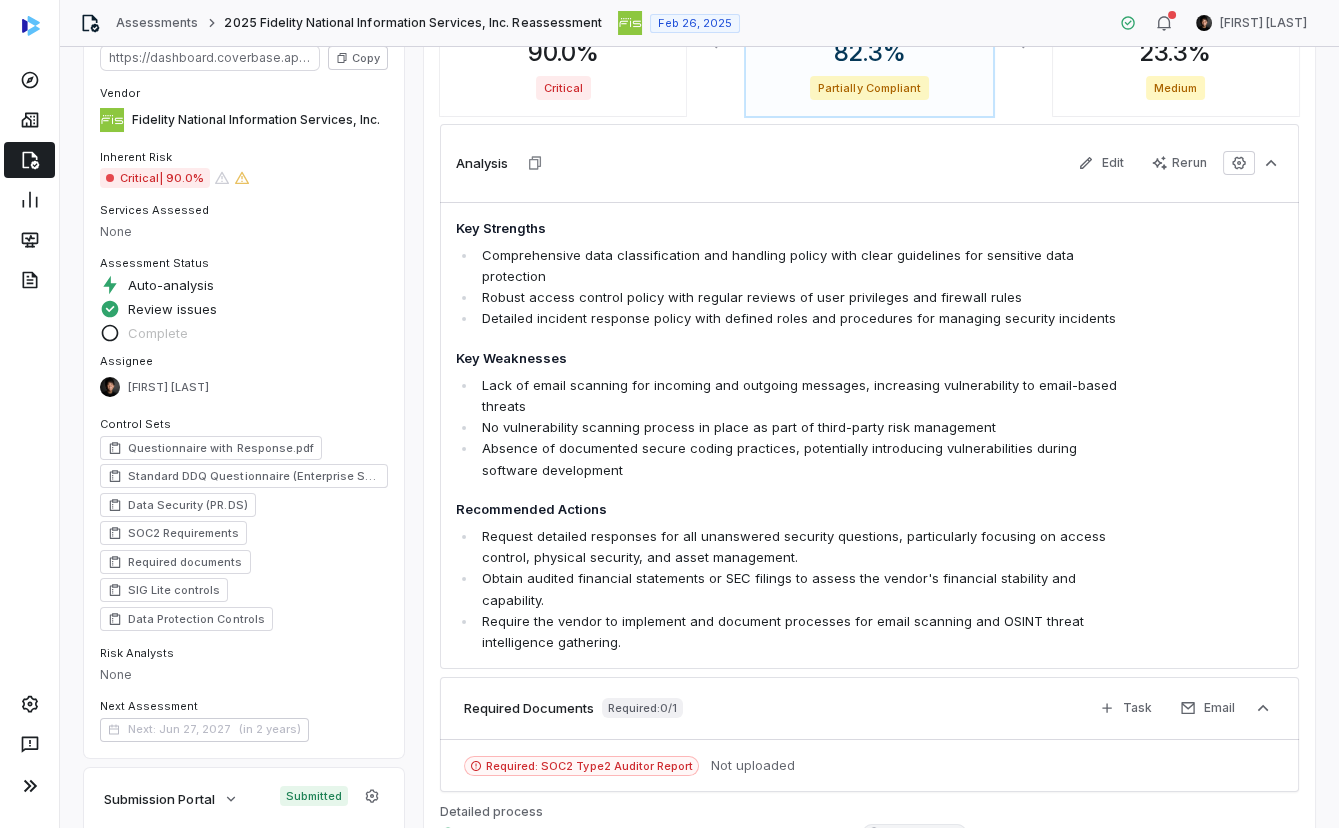 scroll, scrollTop: 0, scrollLeft: 0, axis: both 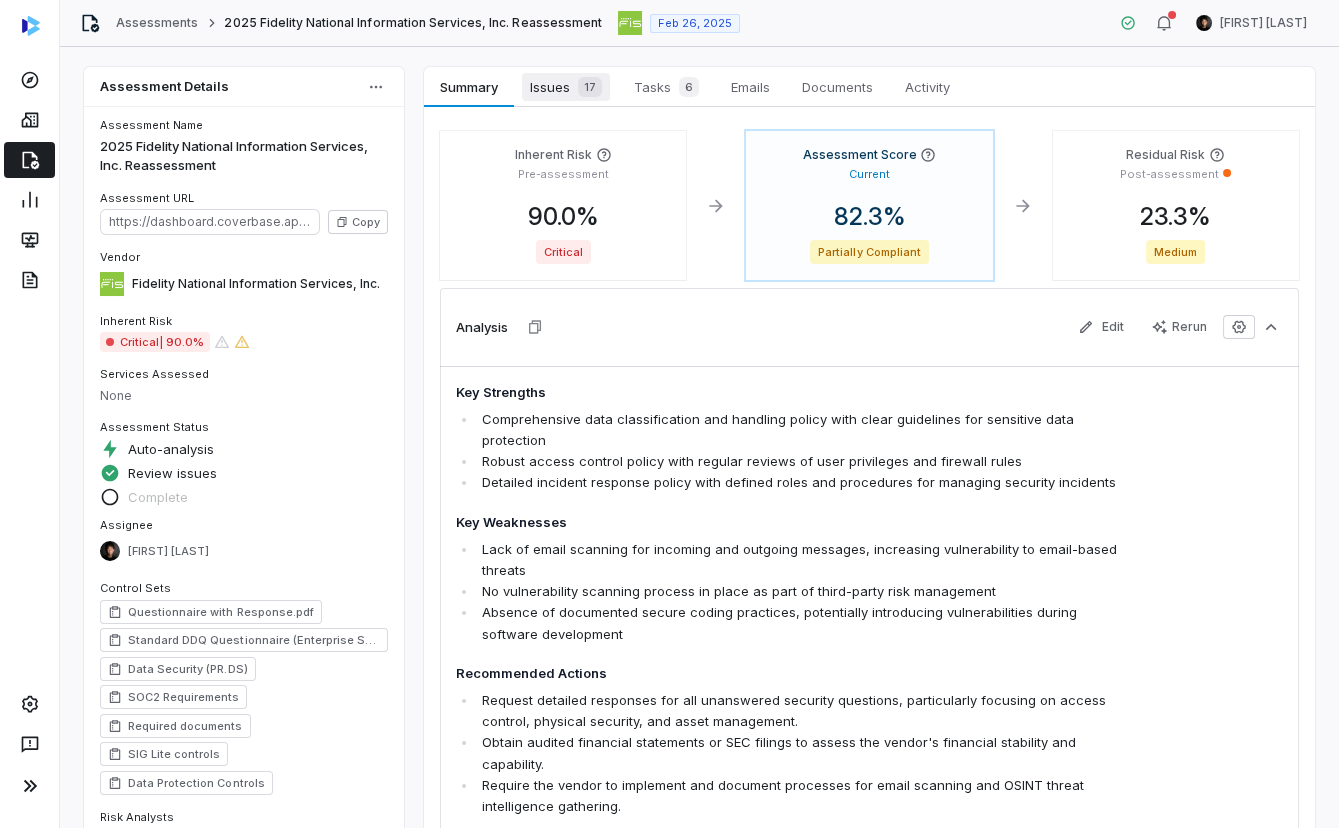 click on "Issues 17" at bounding box center [566, 87] 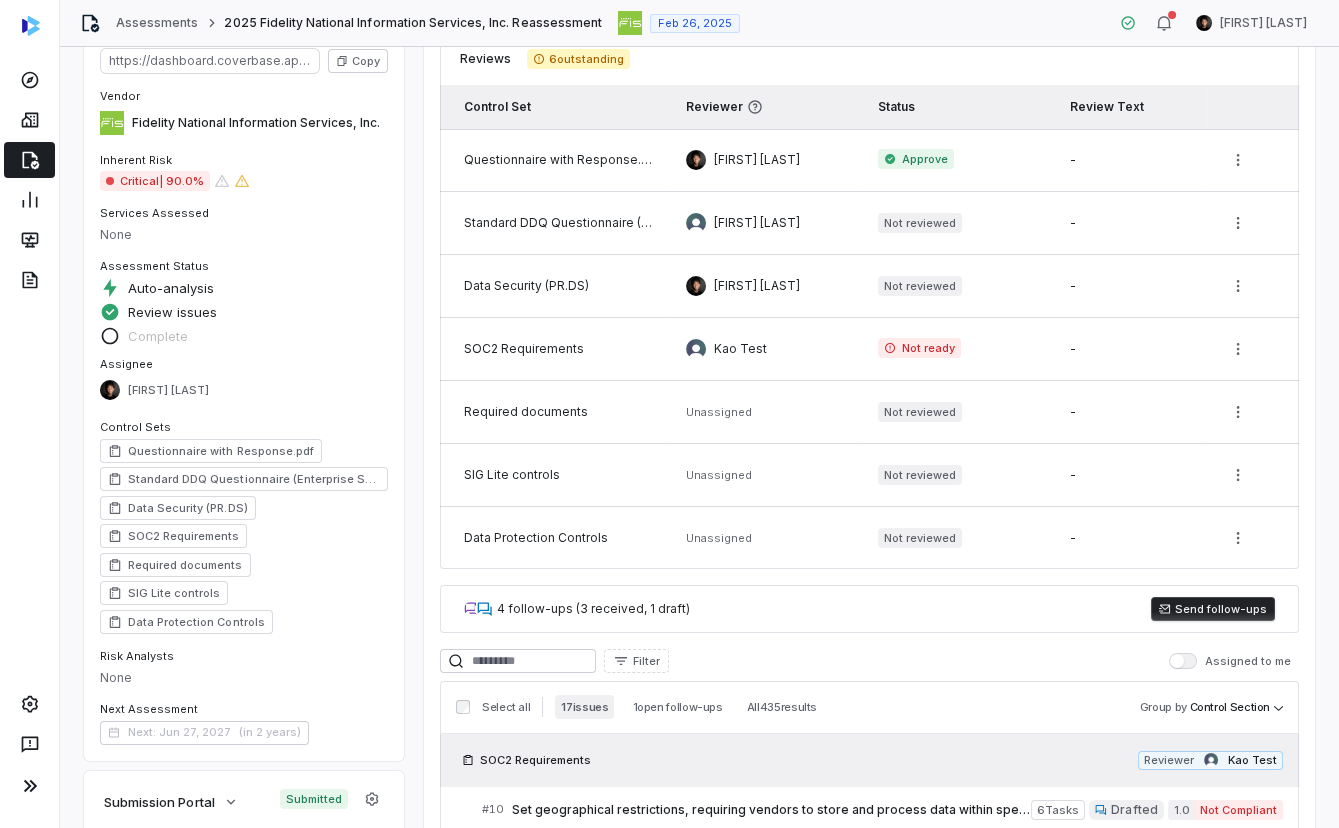 scroll, scrollTop: 353, scrollLeft: 0, axis: vertical 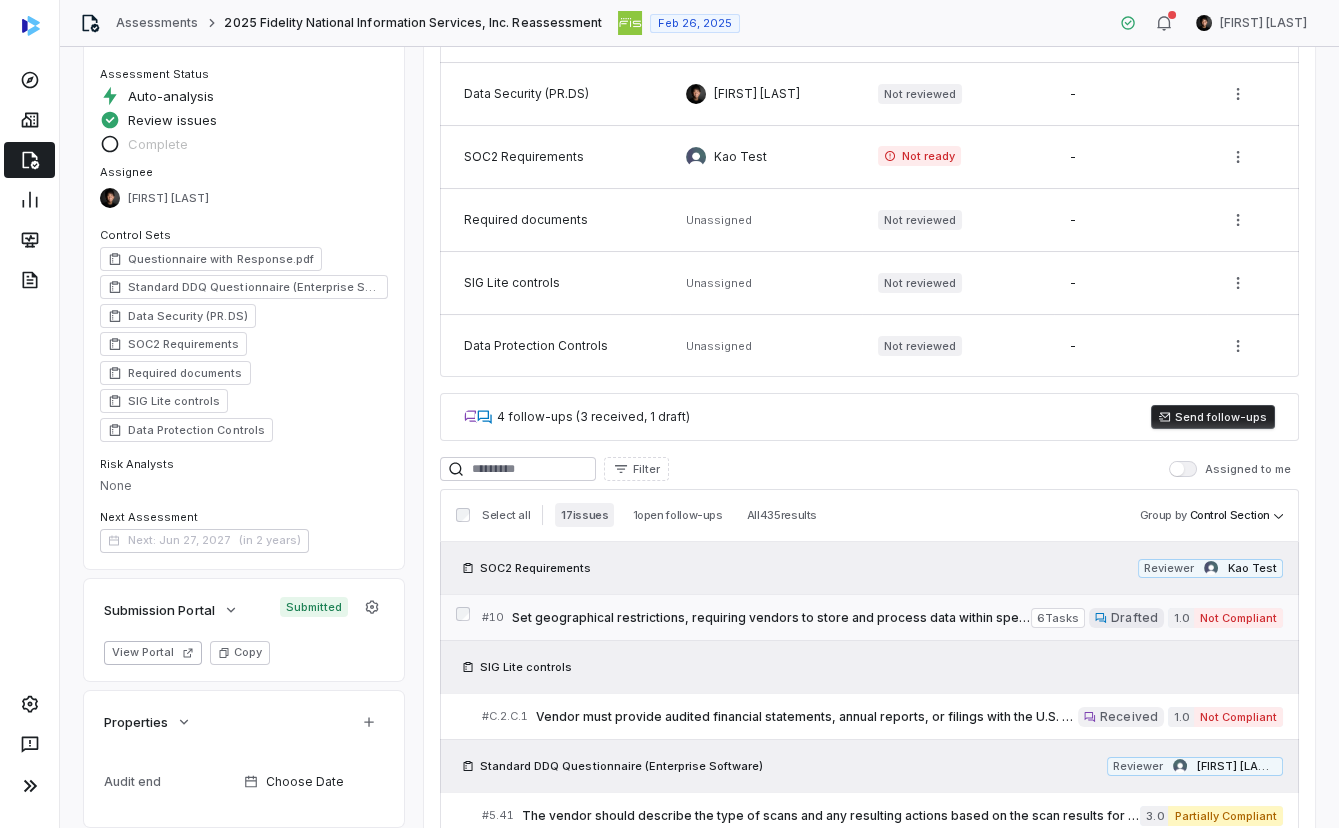click on "Set geographical restrictions, requiring vendors to store and process data within specified locations, aligning with regulatory requirements and ensuring data sovereignty." at bounding box center (771, 618) 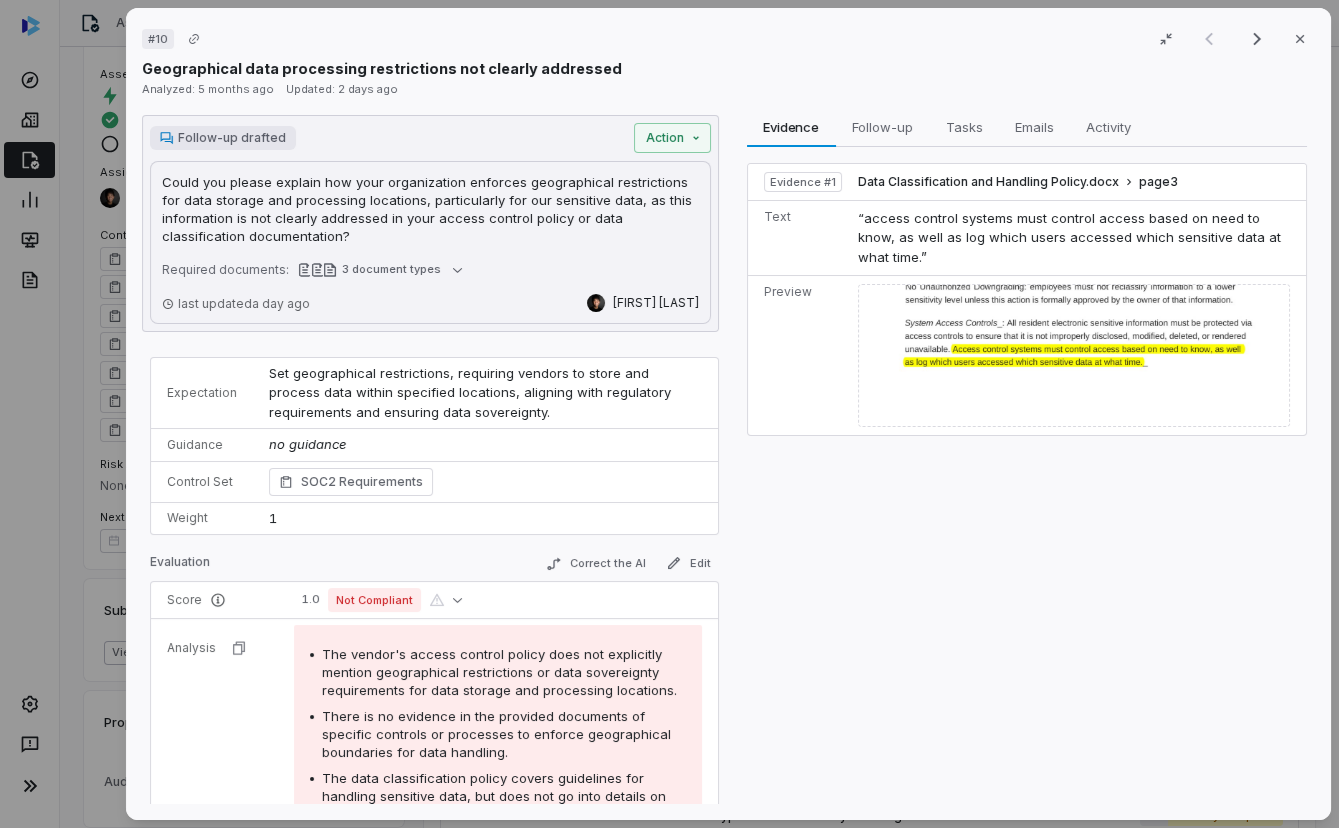 scroll, scrollTop: 16, scrollLeft: 0, axis: vertical 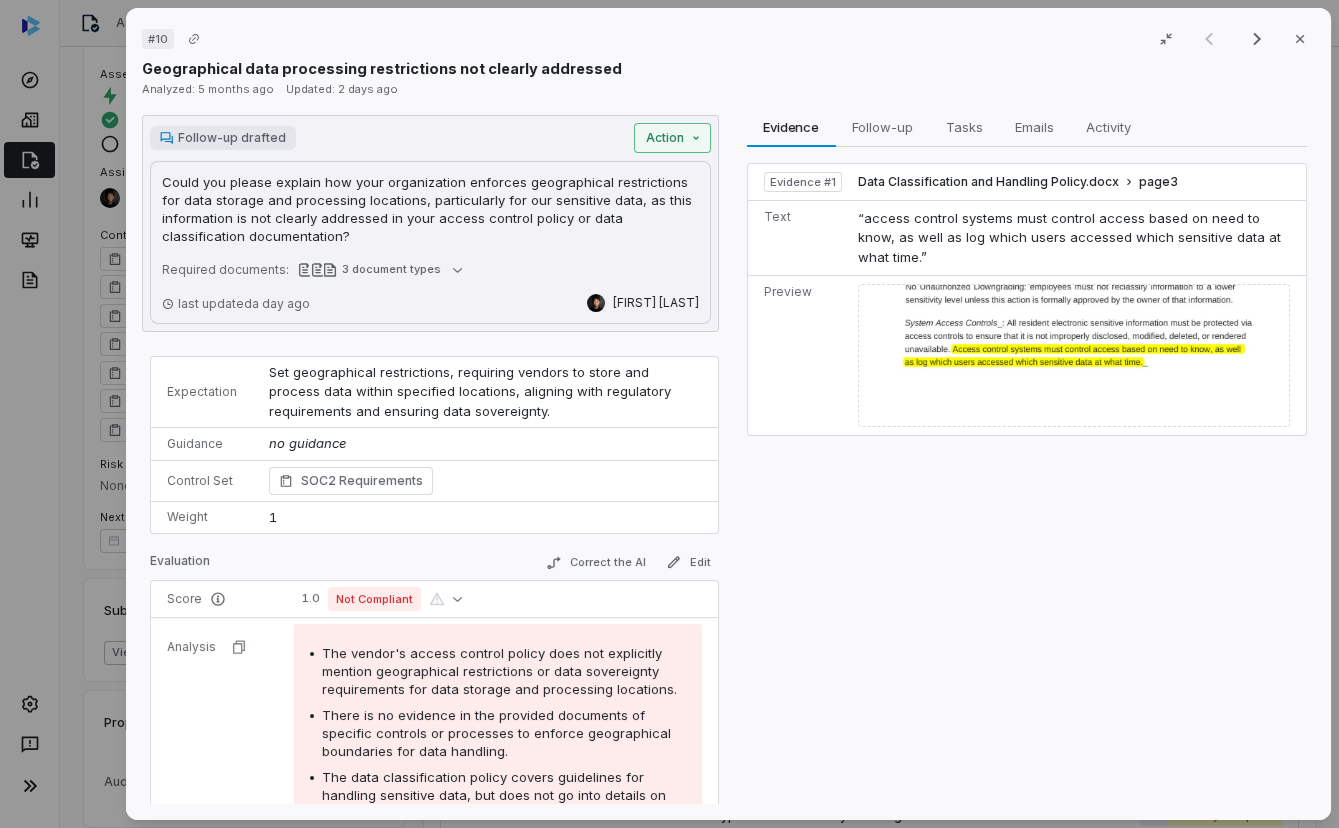 click on "Action" at bounding box center (671, 138) 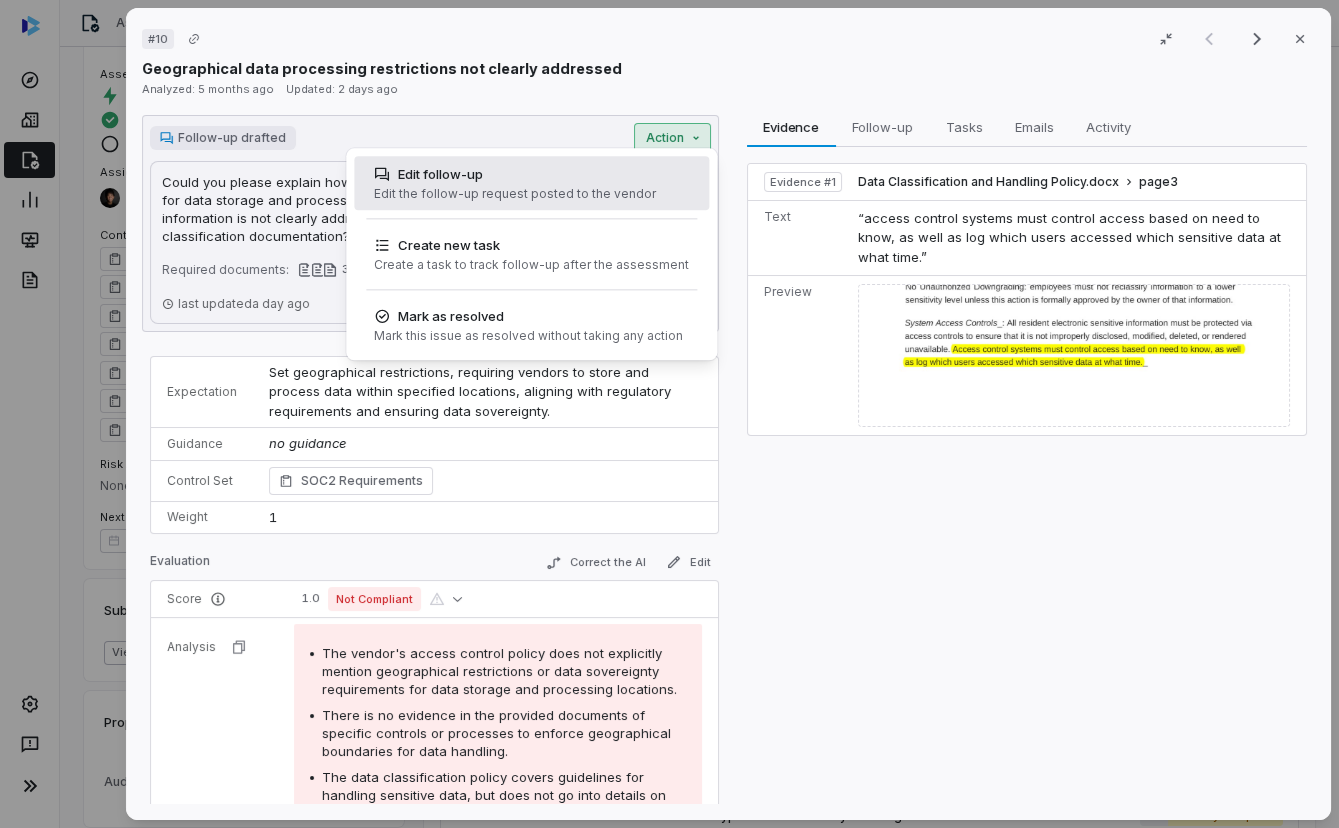 click on "Edit the follow-up request posted to the vendor" at bounding box center [515, 194] 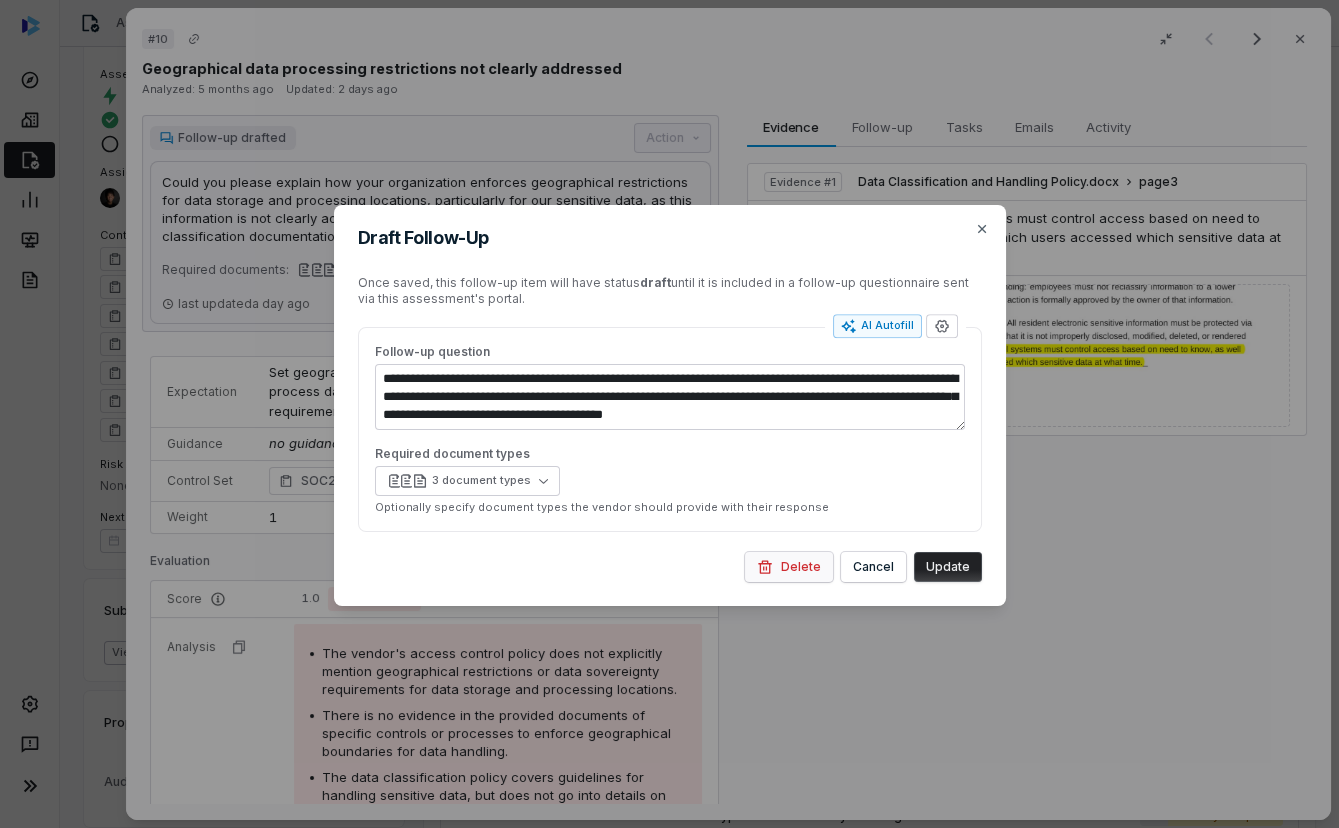 click on "Delete" at bounding box center [789, 567] 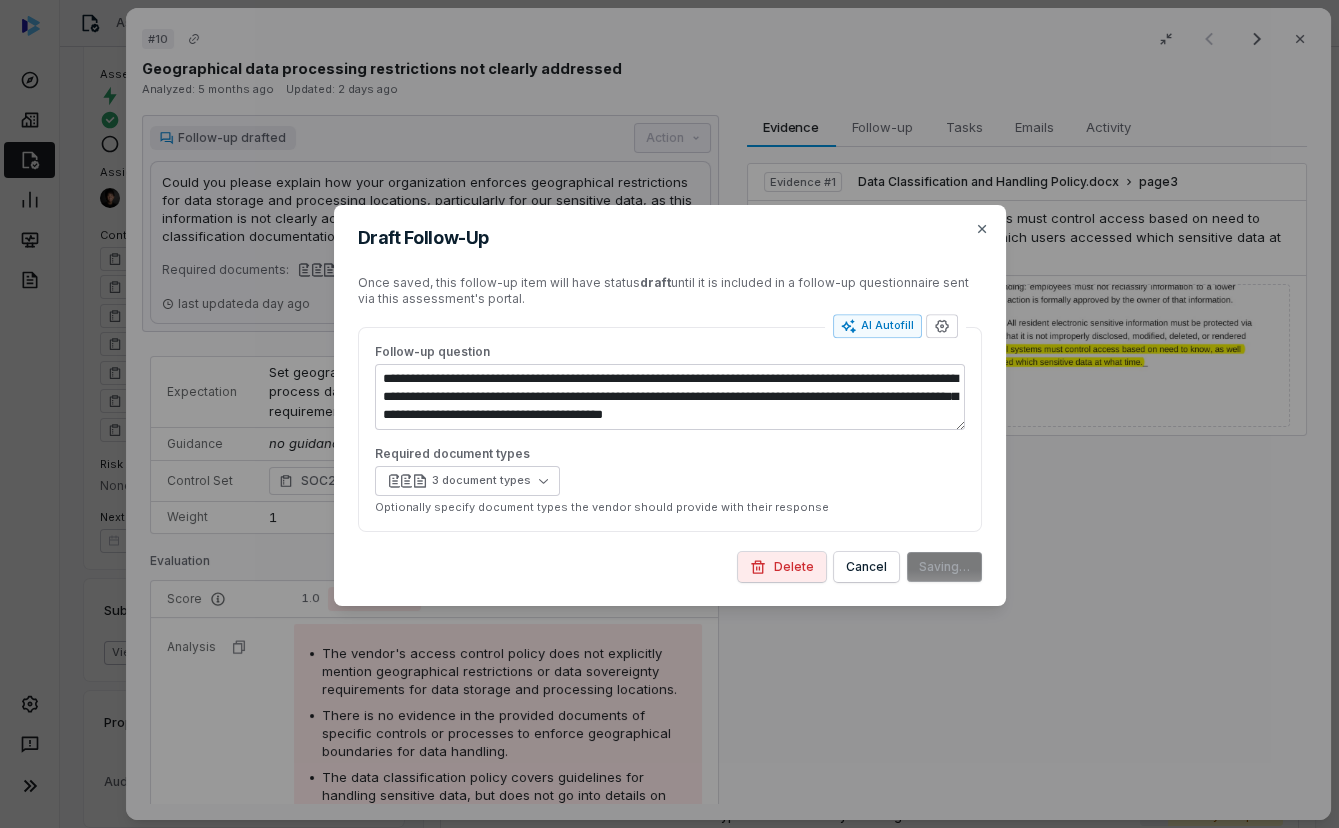 type on "*" 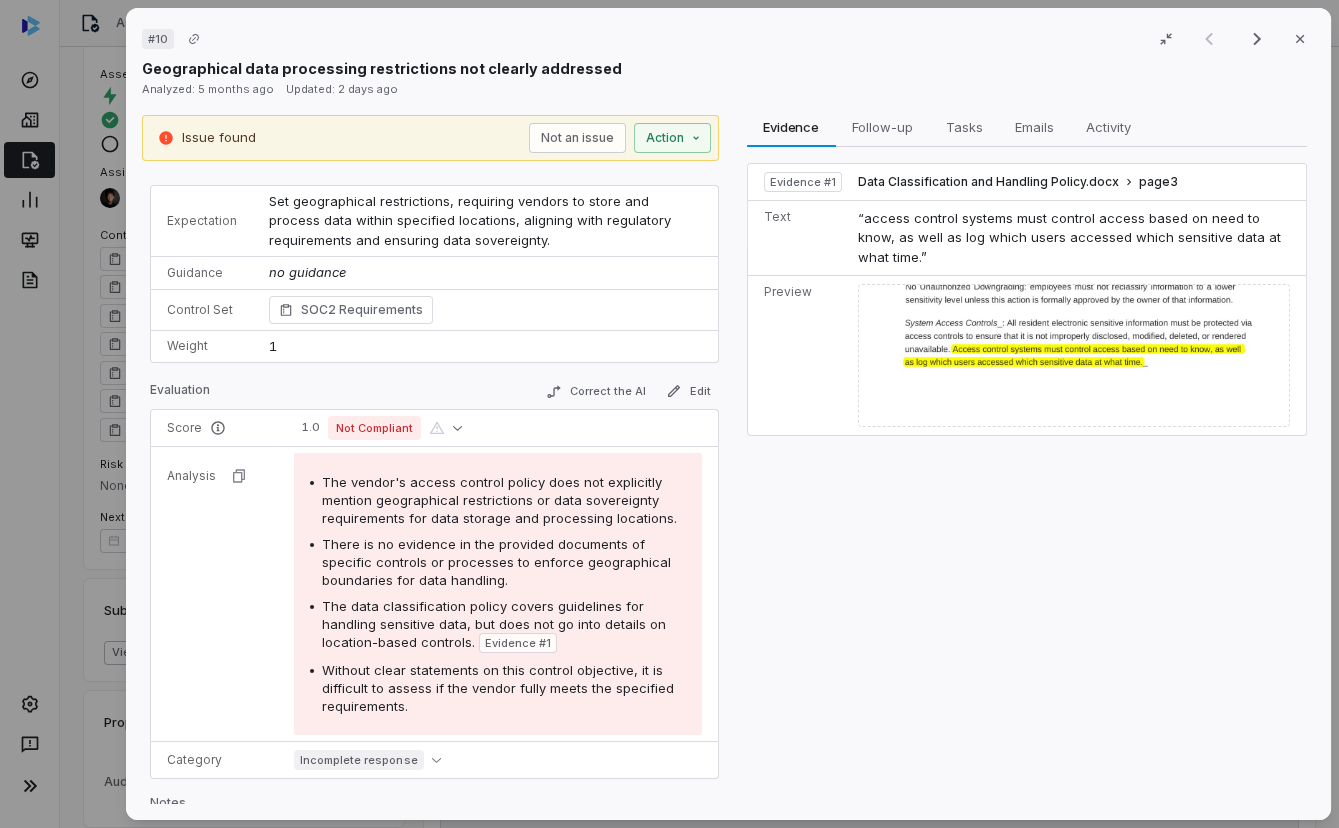 scroll, scrollTop: 113, scrollLeft: 0, axis: vertical 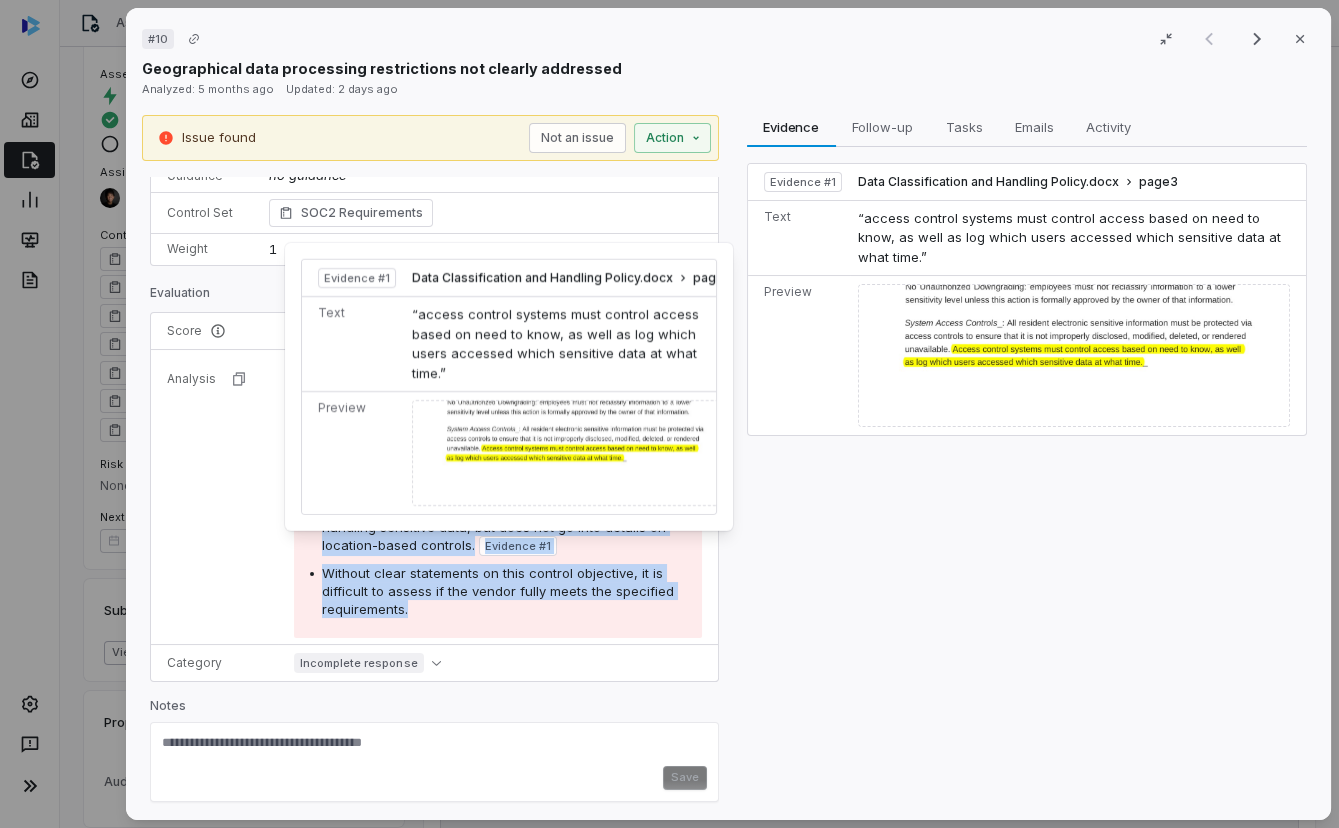 drag, startPoint x: 307, startPoint y: 365, endPoint x: 555, endPoint y: 614, distance: 351.43277 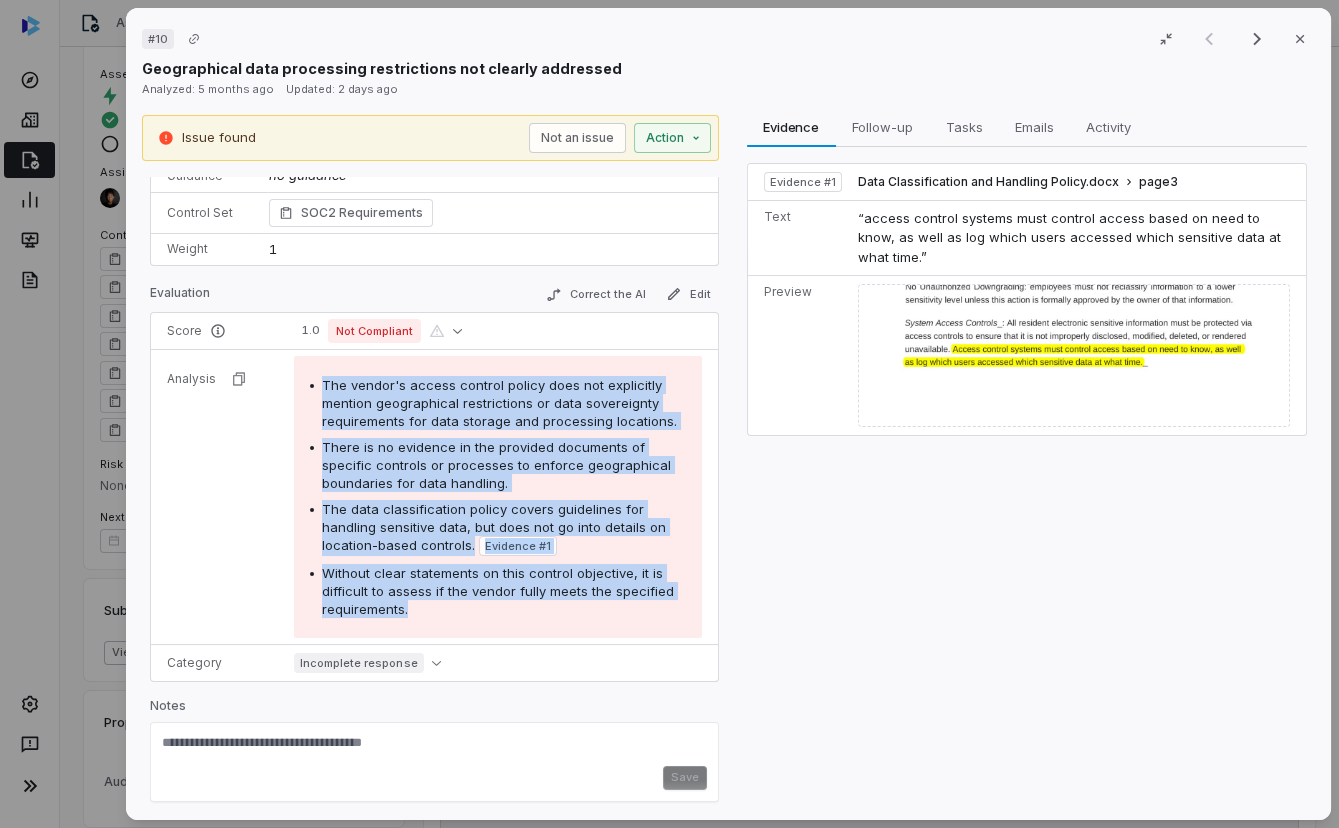 click on "The vendor's access control policy does not explicitly mention geographical restrictions or data sovereignty requirements for data storage and processing locations. There is no evidence in the provided documents of specific controls or processes to enforce geographical boundaries for data handling. The data classification policy covers guidelines for handling sensitive data, but does not go into details on location-based controls. Evidence # 1 Without clear statements on this control objective, it is difficult to assess if the vendor fully meets the specified requirements." at bounding box center [498, 497] 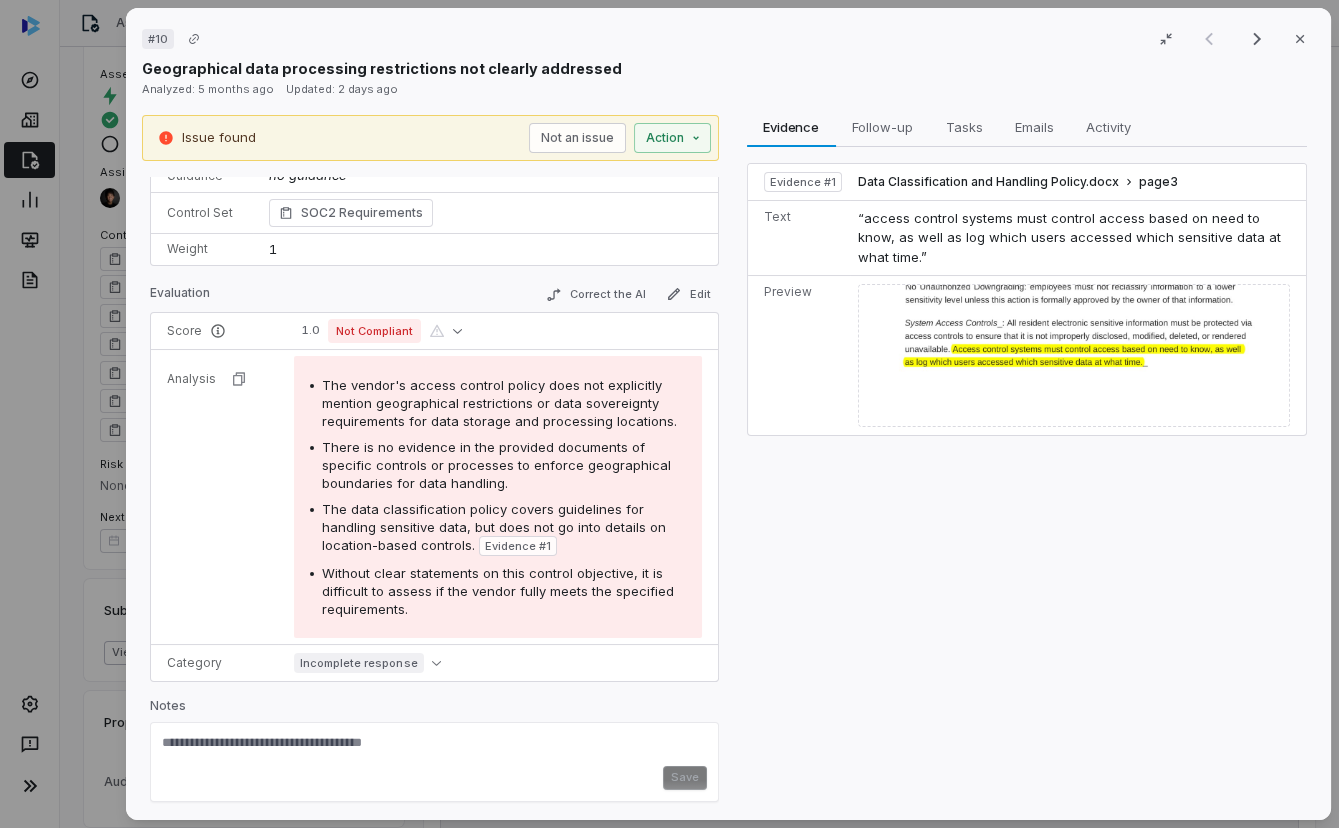 scroll, scrollTop: 0, scrollLeft: 0, axis: both 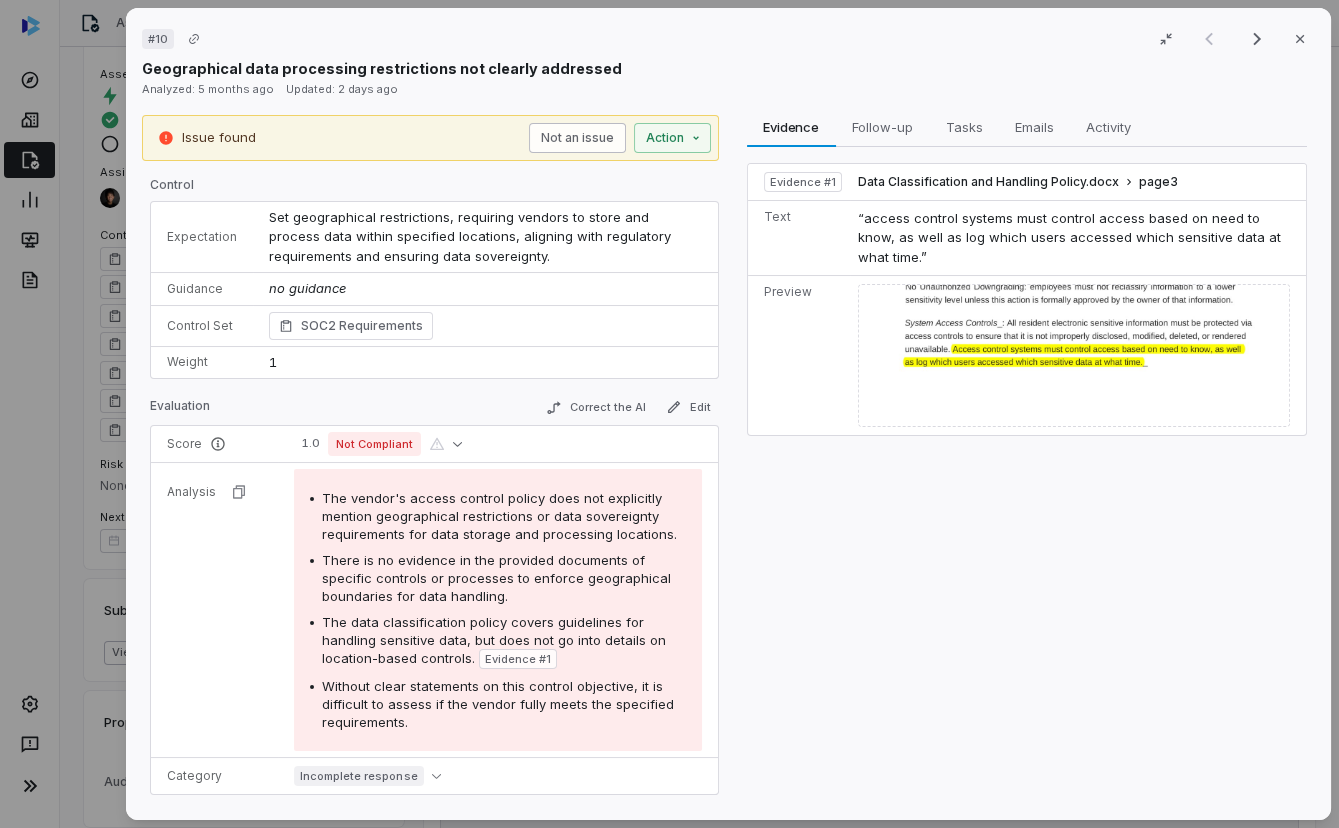 click on "Not an issue" at bounding box center (576, 138) 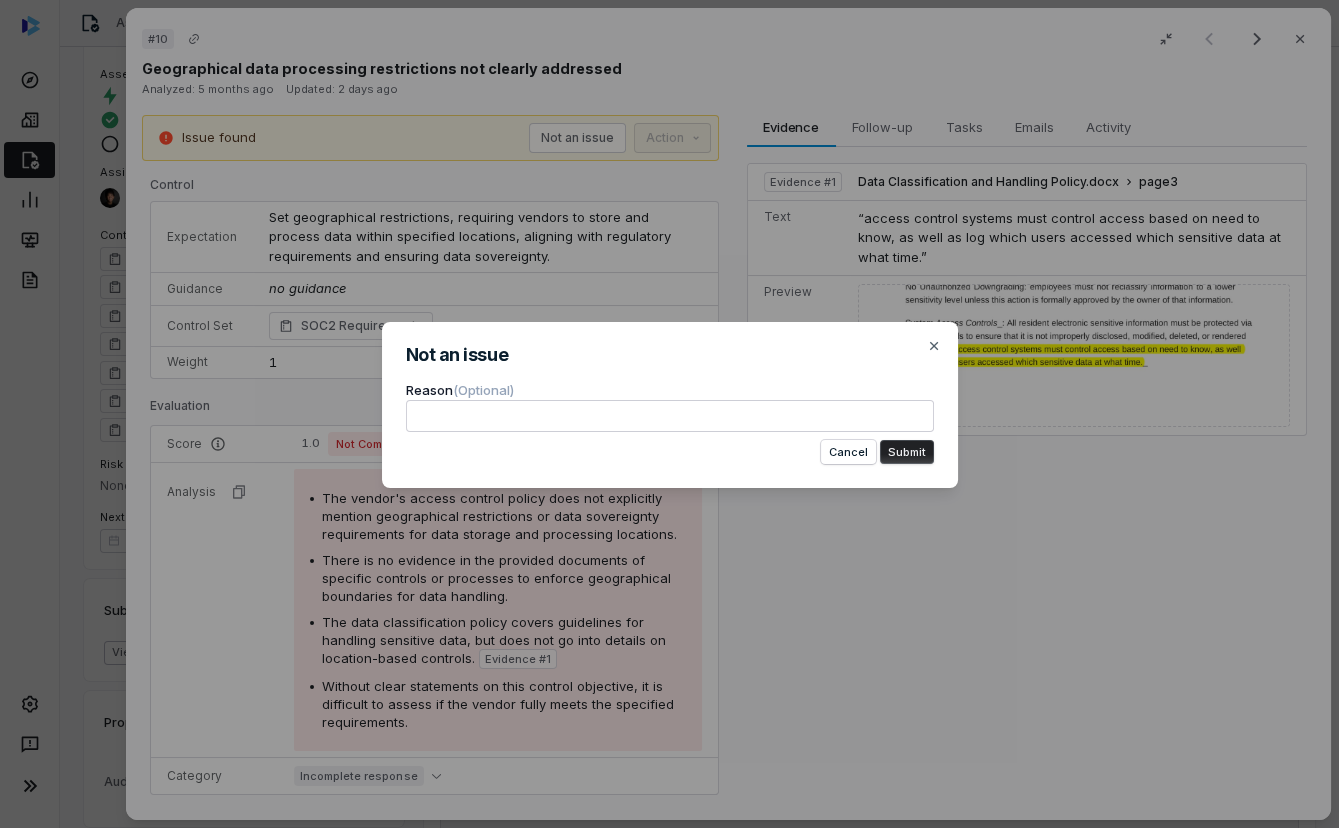 type 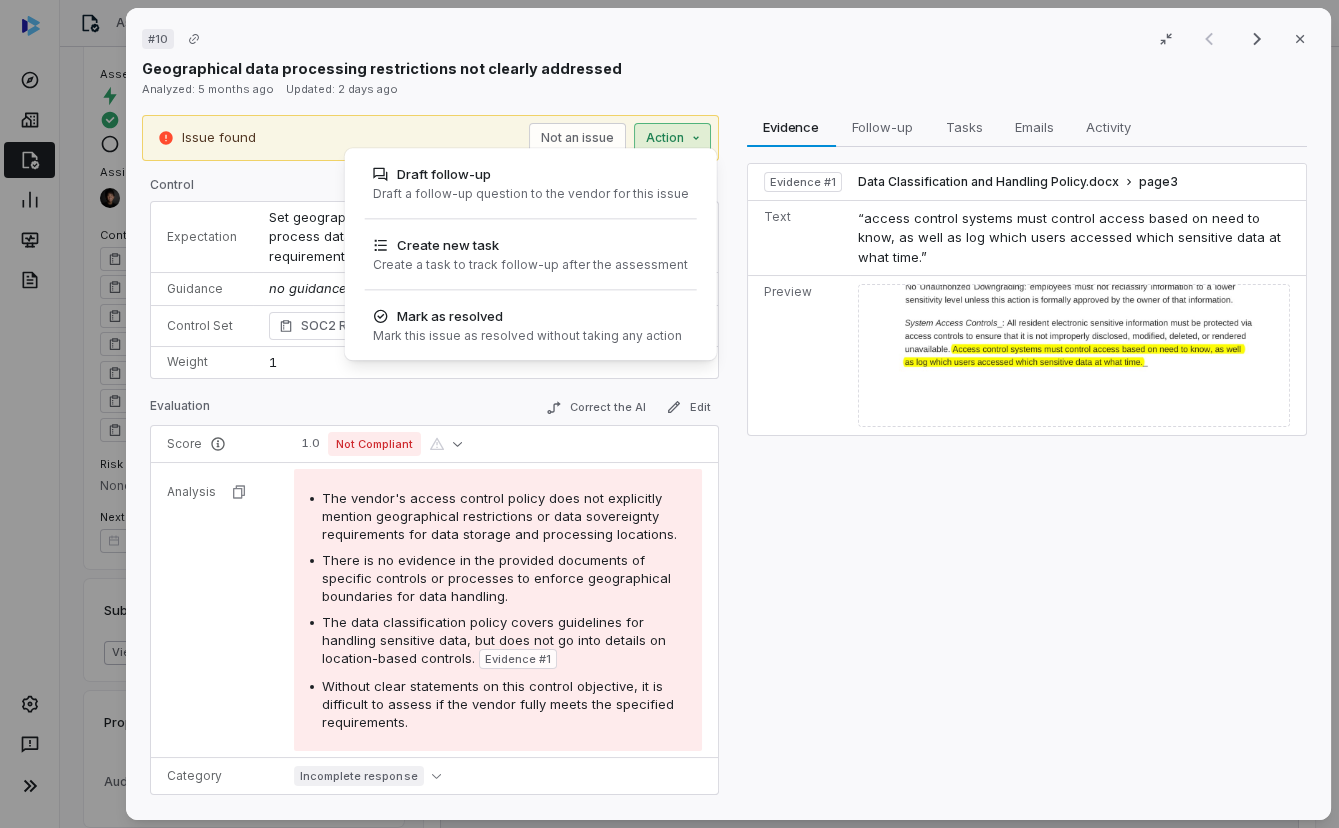 click on "# 10 Result 1 of 17 Close Geographical data processing restrictions not clearly addressed Analyzed: 5 months ago Updated: 2 days ago Issue found Not an issue Action Draft follow-up Draft a follow-up question to the vendor for this issue Create new task Create a task to track follow-up after the assessment Mark as resolved Mark this issue as resolved without taking any action Control Expectation Set geographical restrictions, requiring vendors to store and process data within specified locations, aligning with regulatory requirements and ensuring data sovereignty. Guidance no guidance Control Set SOC2 Requirements Weight 1 Evaluation Correct the AI Edit   Score 1.0 Not Compliant Analysis The vendor's access control policy does not explicitly mention geographical restrictions or data sovereignty requirements for data storage and processing locations. There is no evidence in the provided documents of specific controls or processes to enforce geographical boundaries for data handling. Evidence # 1 Category Notes" at bounding box center (669, 414) 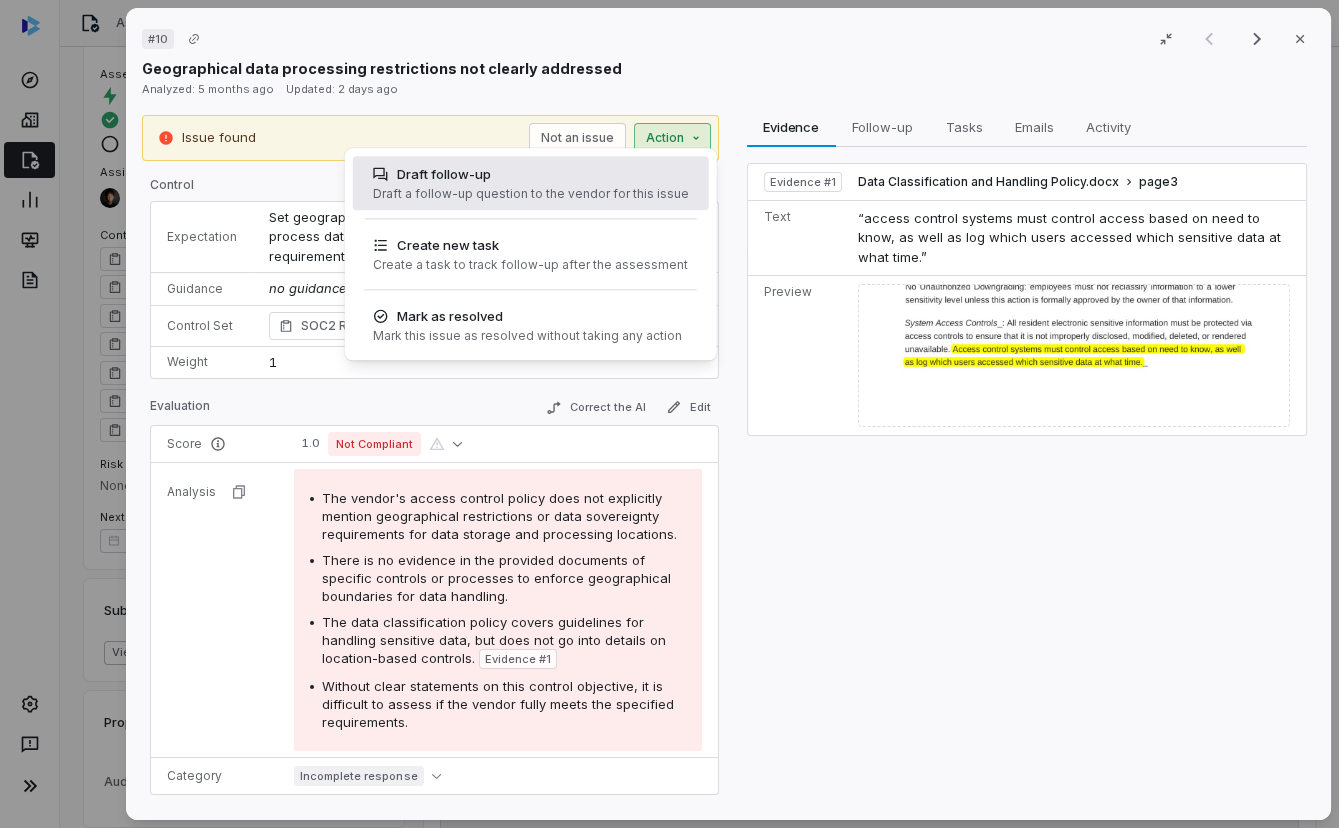 click on "Draft follow-up" at bounding box center (531, 174) 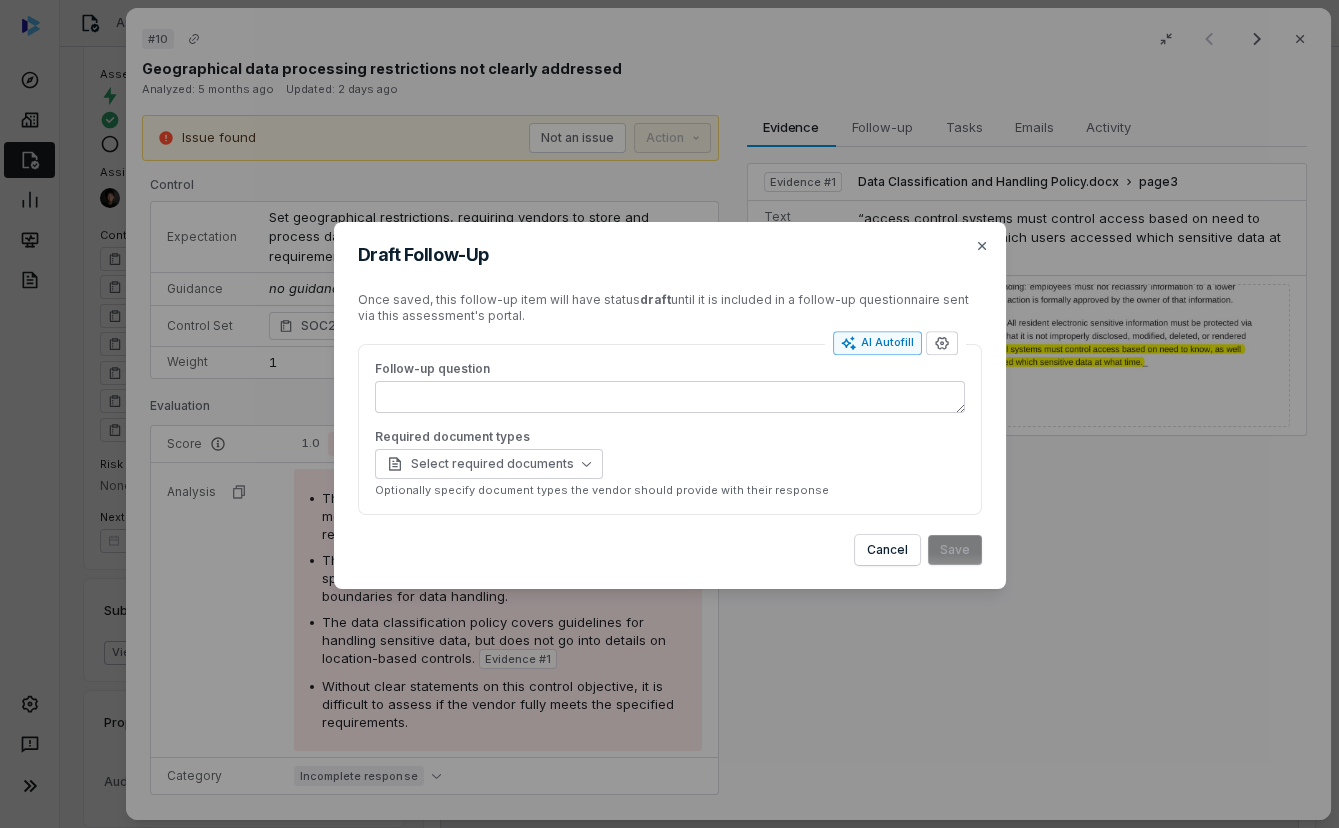 click on "AI Autofill" at bounding box center (877, 343) 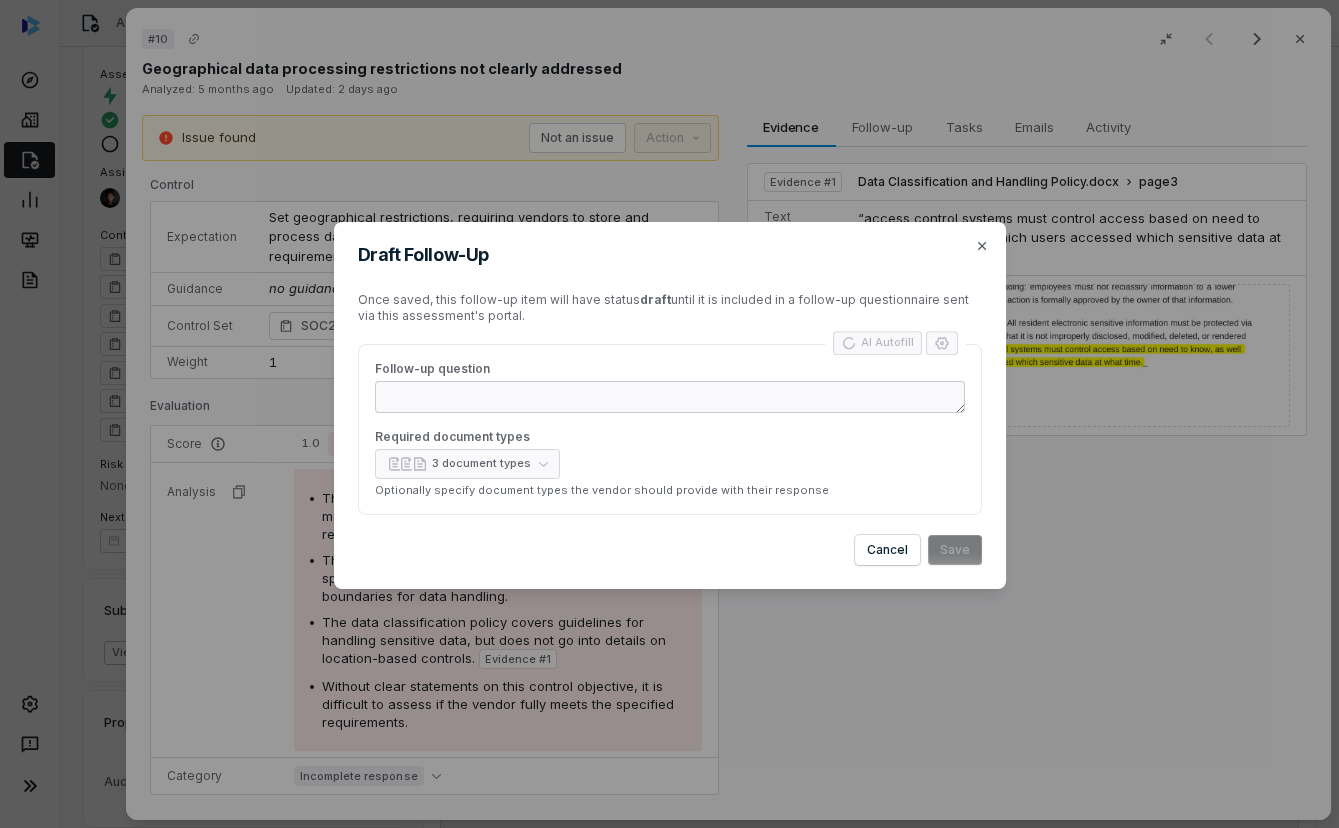 type on "*" 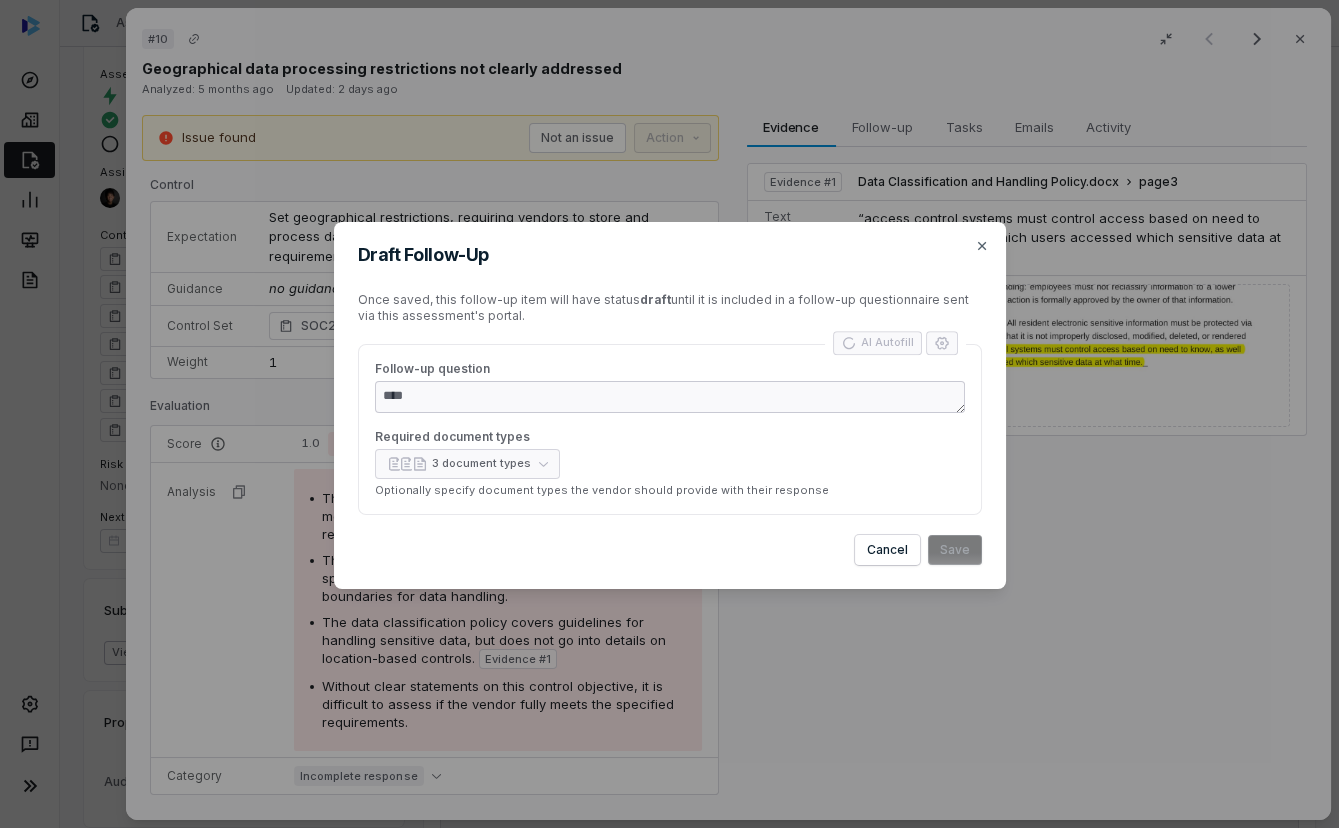 type on "*" 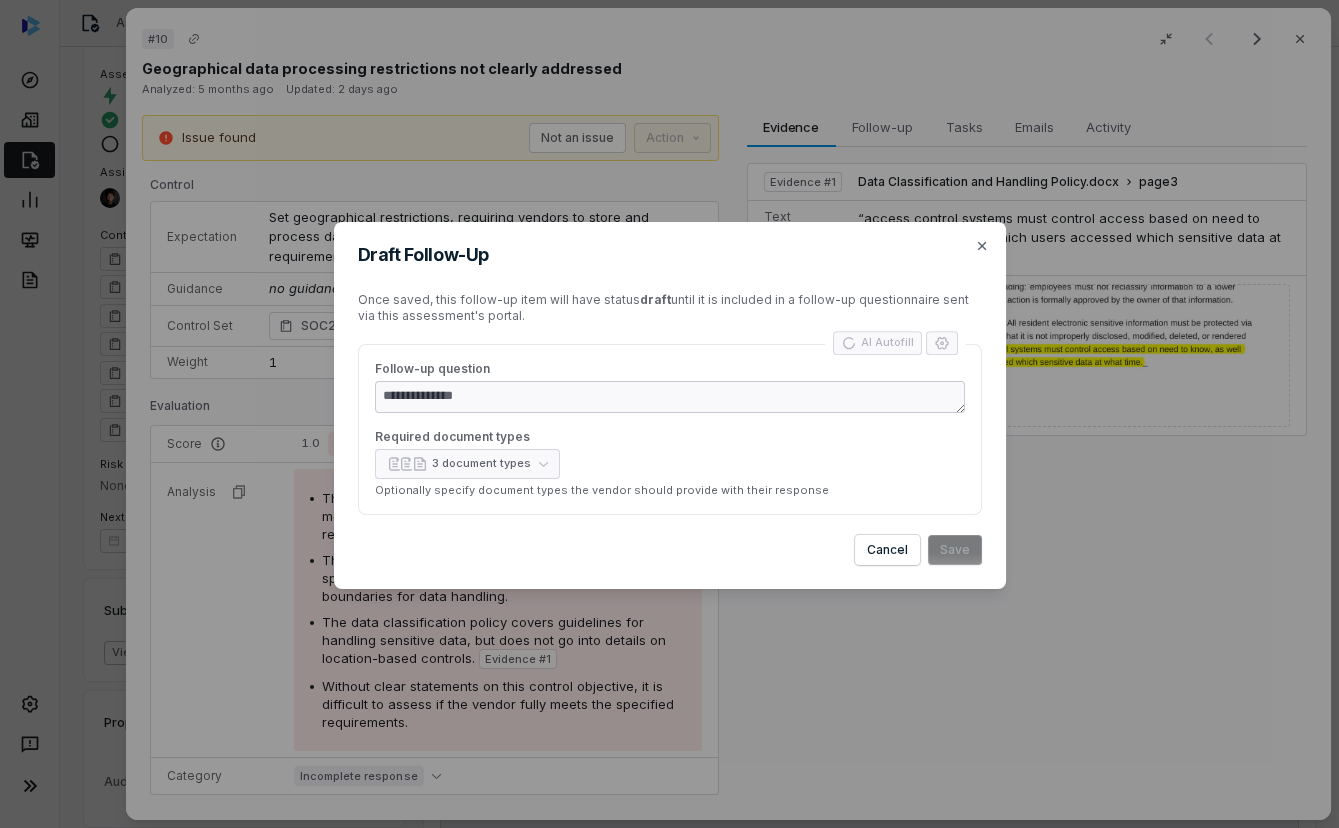 type on "*" 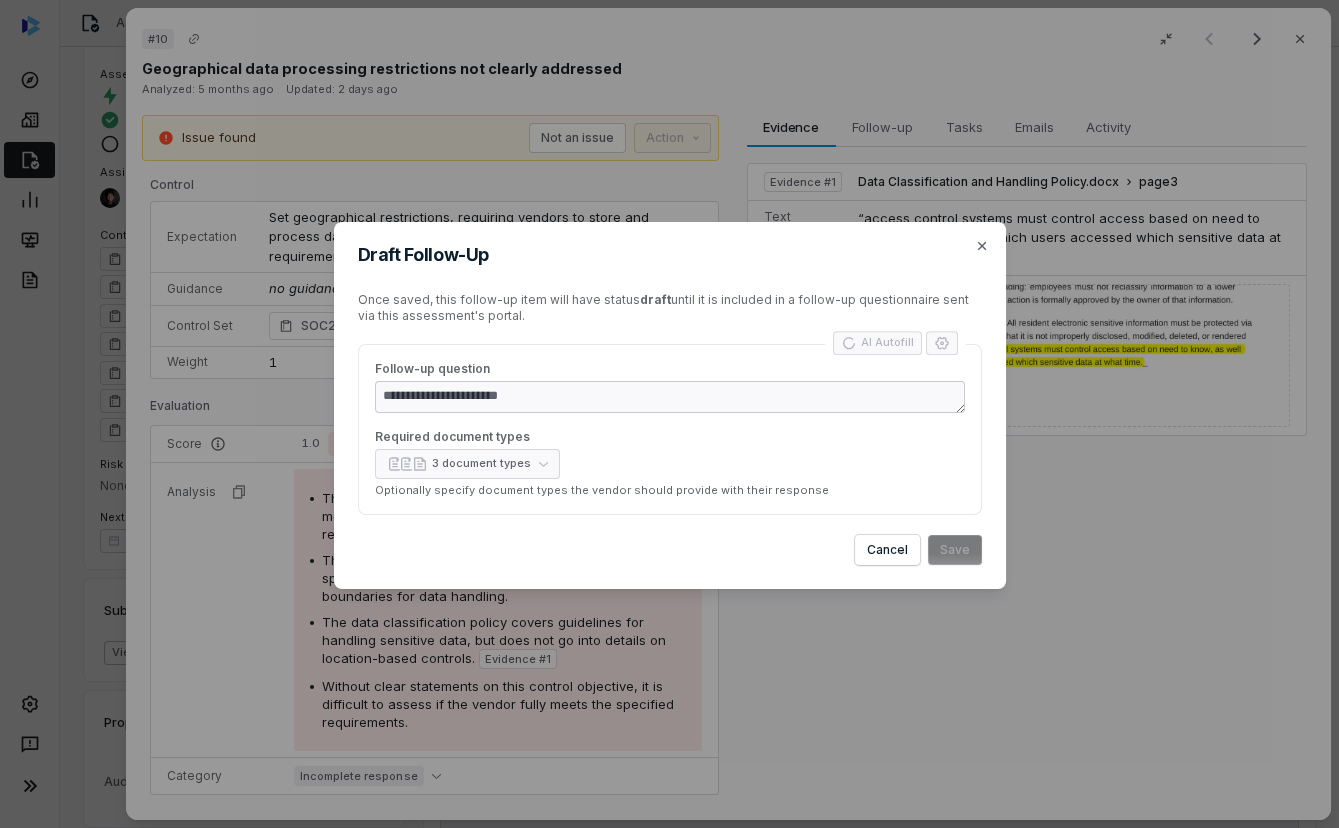 type on "*" 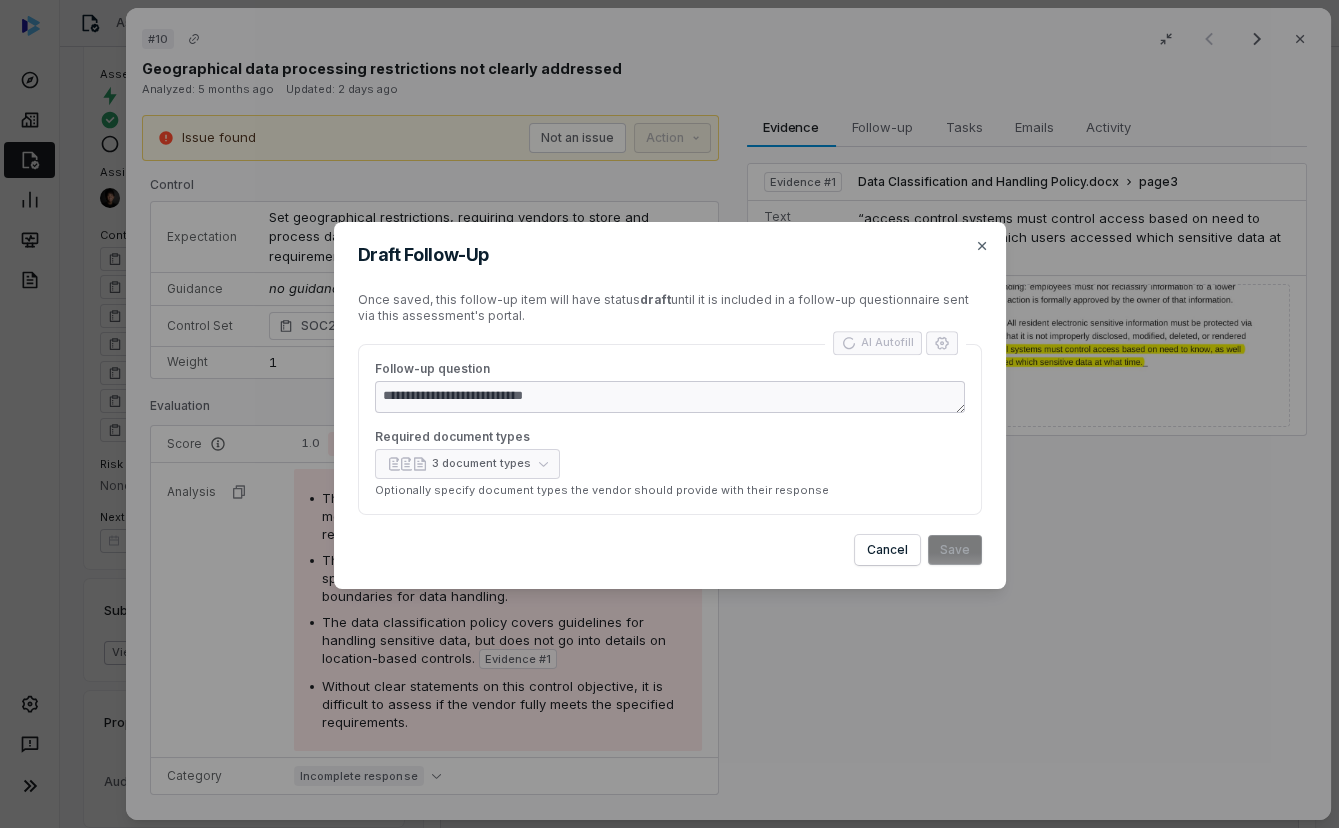 type on "*" 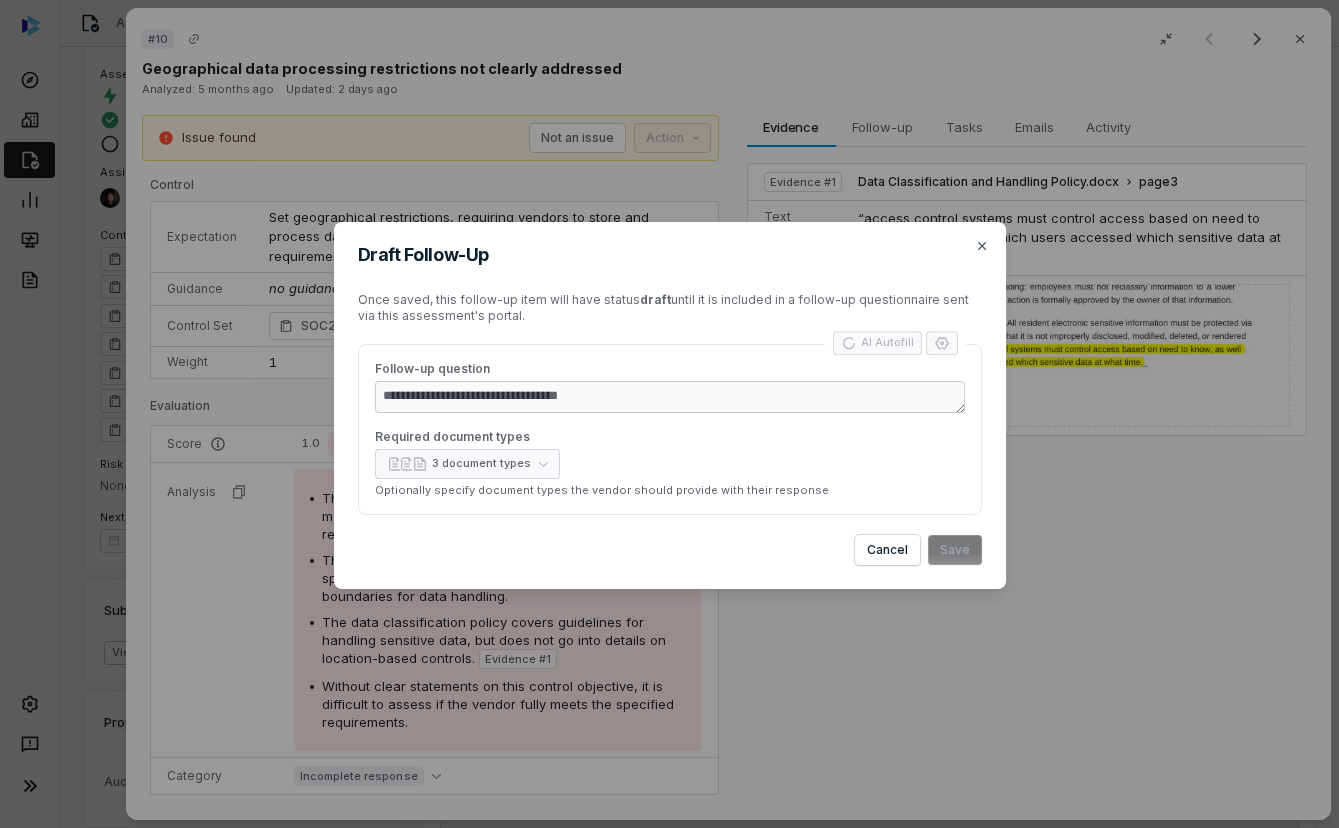 type on "*" 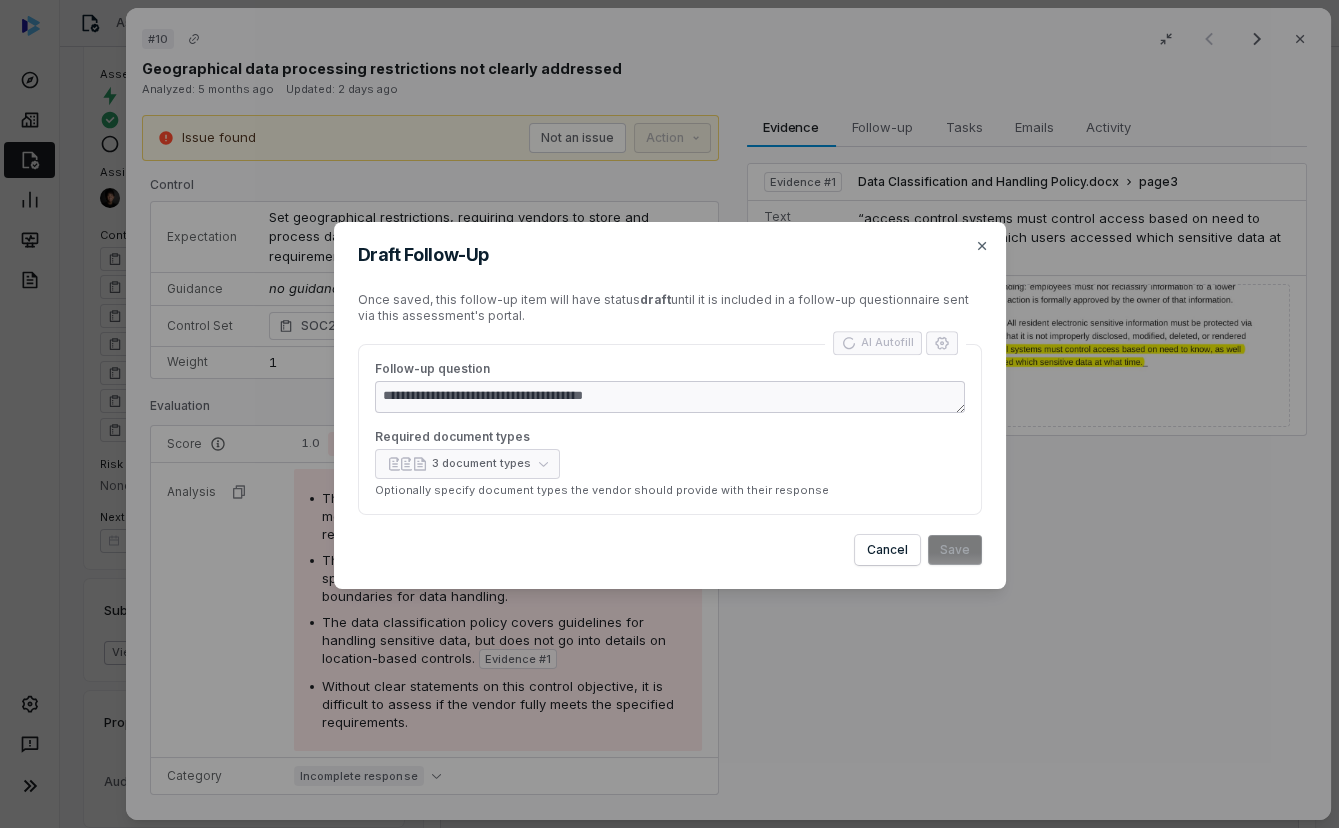 type on "*" 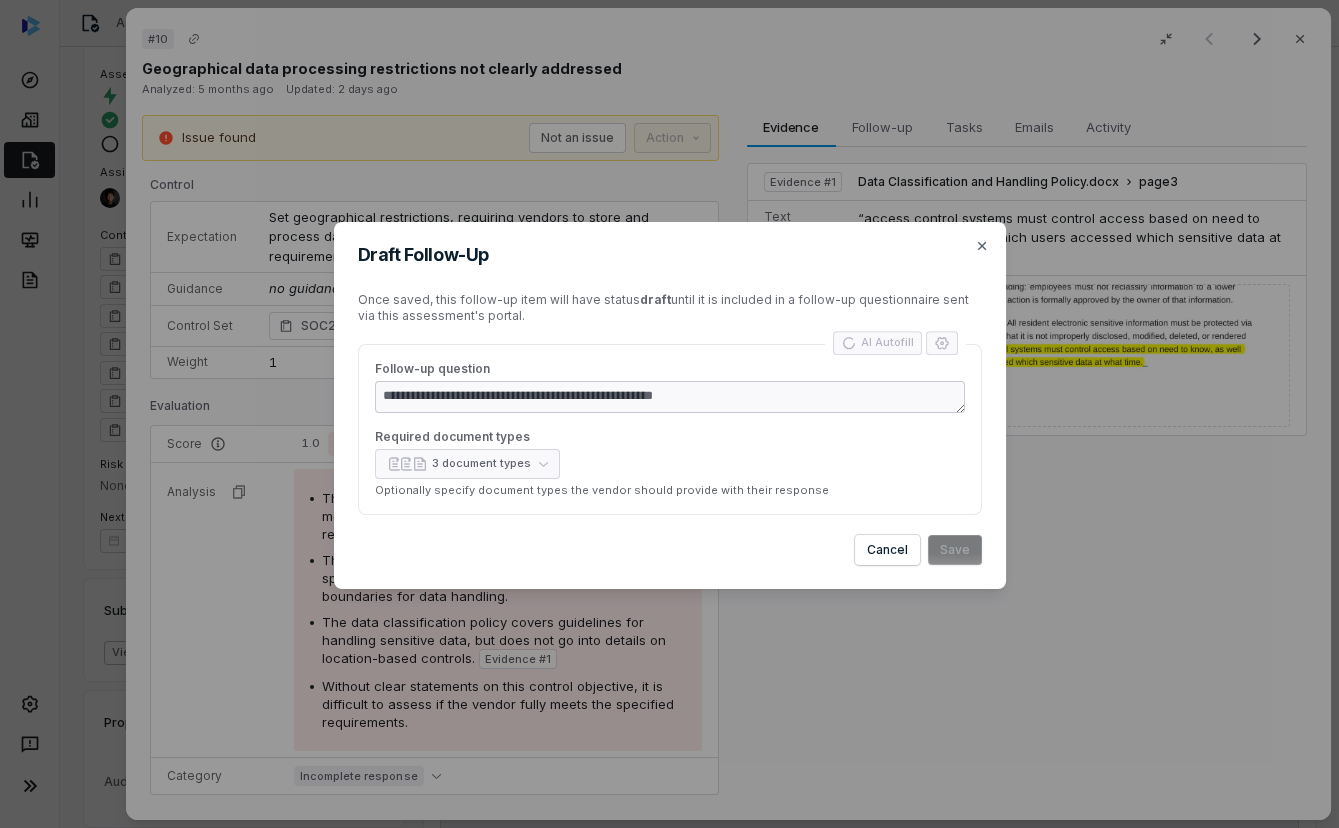 type on "*" 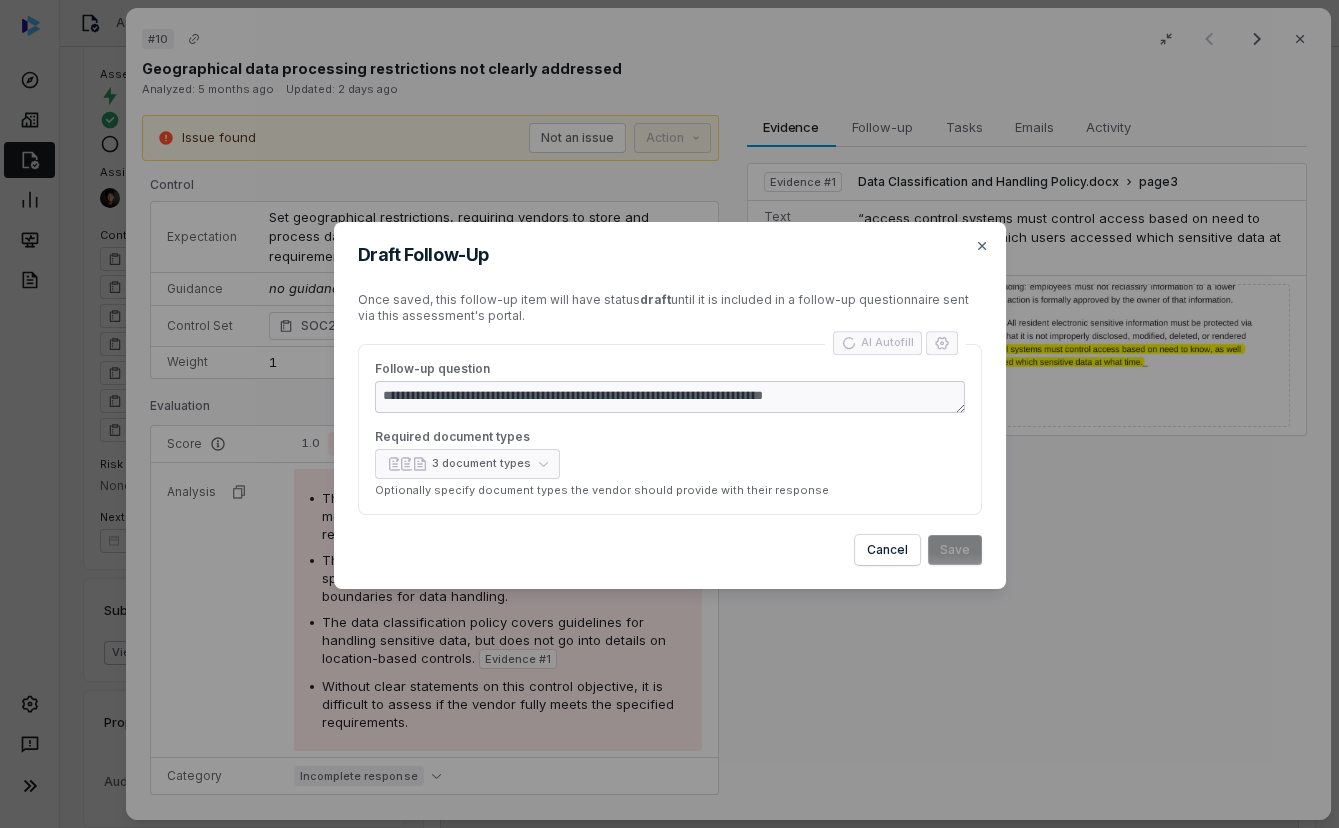 type on "*" 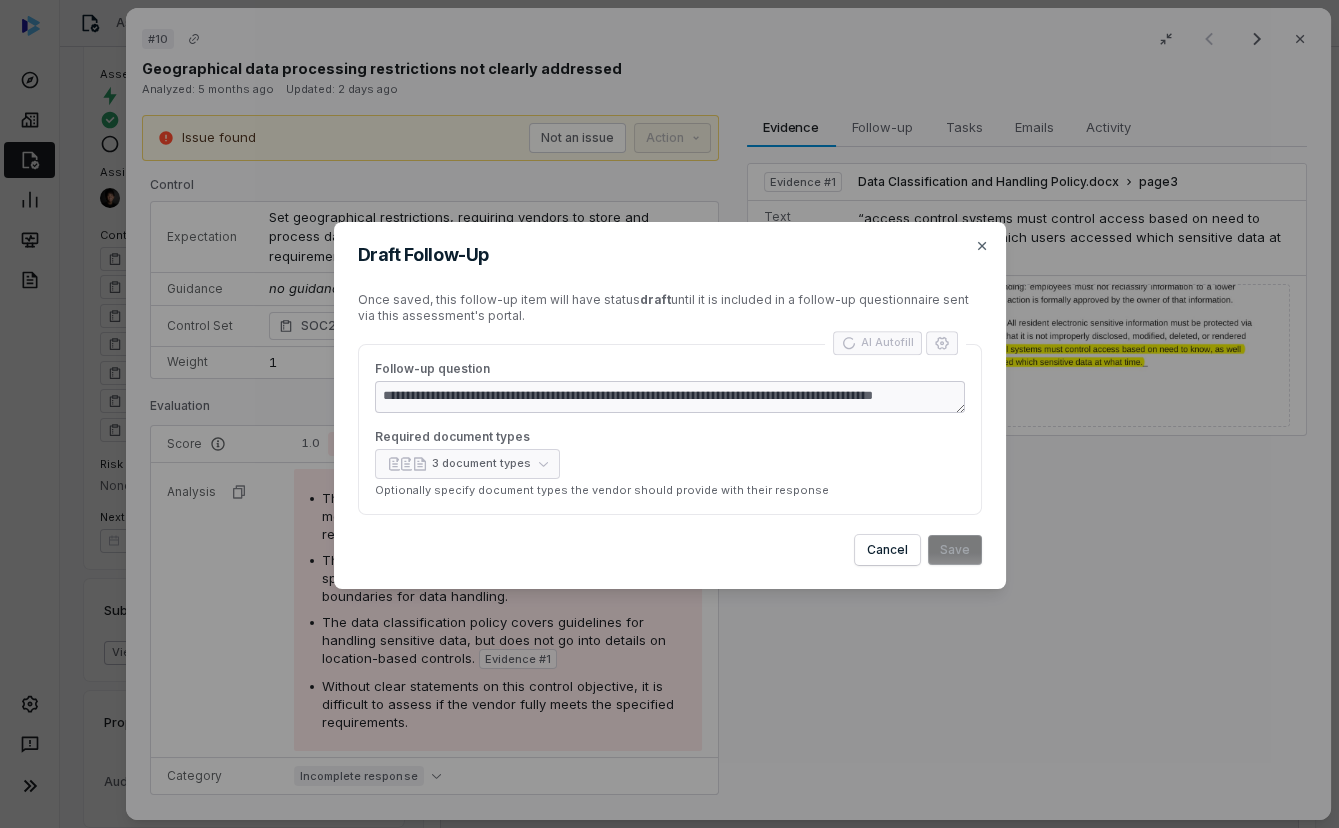 type on "*" 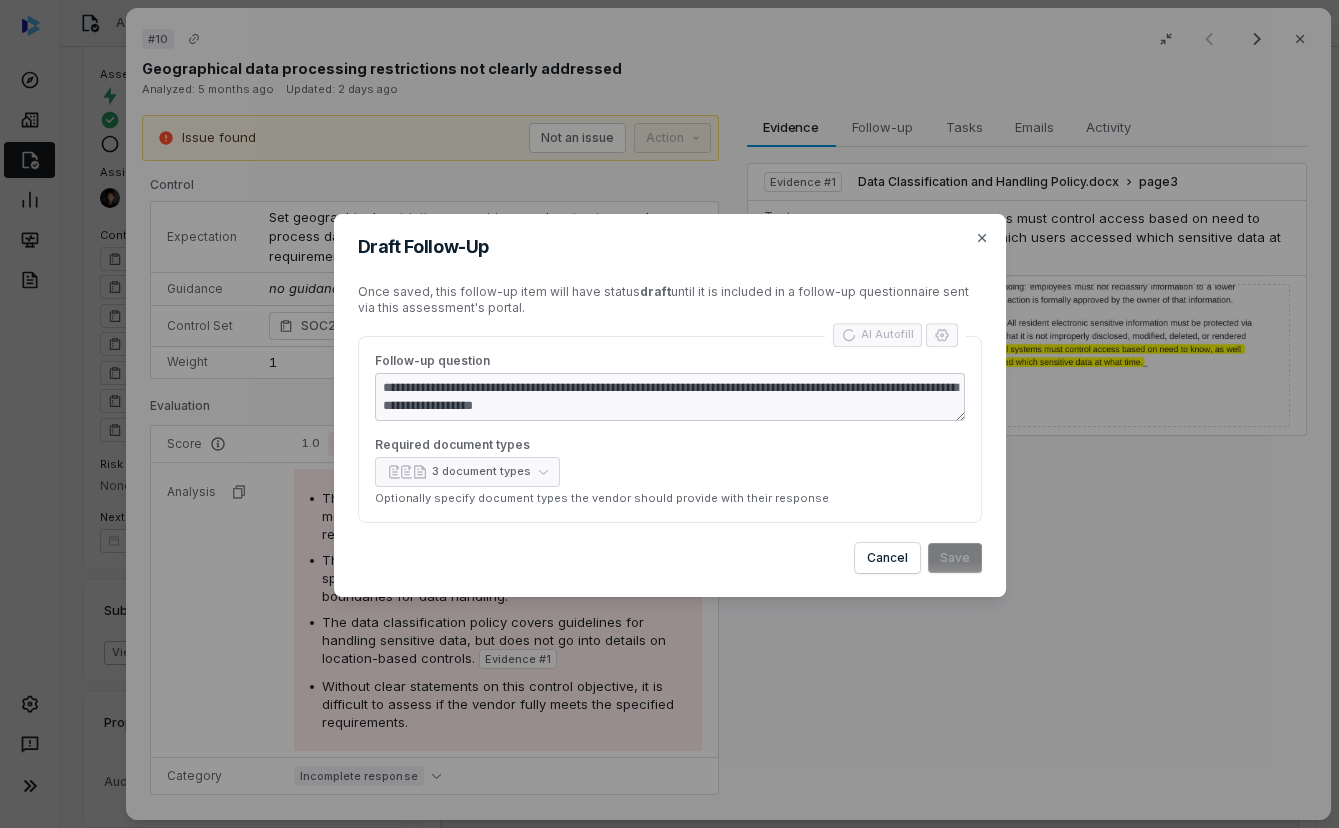 type on "*" 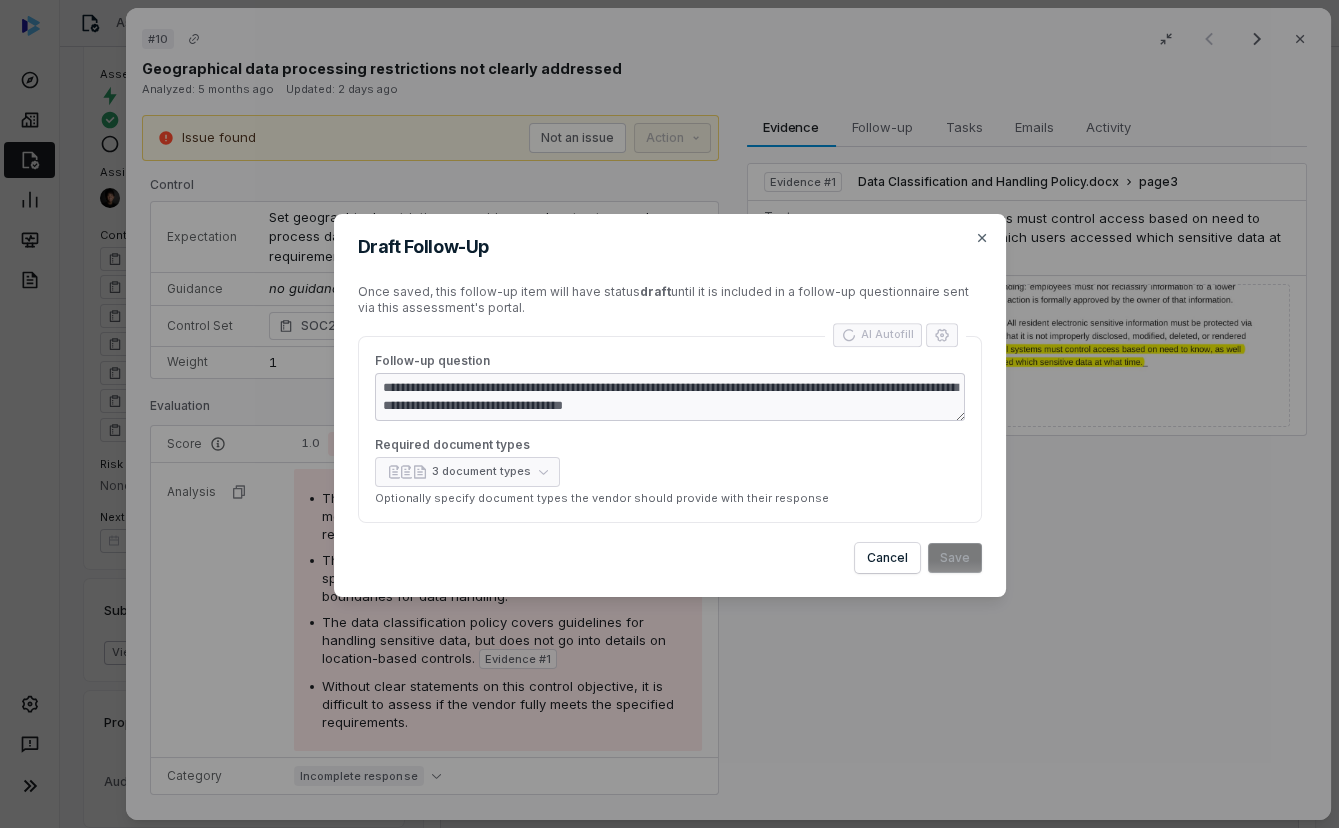type on "*" 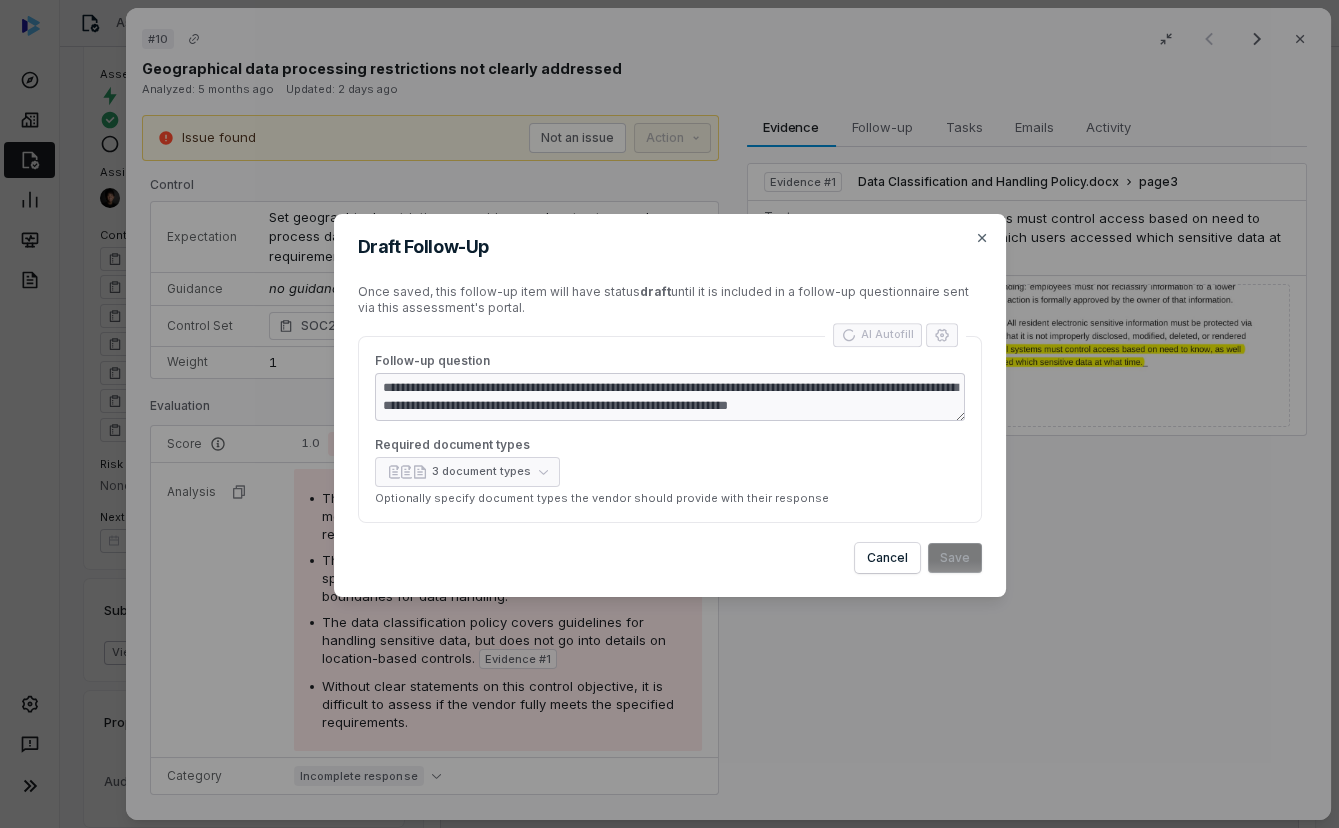 type on "*" 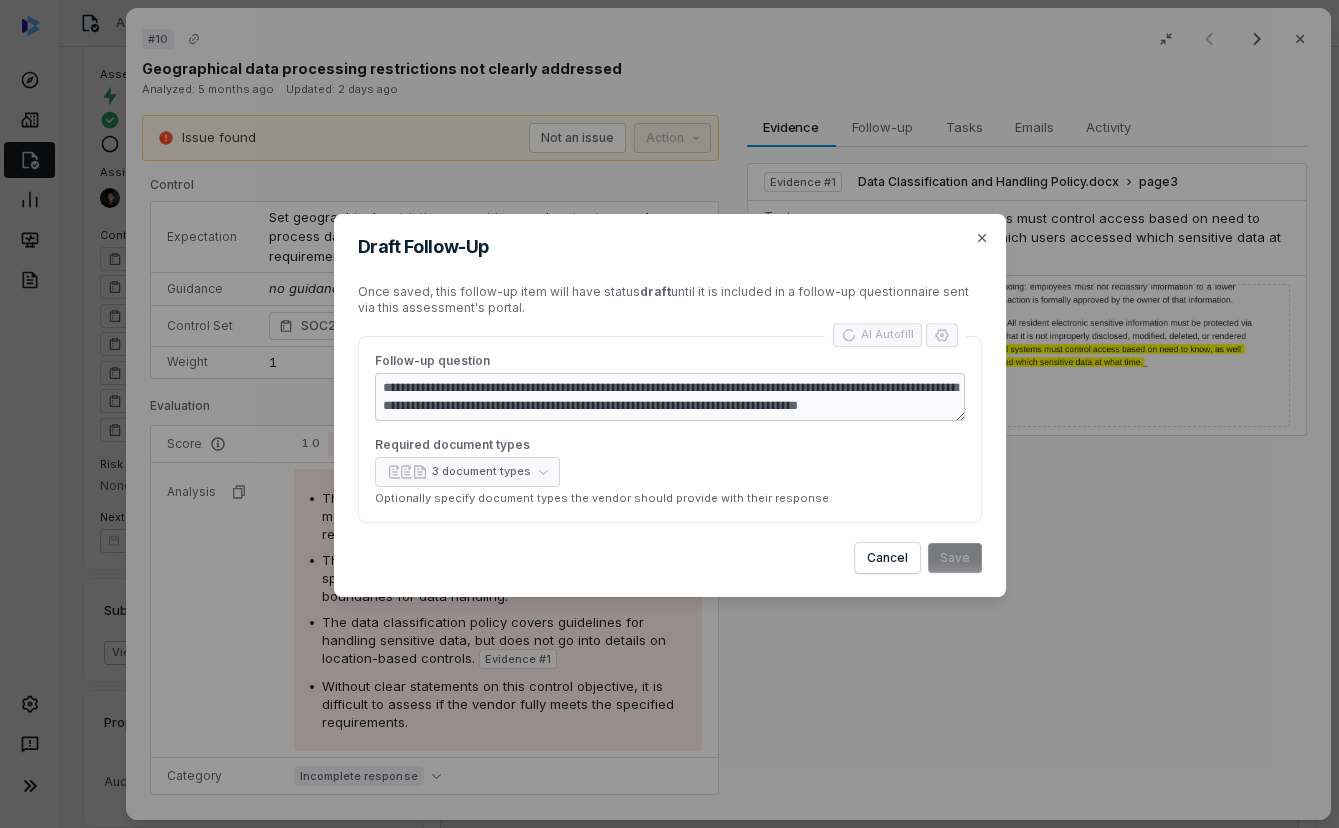 type on "*" 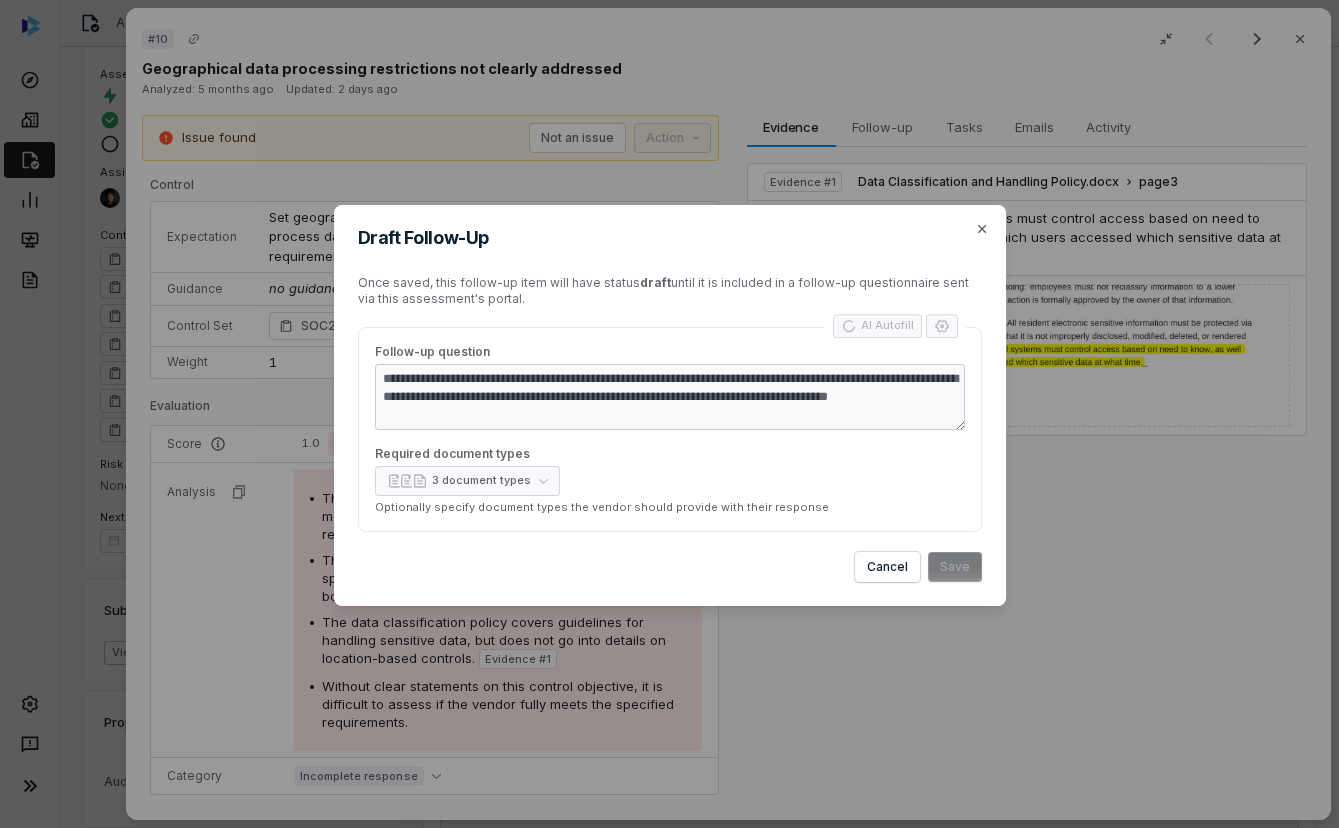 type on "*" 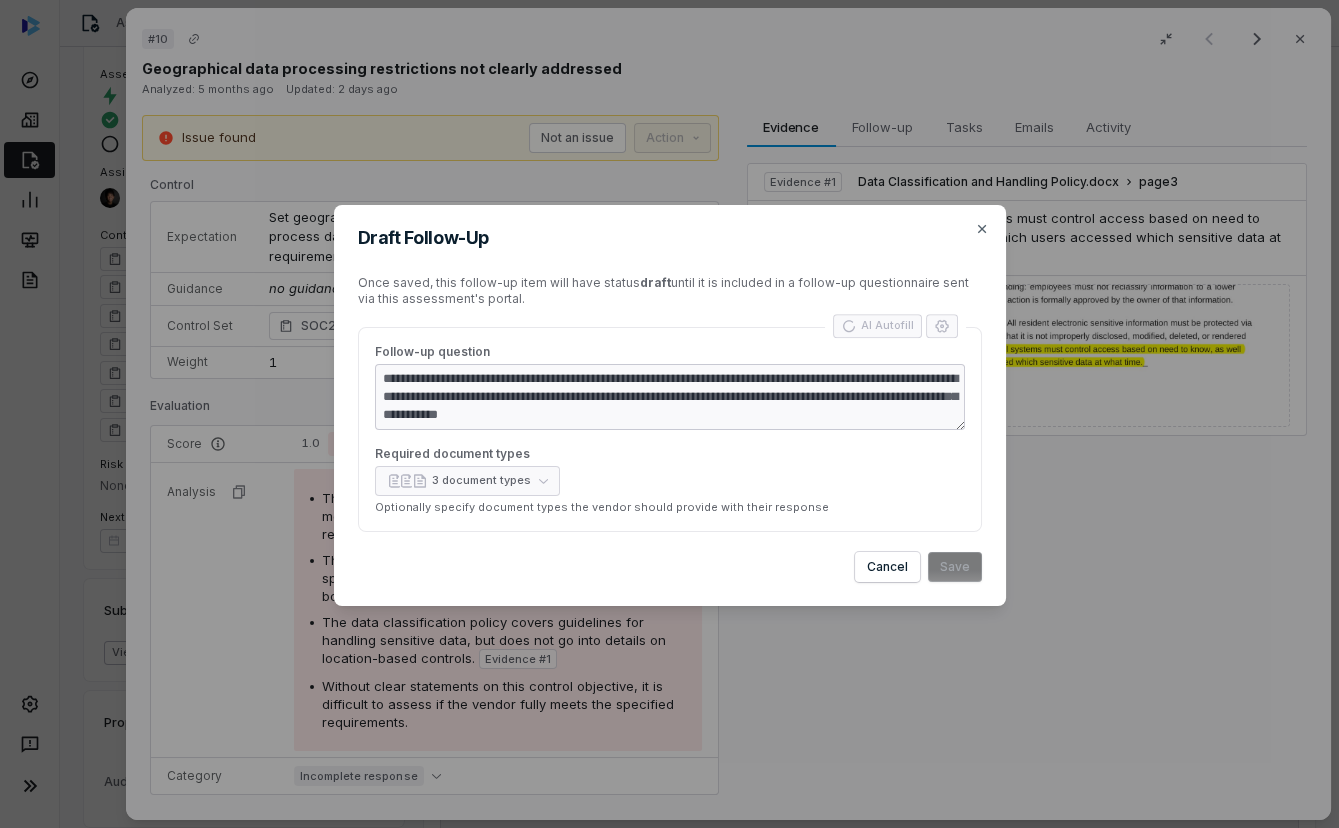 type on "*" 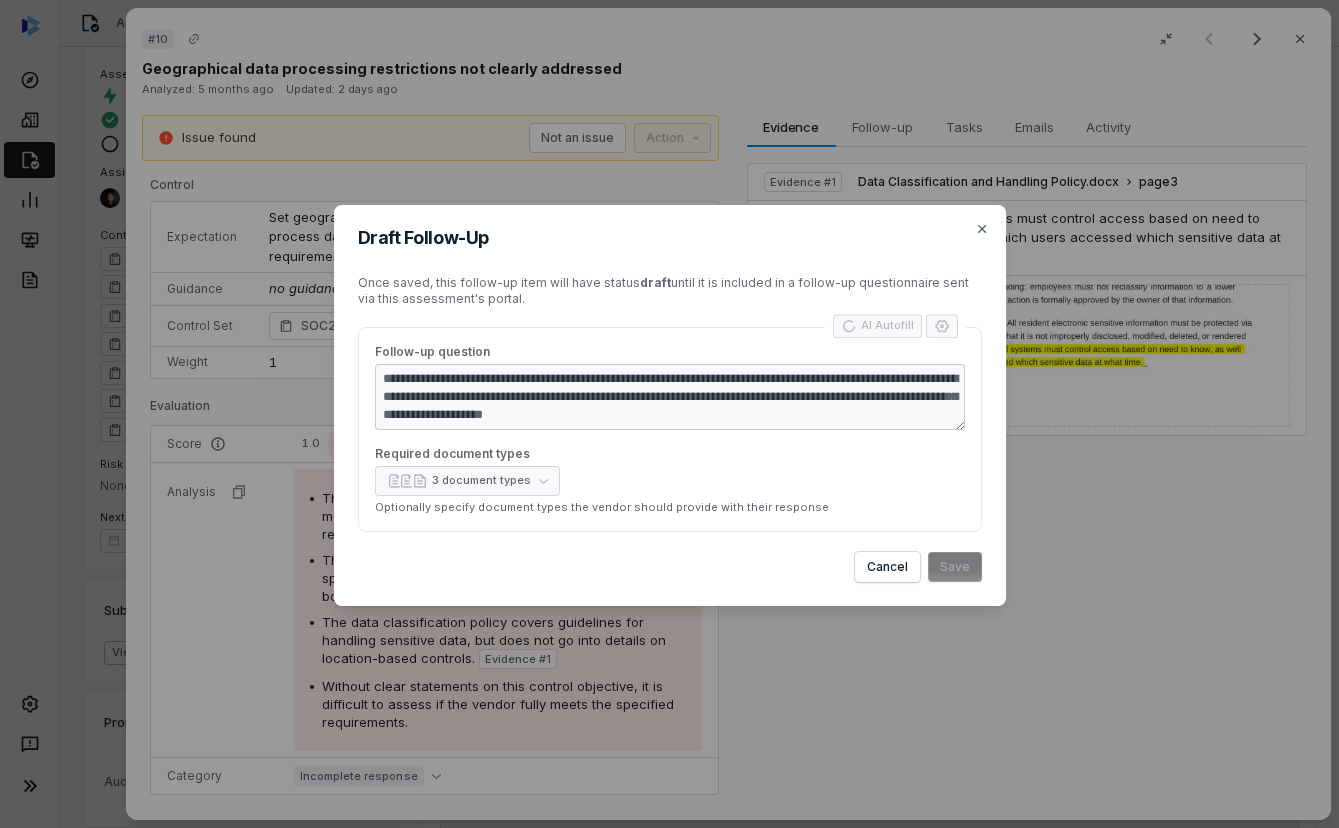 type on "*" 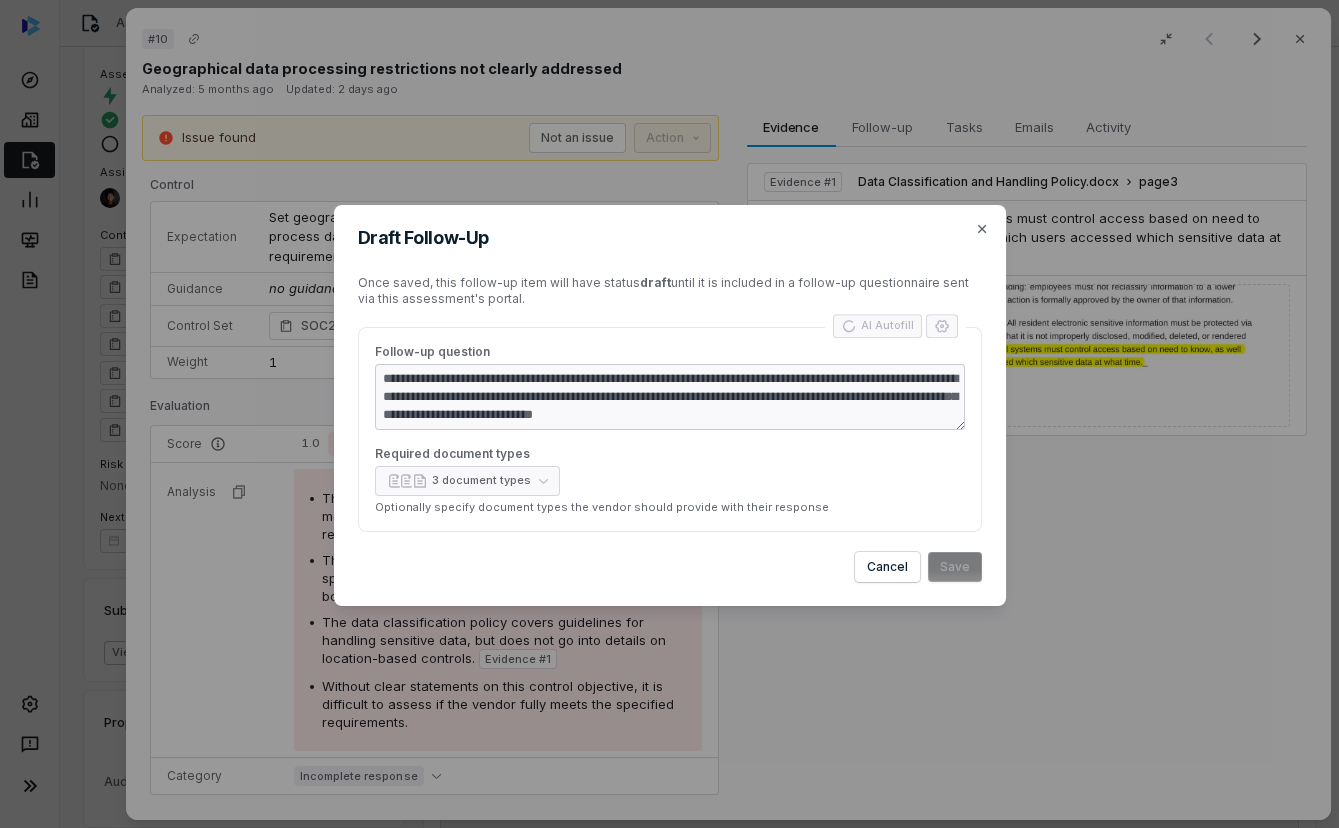 type on "*" 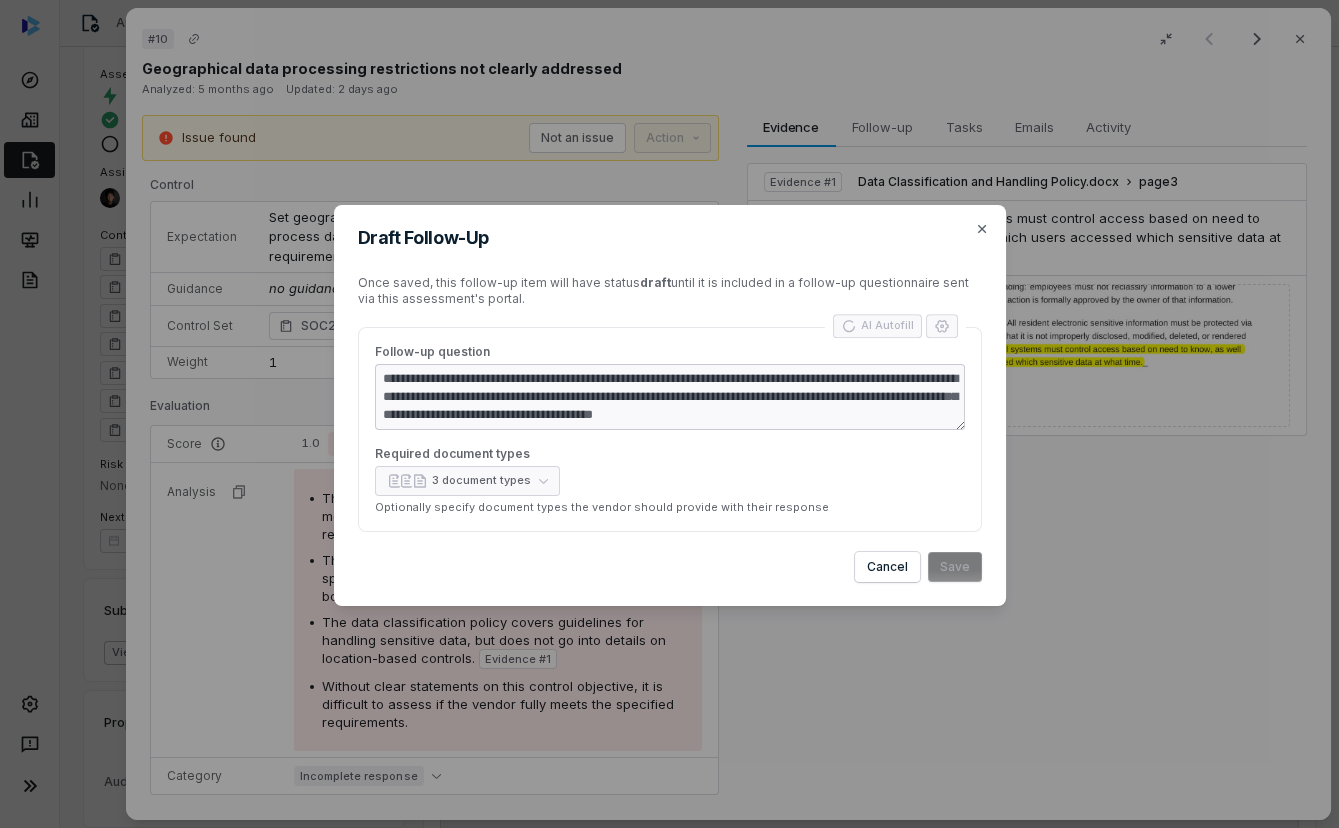 type on "*" 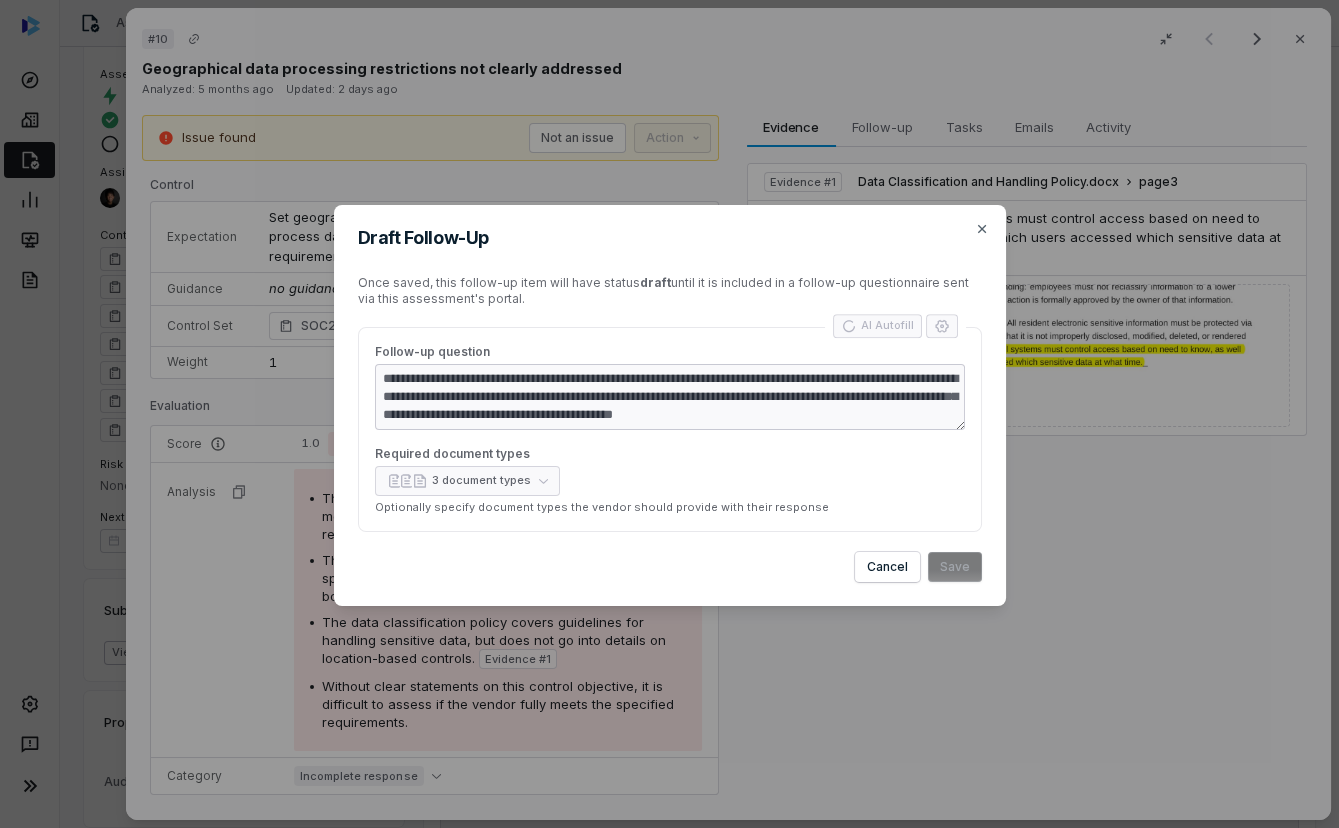 type on "*" 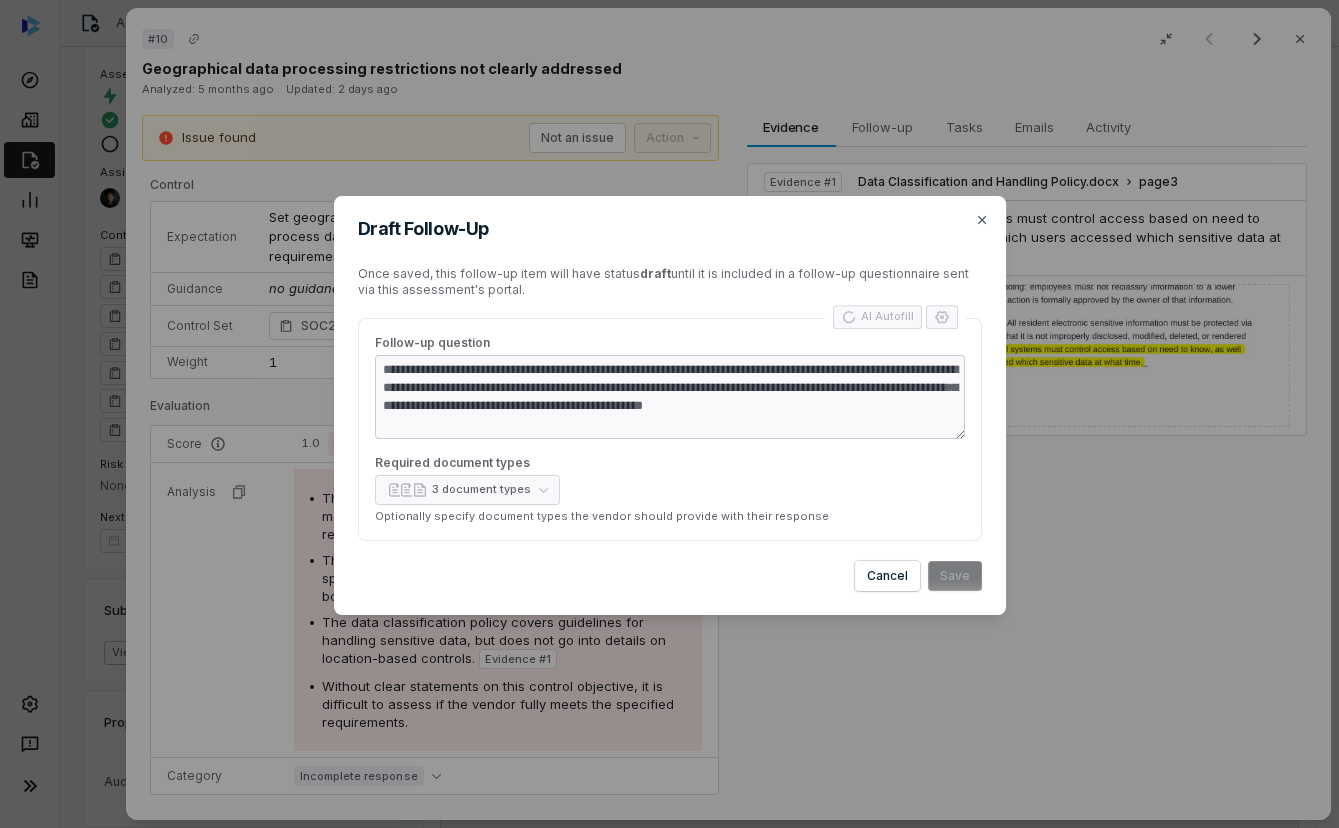 type on "*" 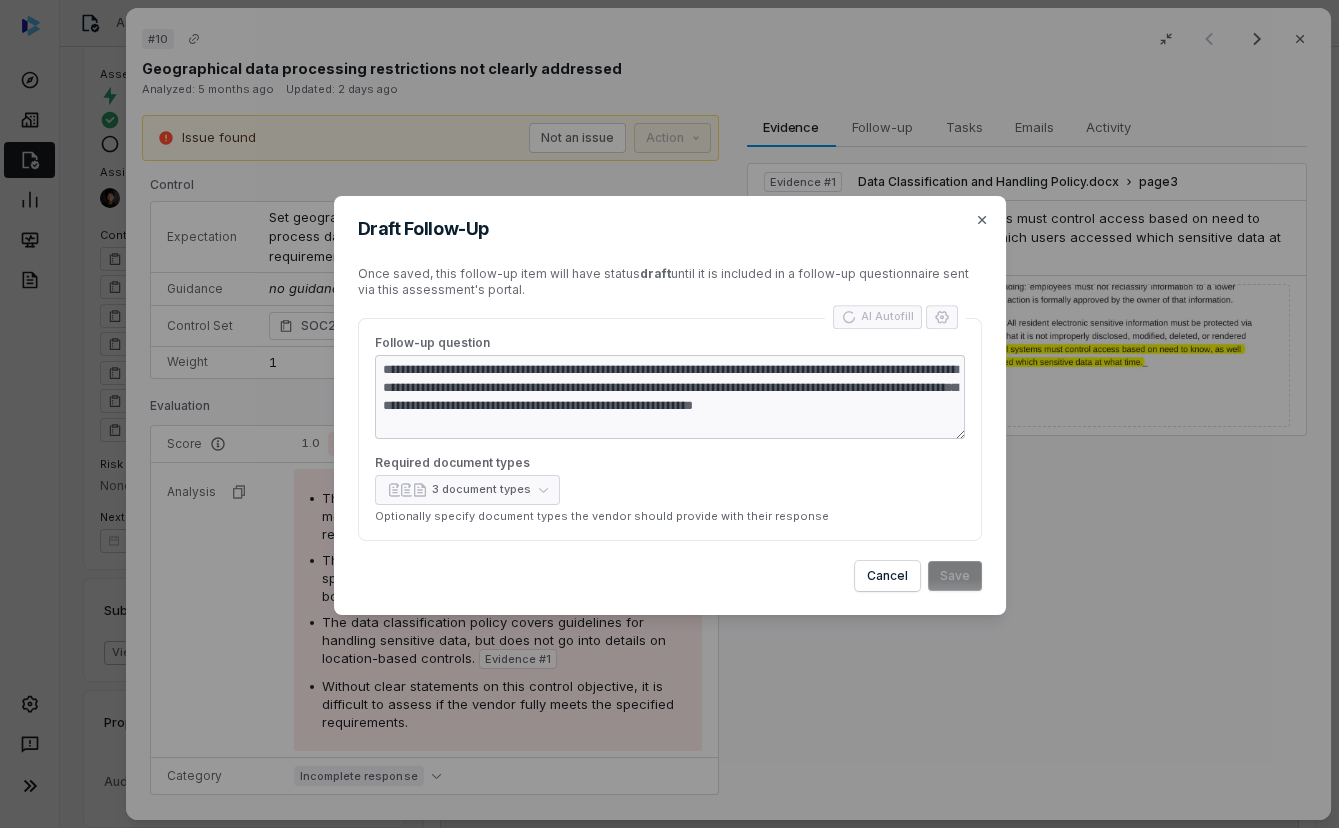 type on "*" 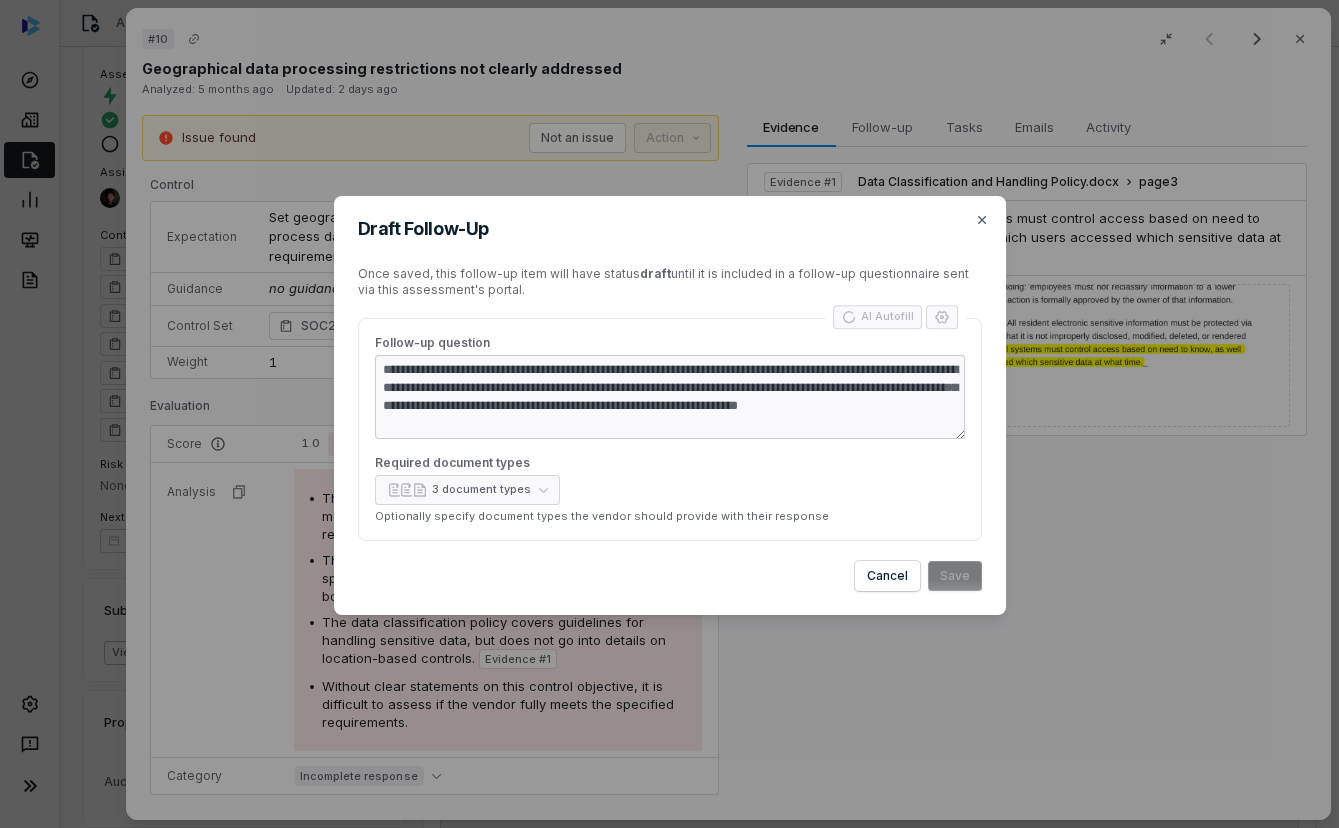 type on "*" 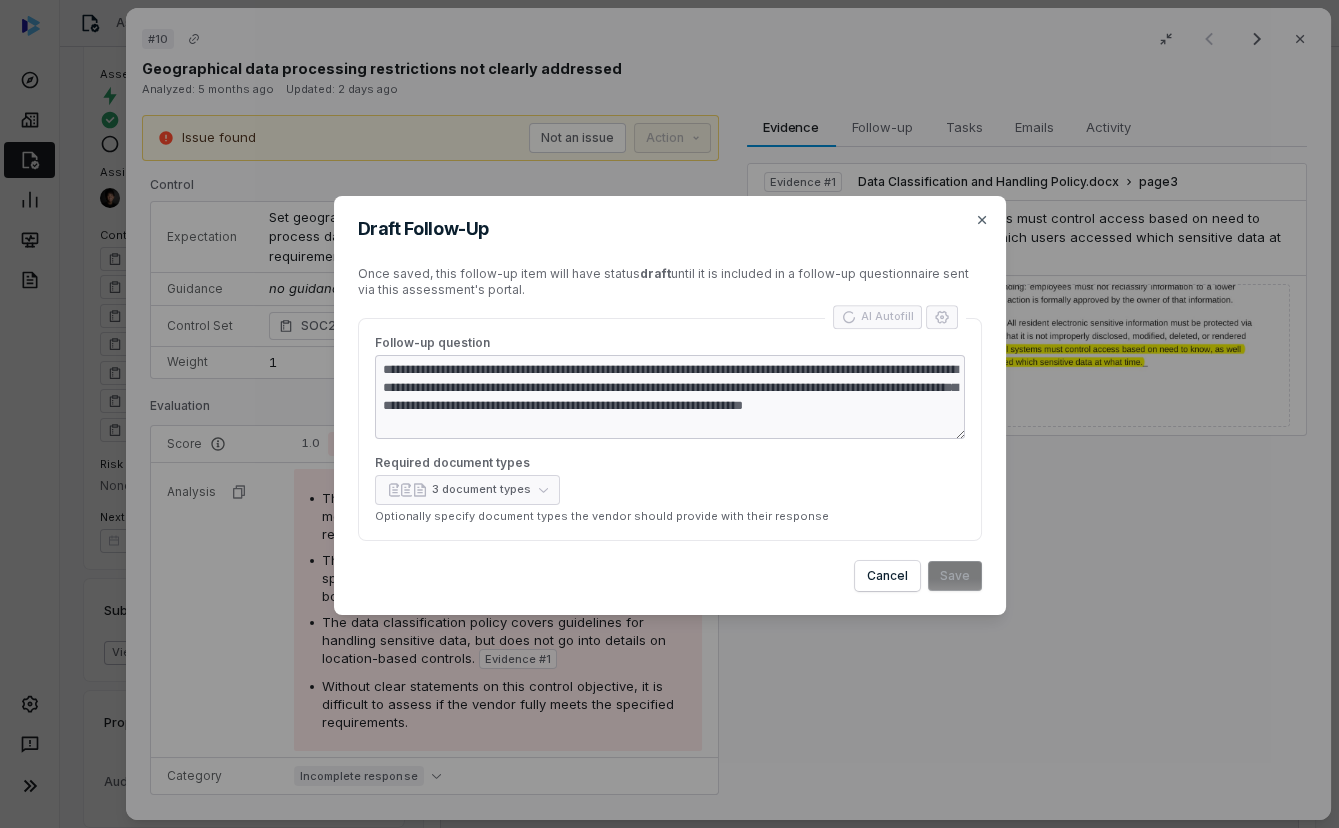 type on "*" 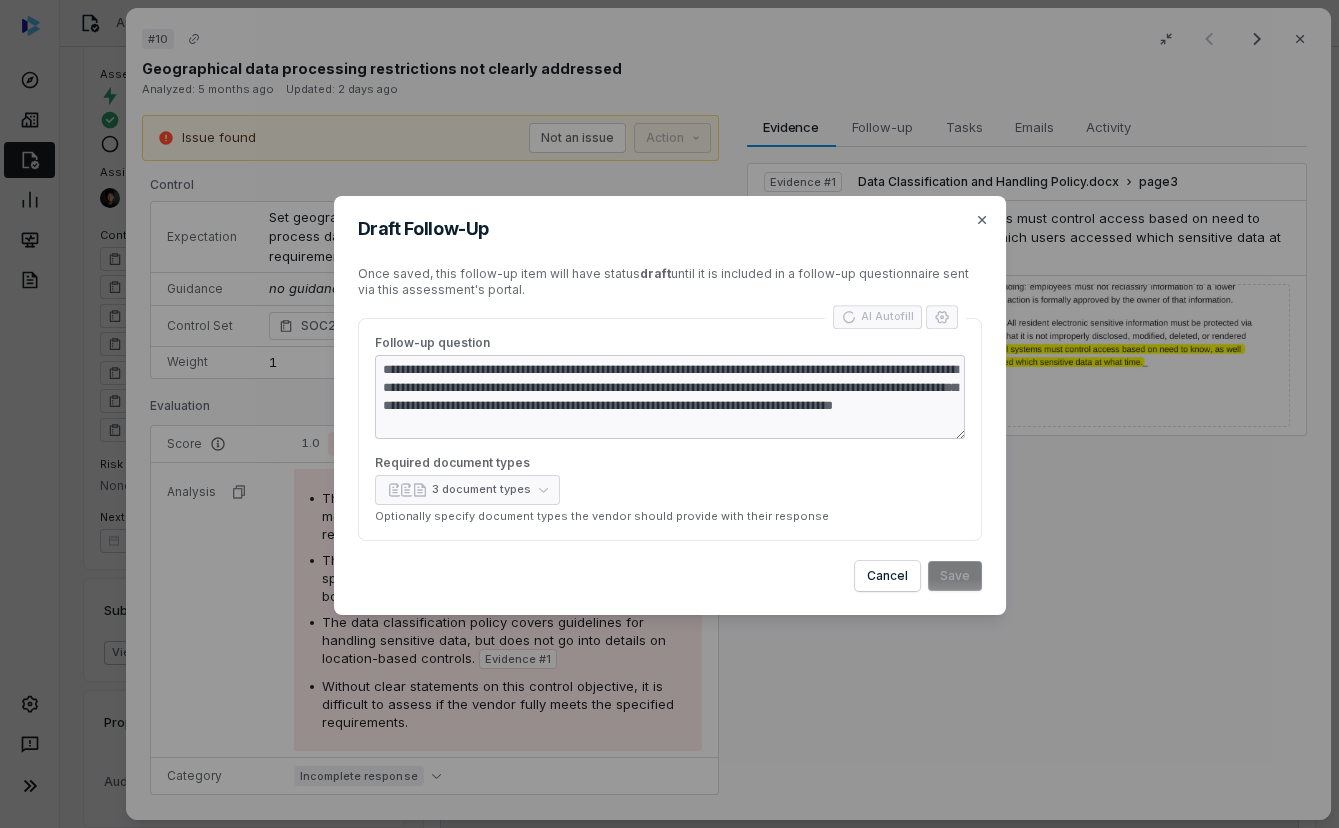 type on "*" 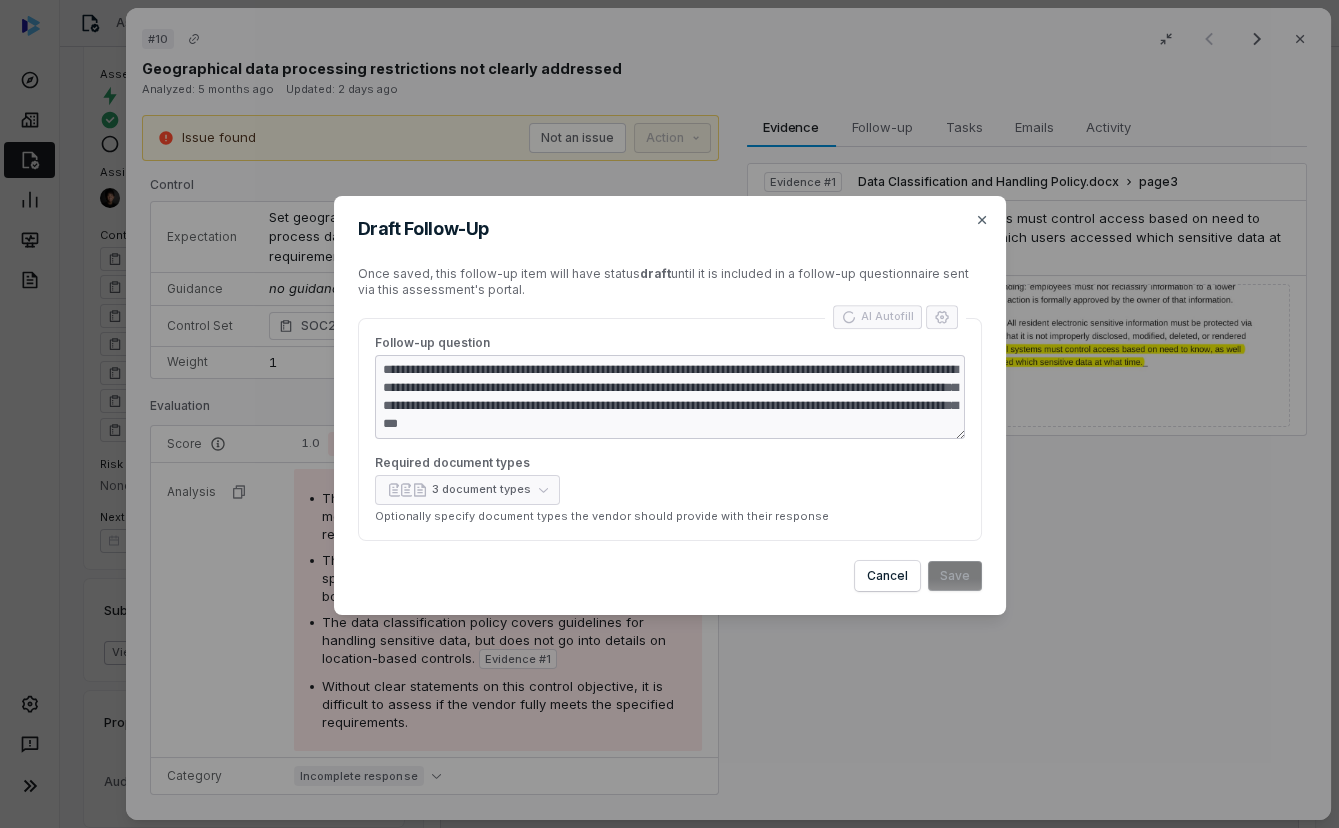type on "*" 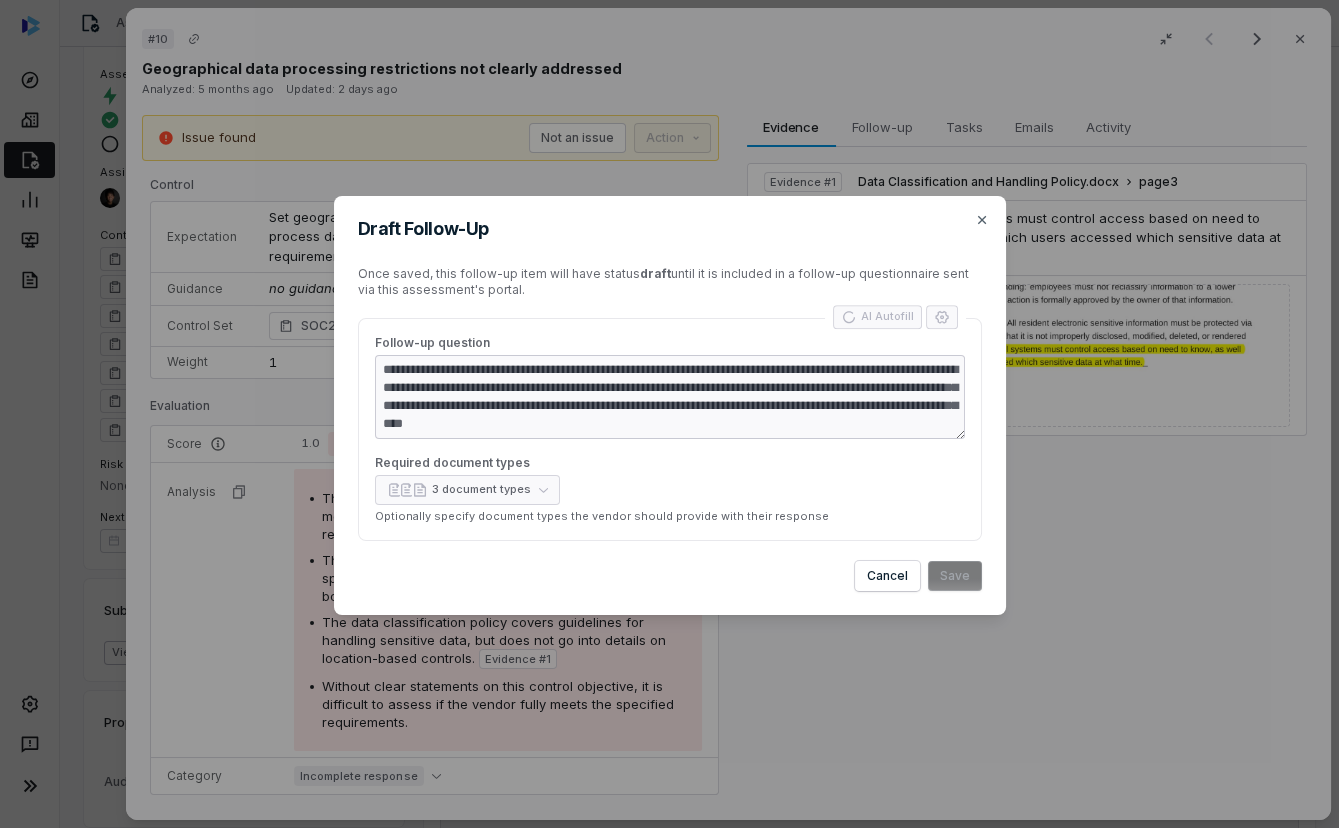 type on "*" 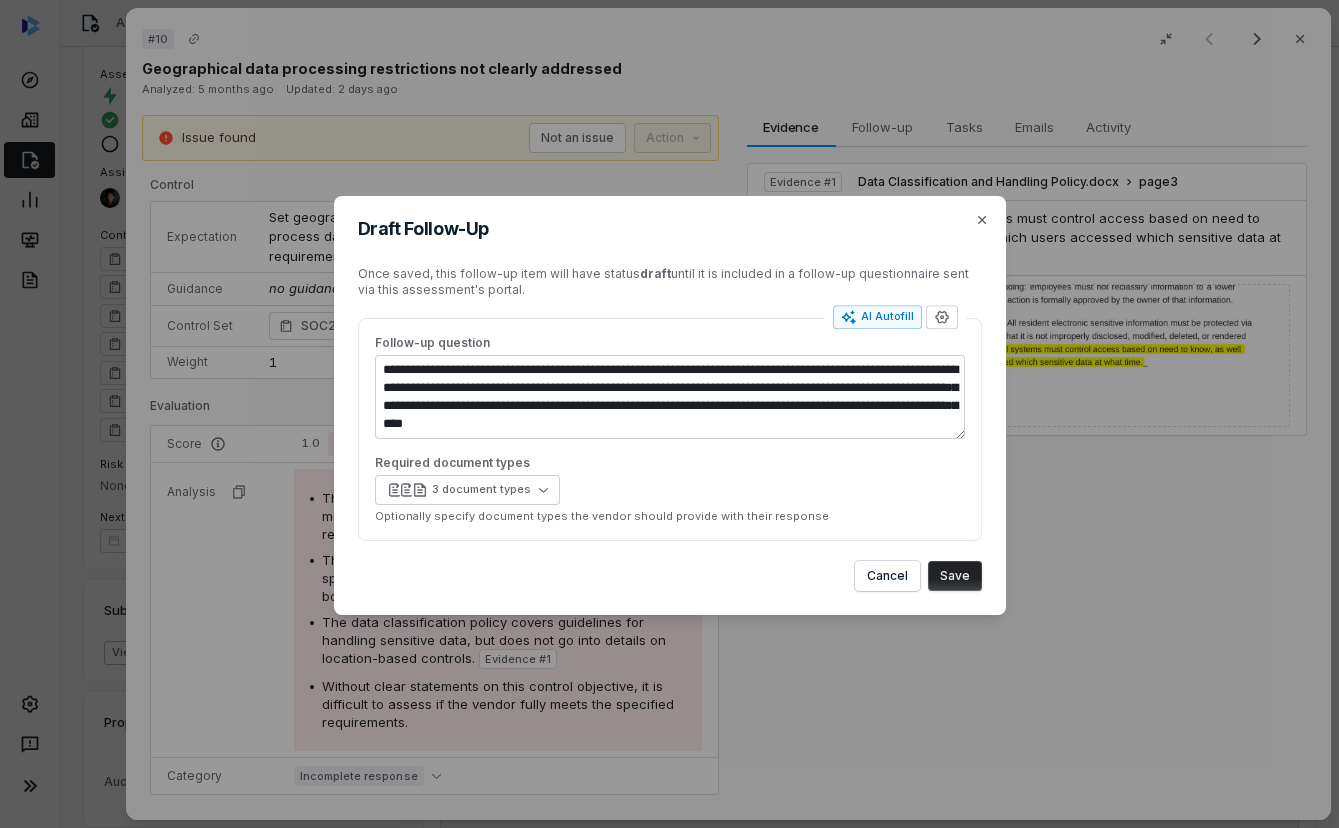 click on "Save" at bounding box center (955, 576) 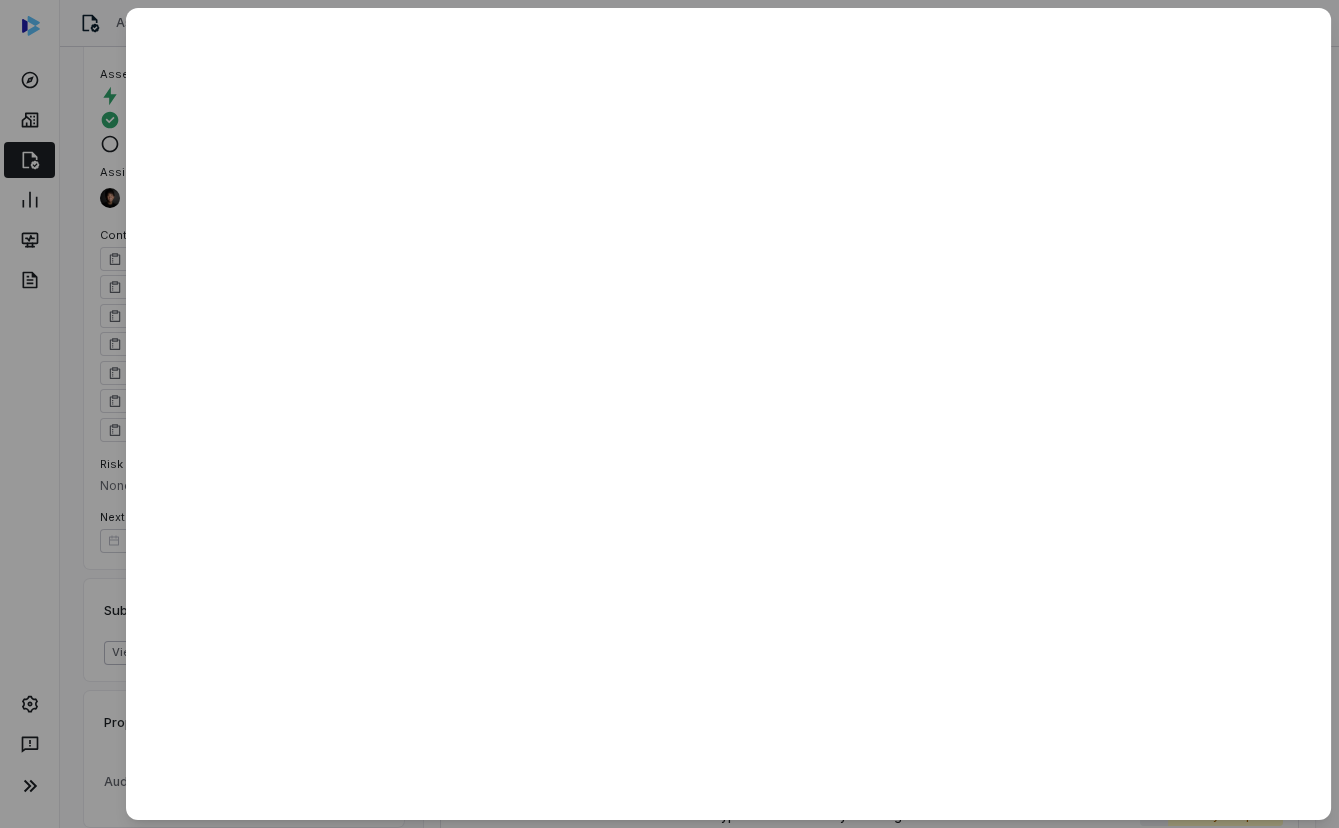 click at bounding box center [669, 414] 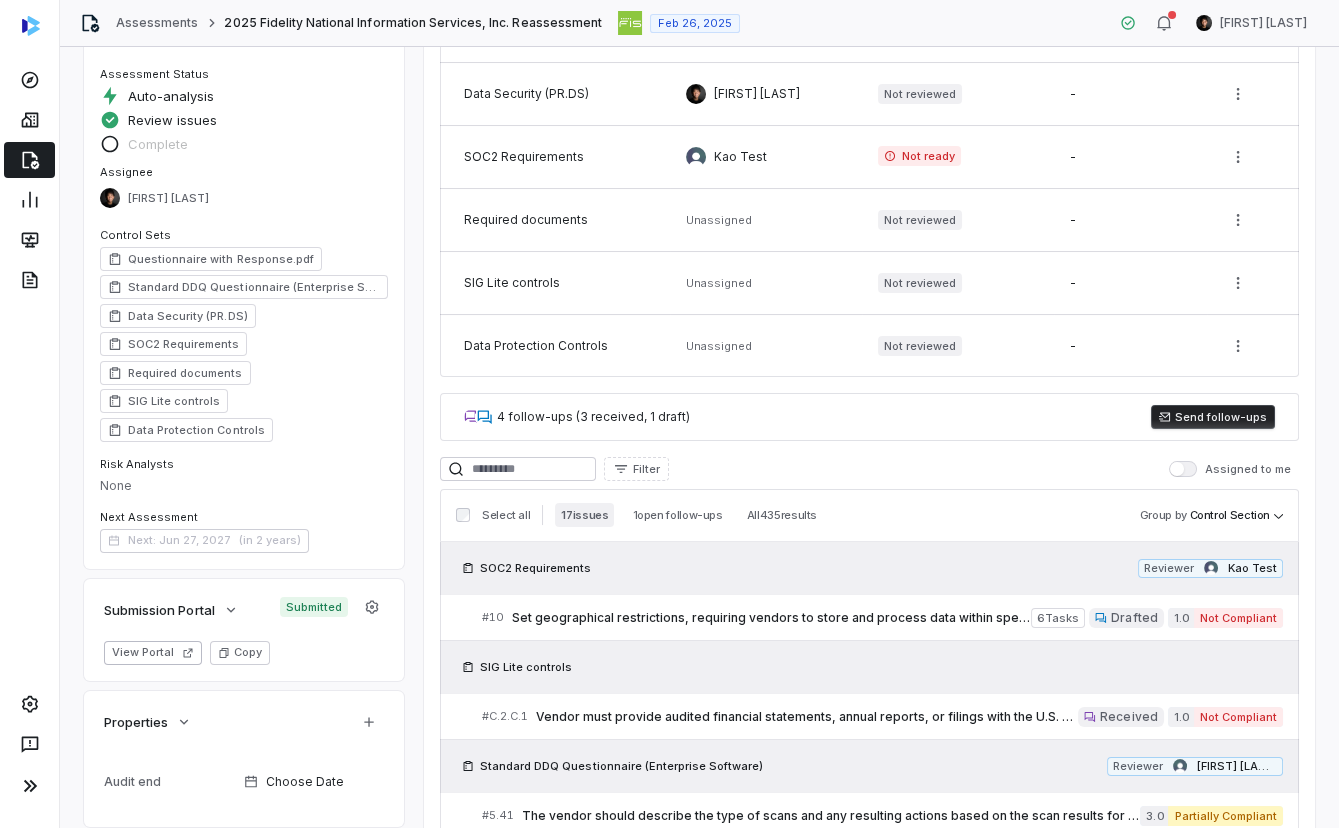 scroll, scrollTop: 0, scrollLeft: 0, axis: both 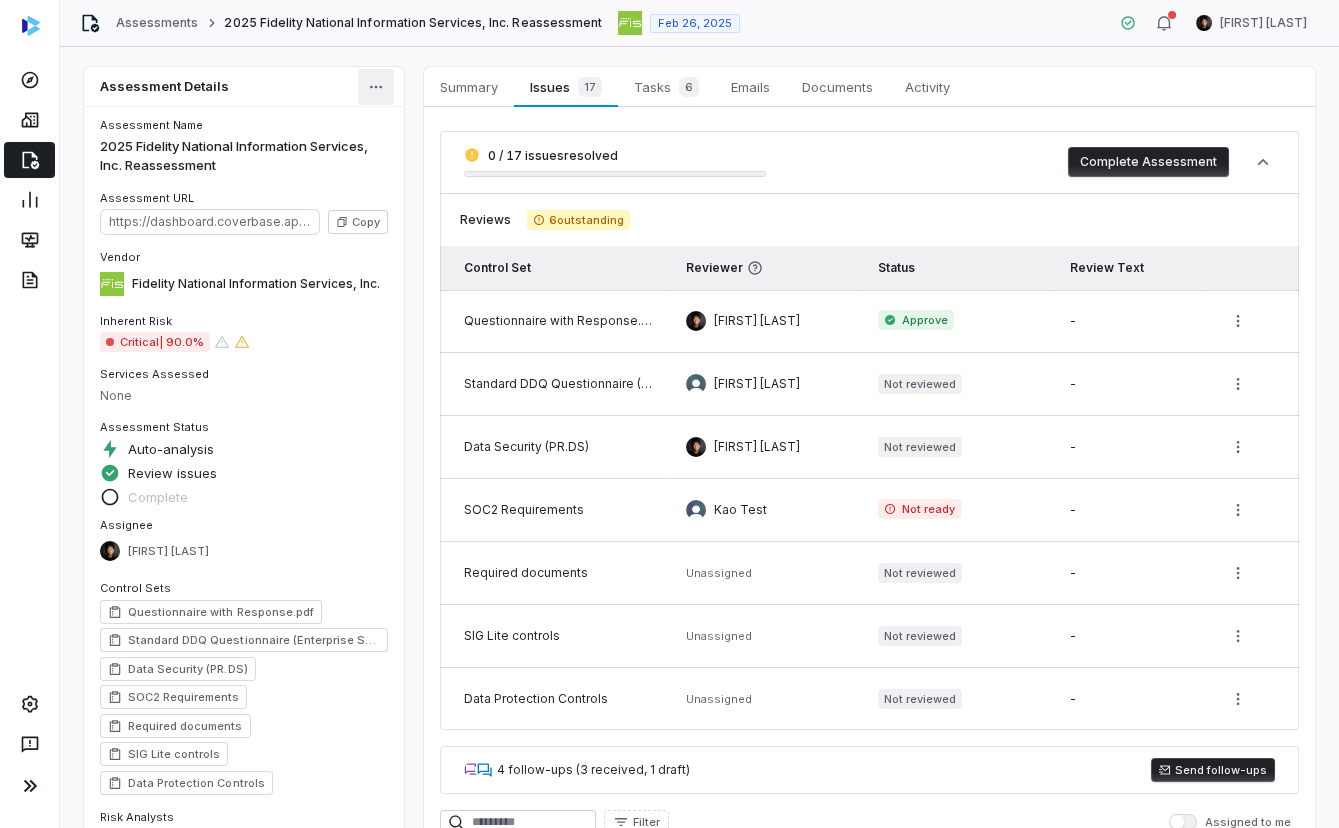 click on "Assessments 2025 Fidelity National Information Services, Inc. Reassessment [DATE] [FIRST] [LAST] Assessment Details Assessment Name 2025 Fidelity National Information Services, Inc. Reassessment Assessment URL https://dashboard.coverbase.app/assessments/cbqsrw_2a6129d722f1414fba7777763f2653e1 Copy Vendor Fidelity National Information Services, Inc. Inherent Risk Critical  | 90.0% Services Assessed None Assessment Status Auto-analysis Review issues Complete Assignee [FIRST] [LAST] Control Sets Questionnaire with Response.pdf Standard DDQ Questionnaire (Enterprise Software) Data Security (PR.DS) SOC2 Requirements Required documents SIG Lite controls Data Protection Controls Risk Analysts None Next Assessment Next: [DATE] ( in 2 years ) Submission Portal Submitted View Portal Copy Properties Audit end Choose Date Summary Summary Issues 17 Issues 17 Tasks 6 Tasks 6 Emails Emails Documents Documents Activity Activity 0 / 17   issues  resolved Complete Assessment Reviews 6  outstanding -" at bounding box center (669, 414) 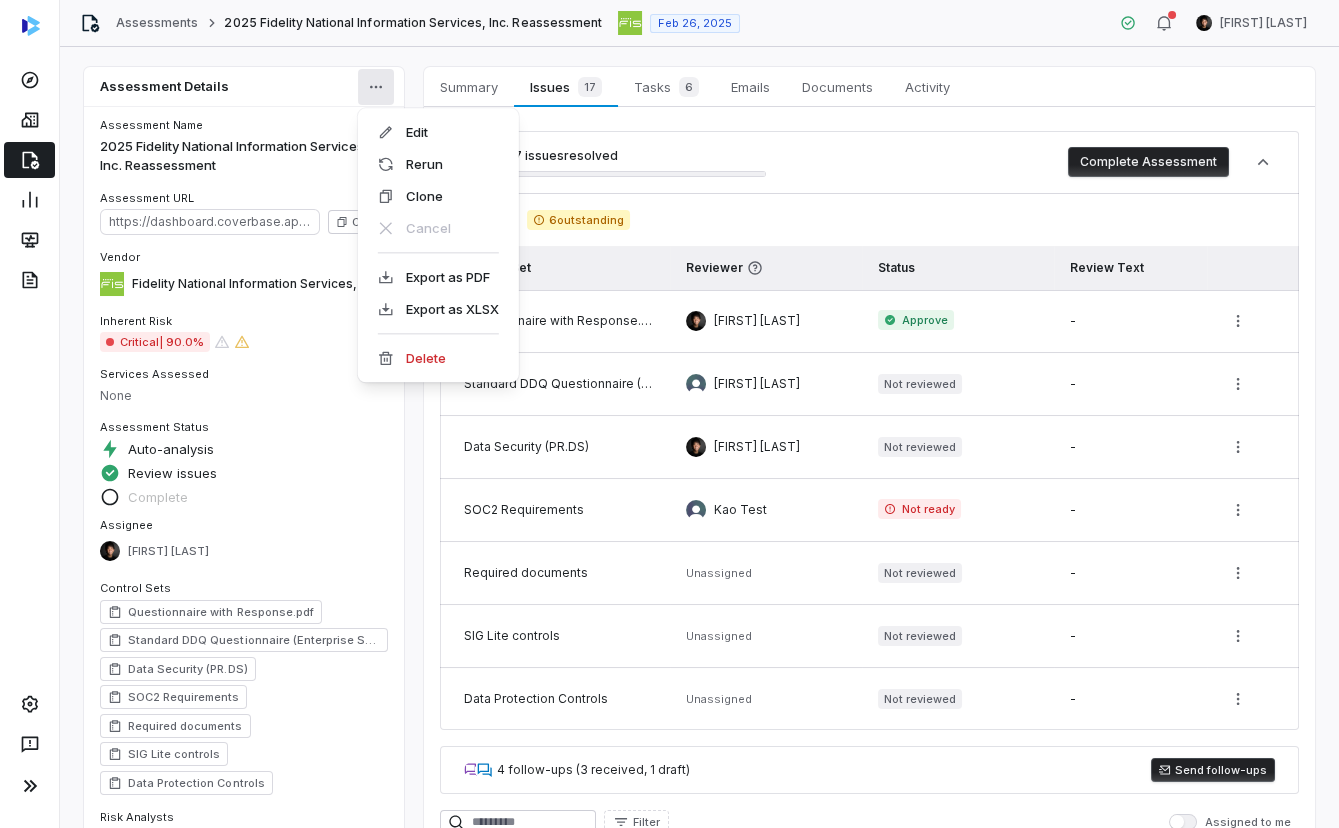 click on "Assessments 2025 Fidelity National Information Services, Inc. Reassessment [DATE] [FIRST] [LAST] Assessment Details Assessment Name 2025 Fidelity National Information Services, Inc. Reassessment Assessment URL https://dashboard.coverbase.app/assessments/cbqsrw_2a6129d722f1414fba7777763f2653e1 Copy Vendor Fidelity National Information Services, Inc. Inherent Risk Critical  | 90.0% Services Assessed None Assessment Status Auto-analysis Review issues Complete Assignee [FIRST] [LAST] Control Sets Questionnaire with Response.pdf Standard DDQ Questionnaire (Enterprise Software) Data Security (PR.DS) SOC2 Requirements Required documents SIG Lite controls Data Protection Controls Risk Analysts None Next Assessment Next: [DATE] ( in 2 years ) Submission Portal Submitted View Portal Copy Properties Audit end Choose Date Summary Summary Issues 17 Issues 17 Tasks 6 Tasks 6 Emails Emails Documents Documents Activity Activity 0 / 17   issues  resolved Complete Assessment Reviews 6  outstanding -" at bounding box center (669, 414) 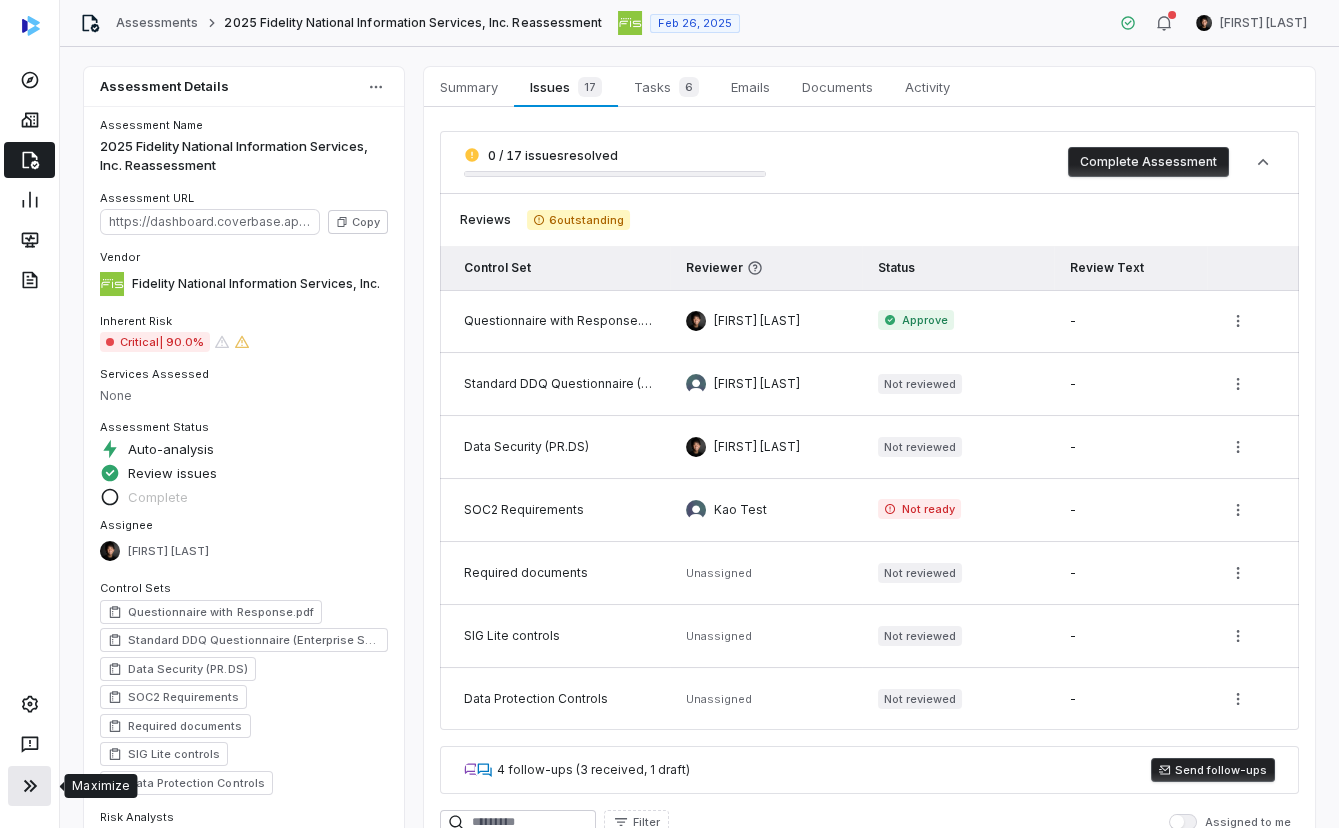 click 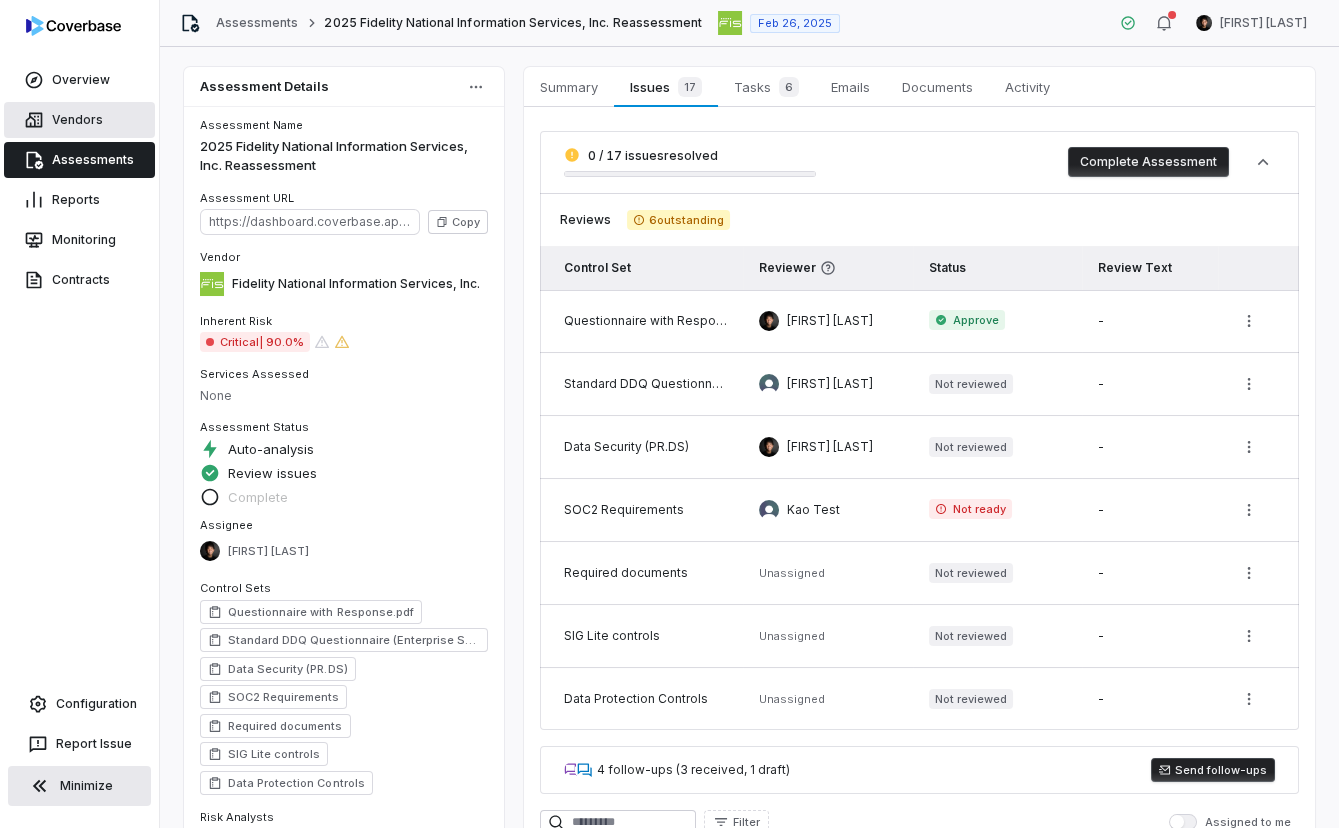 click on "Vendors" at bounding box center (79, 120) 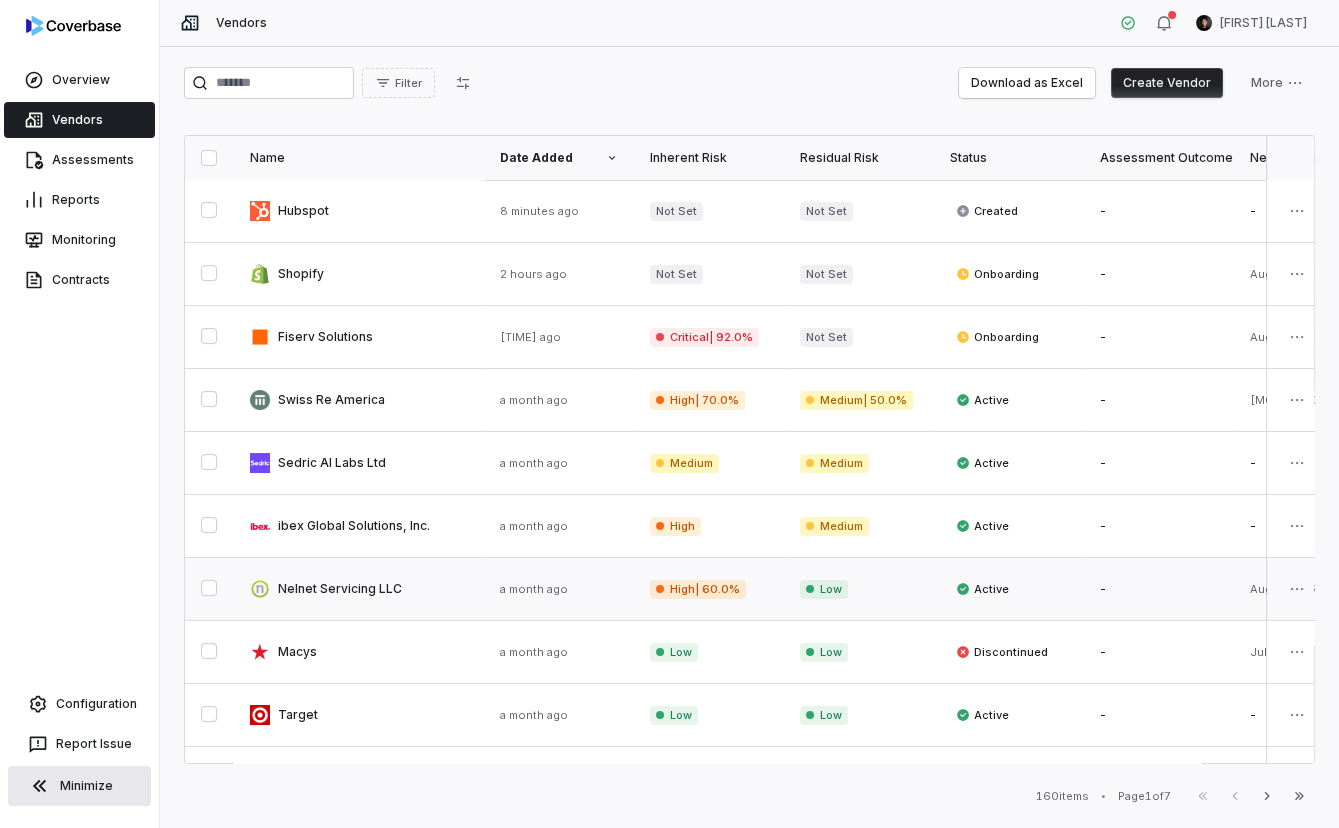 click at bounding box center (359, 589) 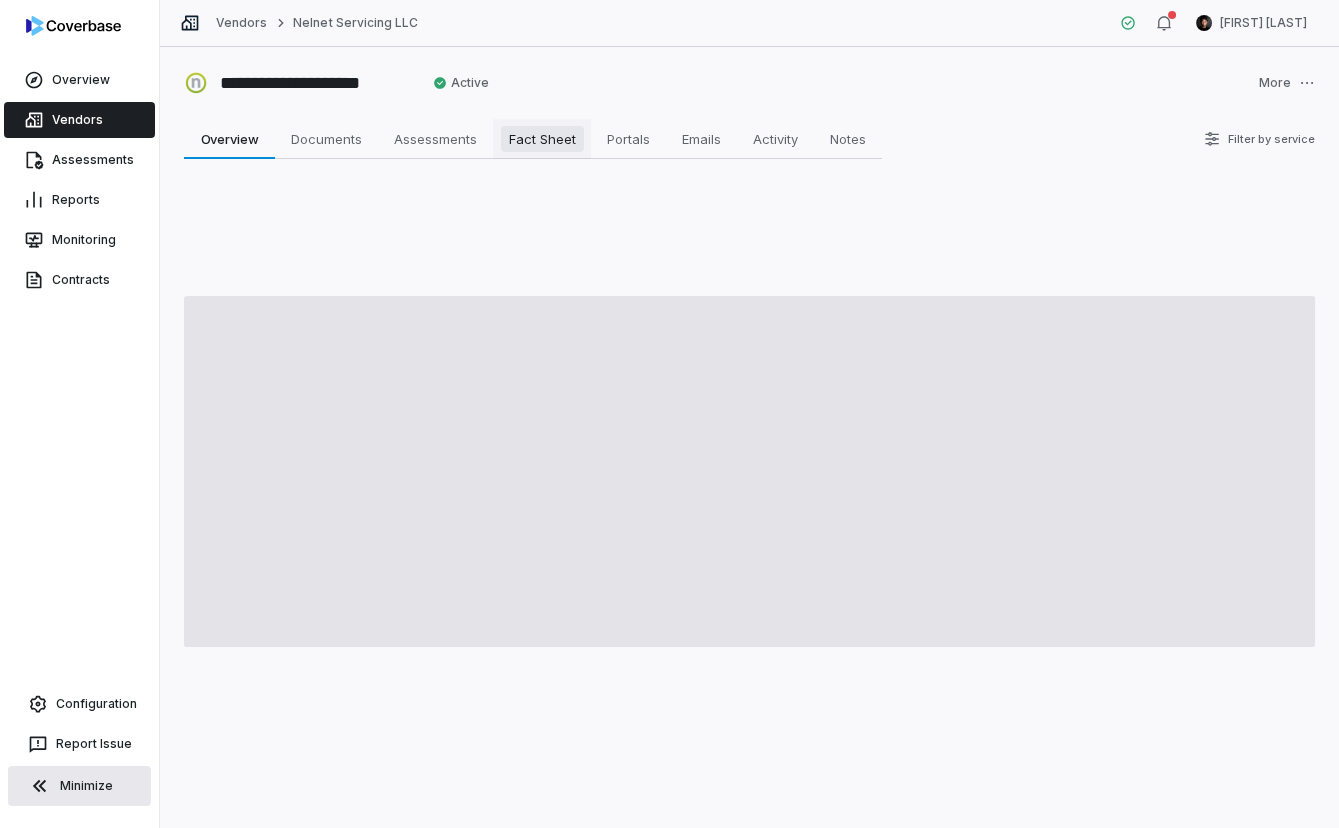 click on "Fact Sheet" at bounding box center (542, 139) 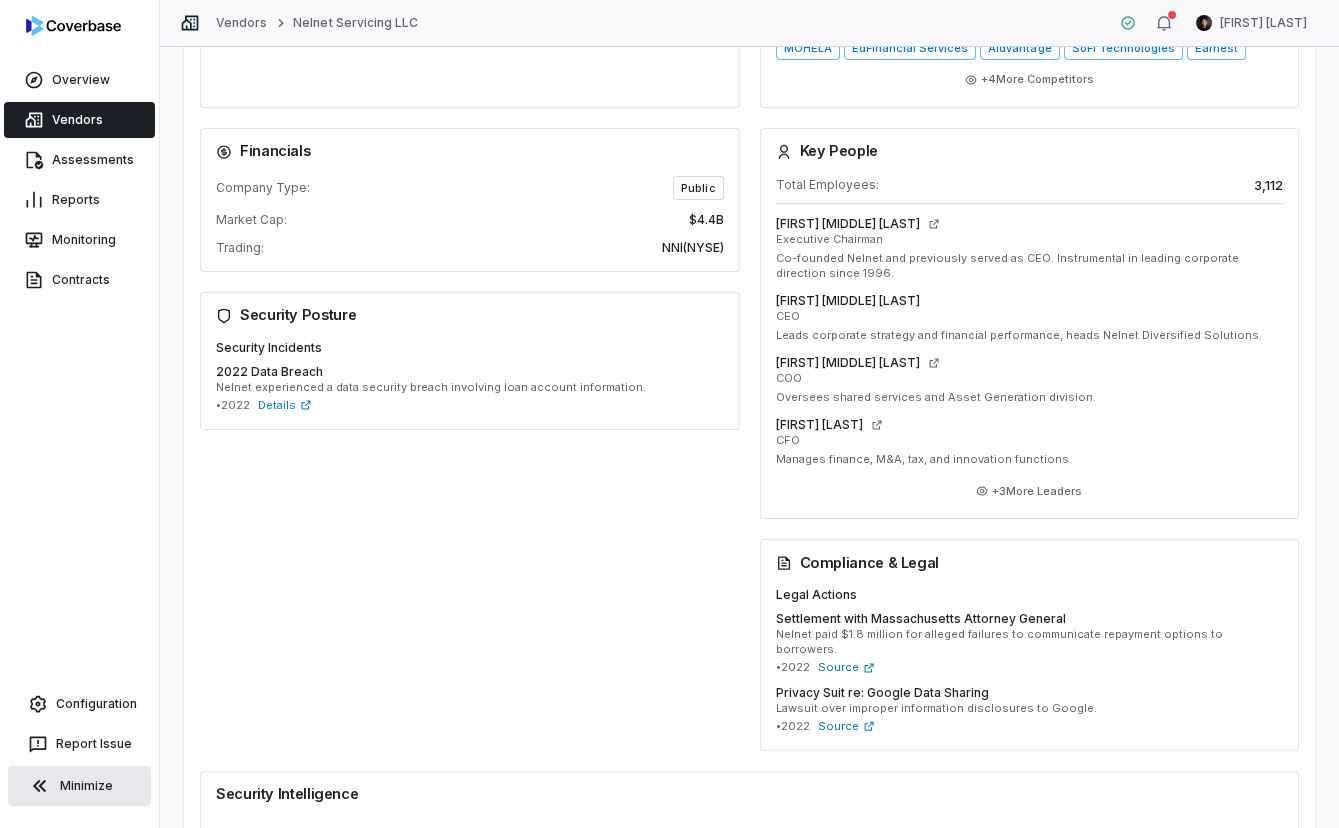 scroll, scrollTop: 838, scrollLeft: 0, axis: vertical 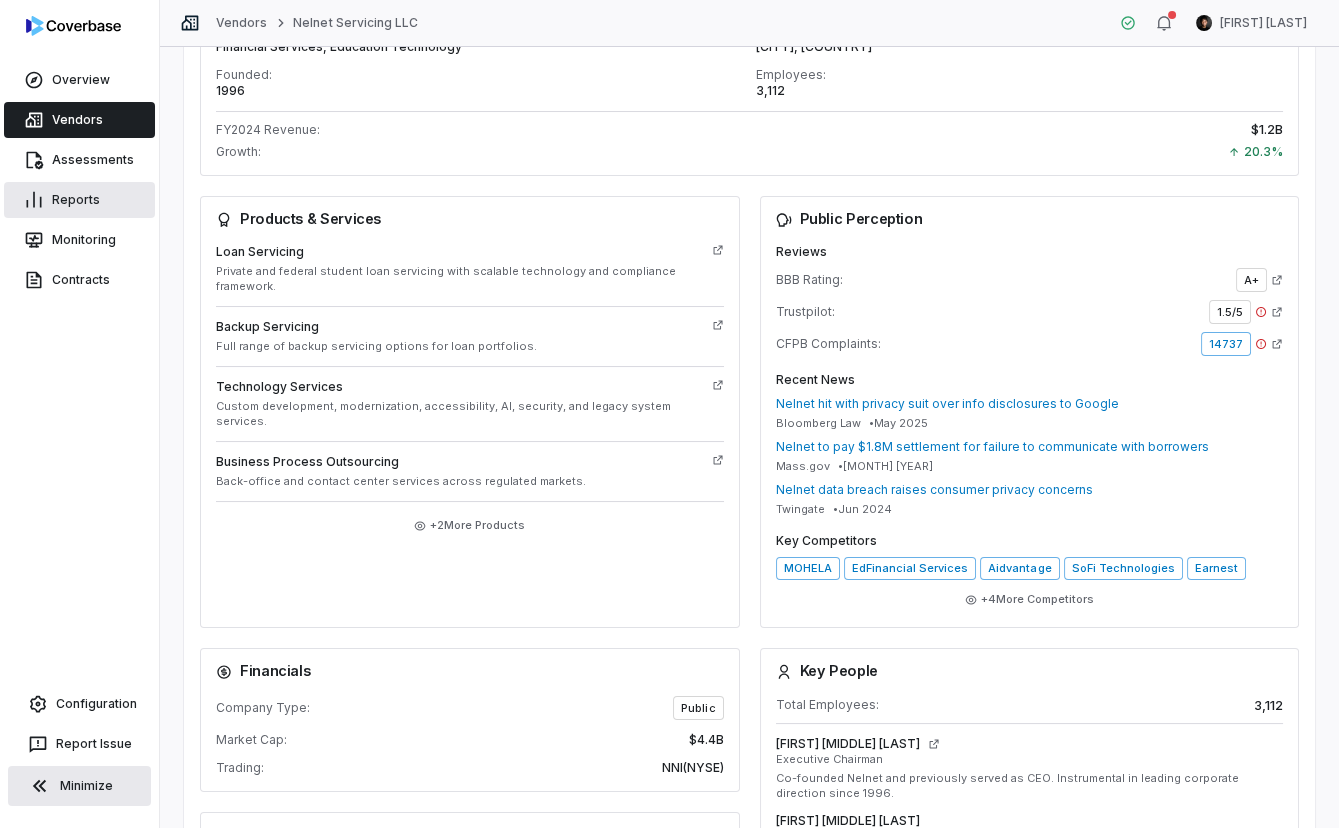 click on "Reports" at bounding box center (79, 200) 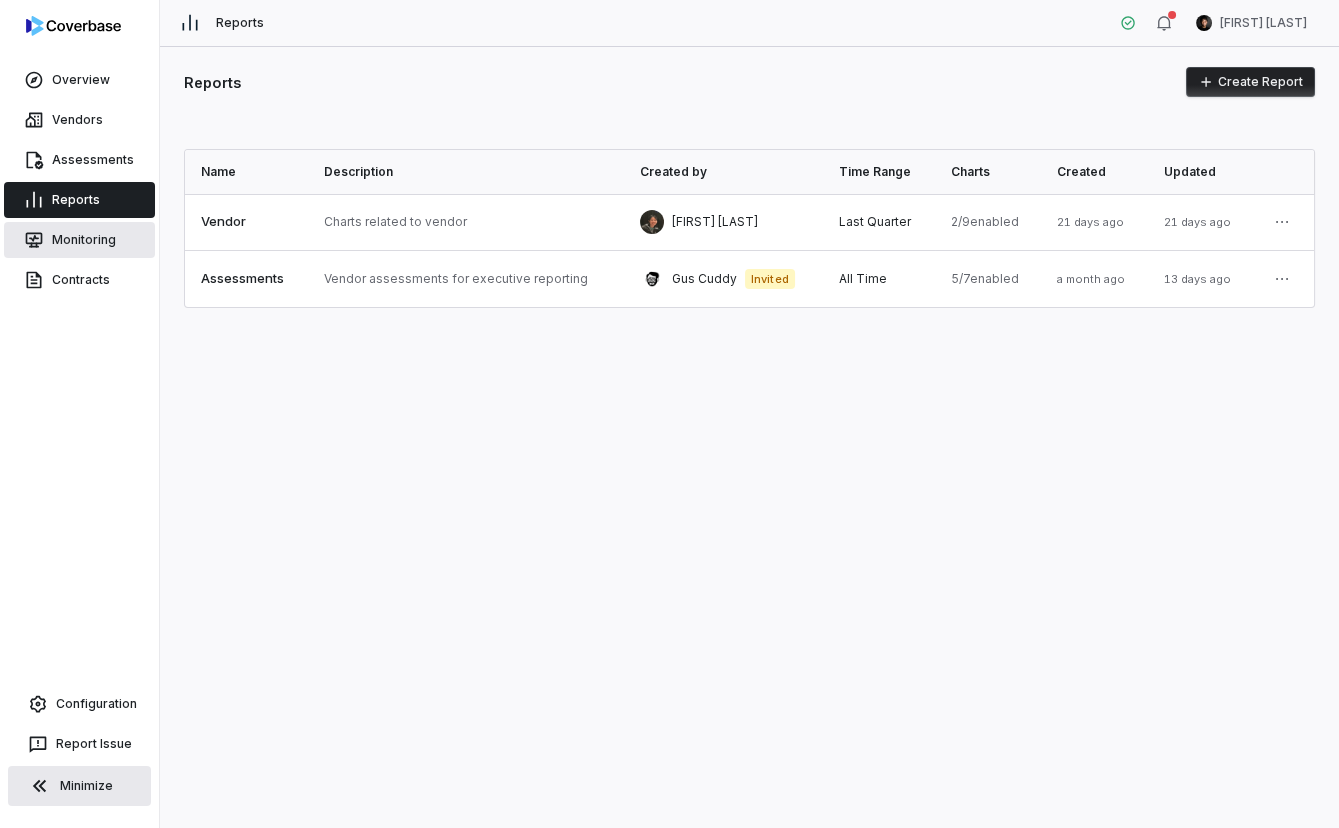 click on "Monitoring" at bounding box center (79, 240) 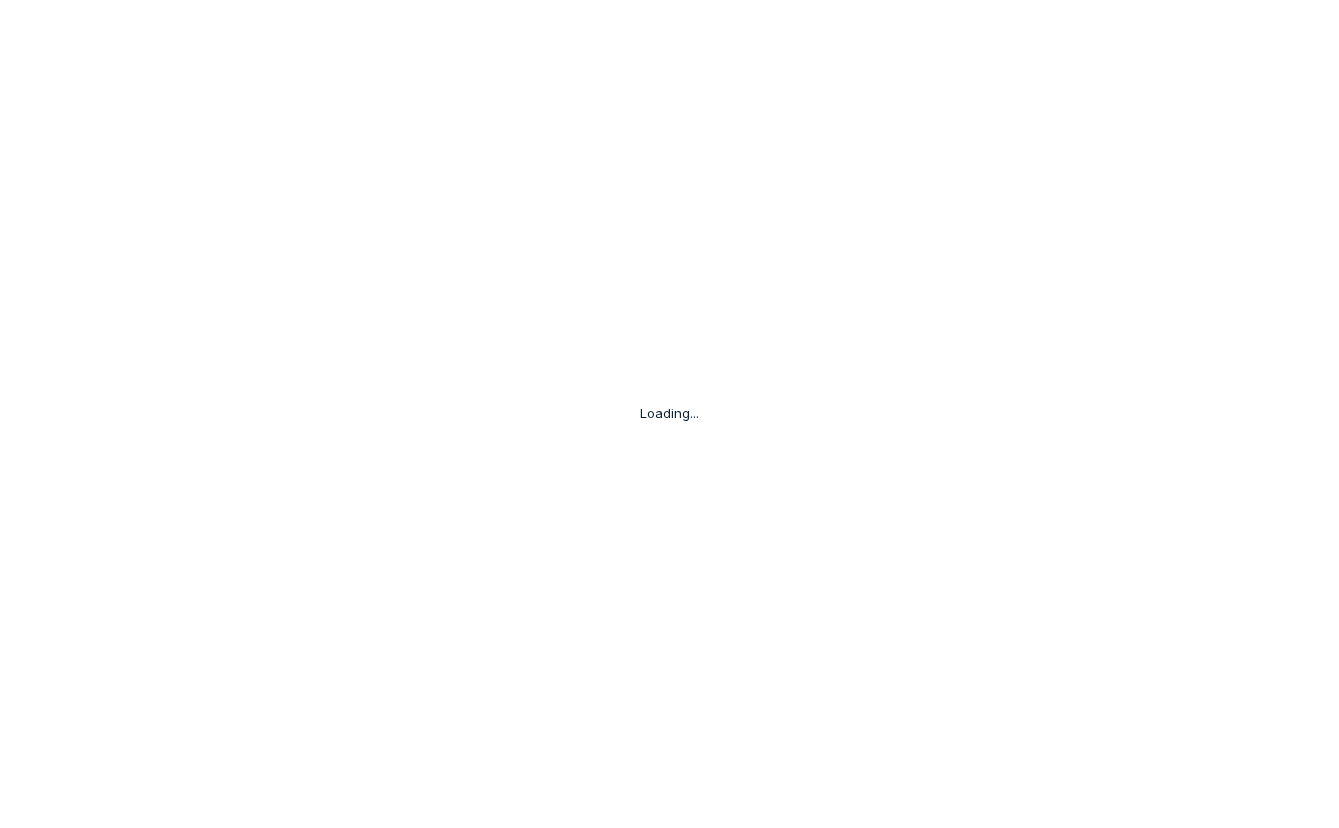 scroll, scrollTop: 0, scrollLeft: 0, axis: both 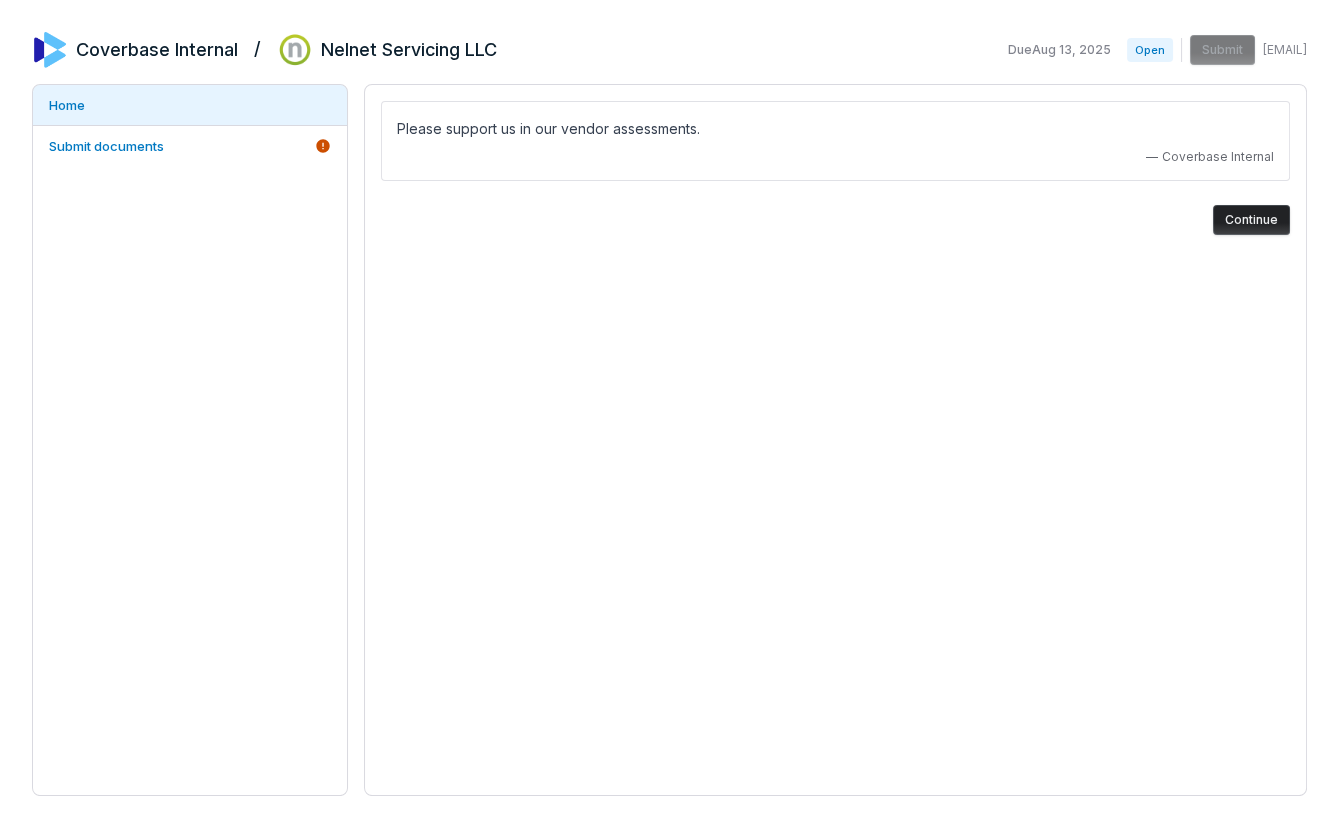 click on "Continue" at bounding box center (1251, 220) 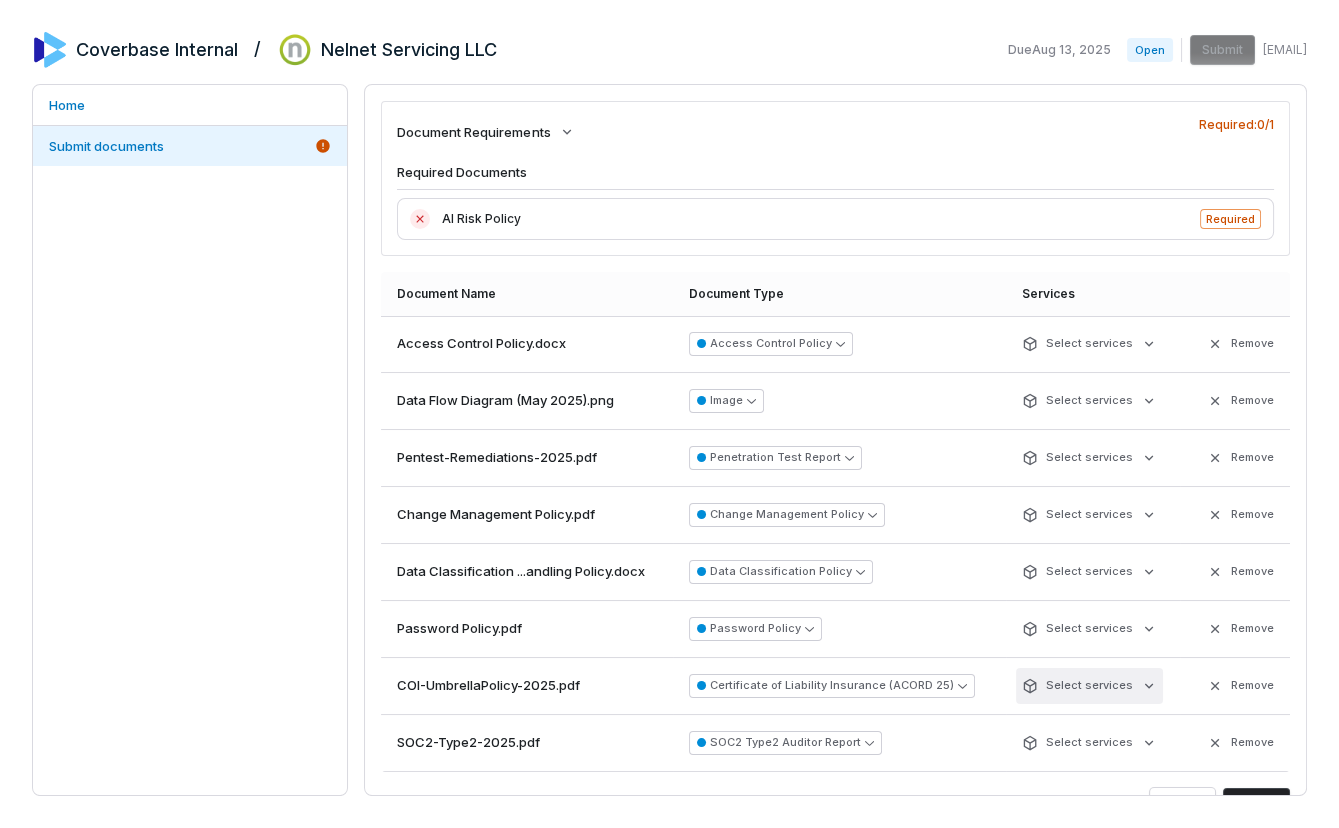 scroll, scrollTop: 52, scrollLeft: 0, axis: vertical 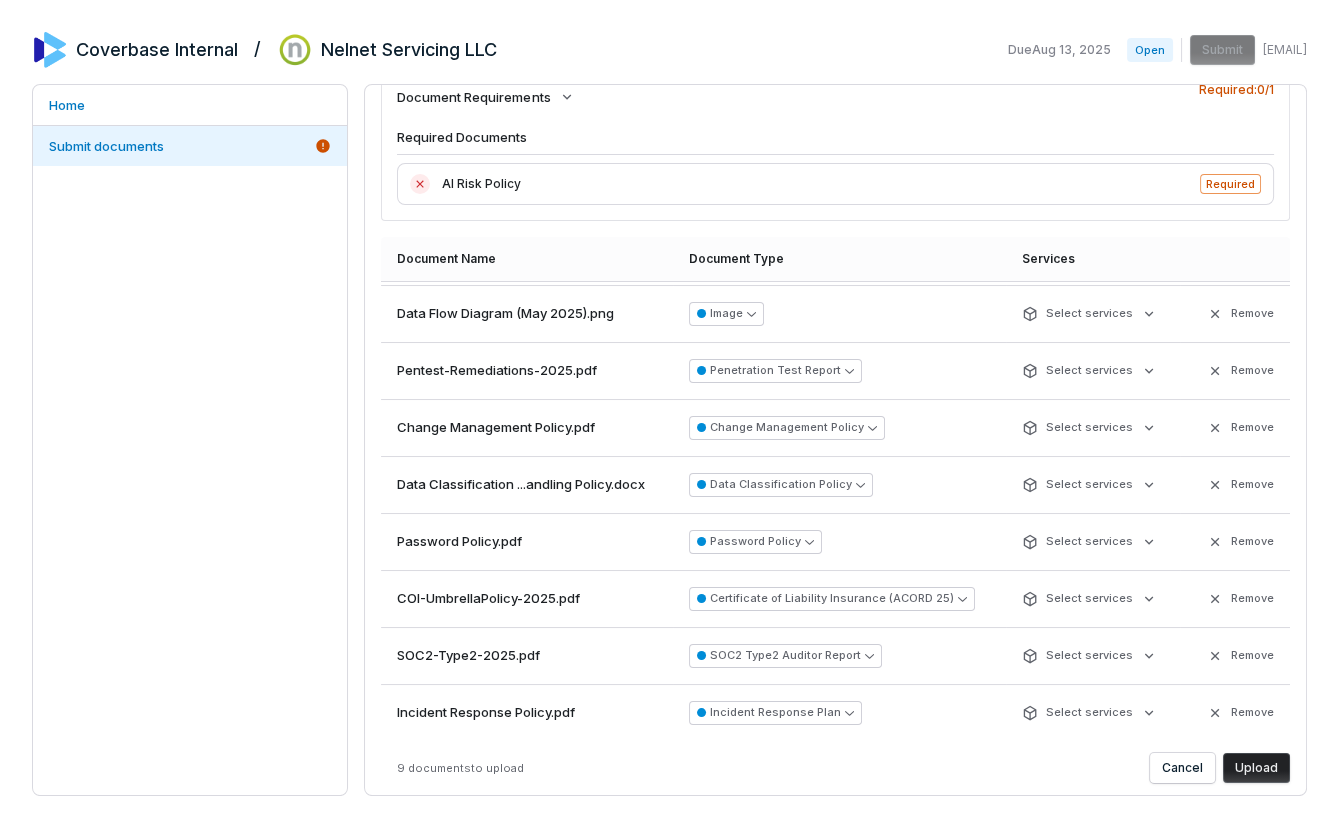 click on "Upload" at bounding box center (1256, 768) 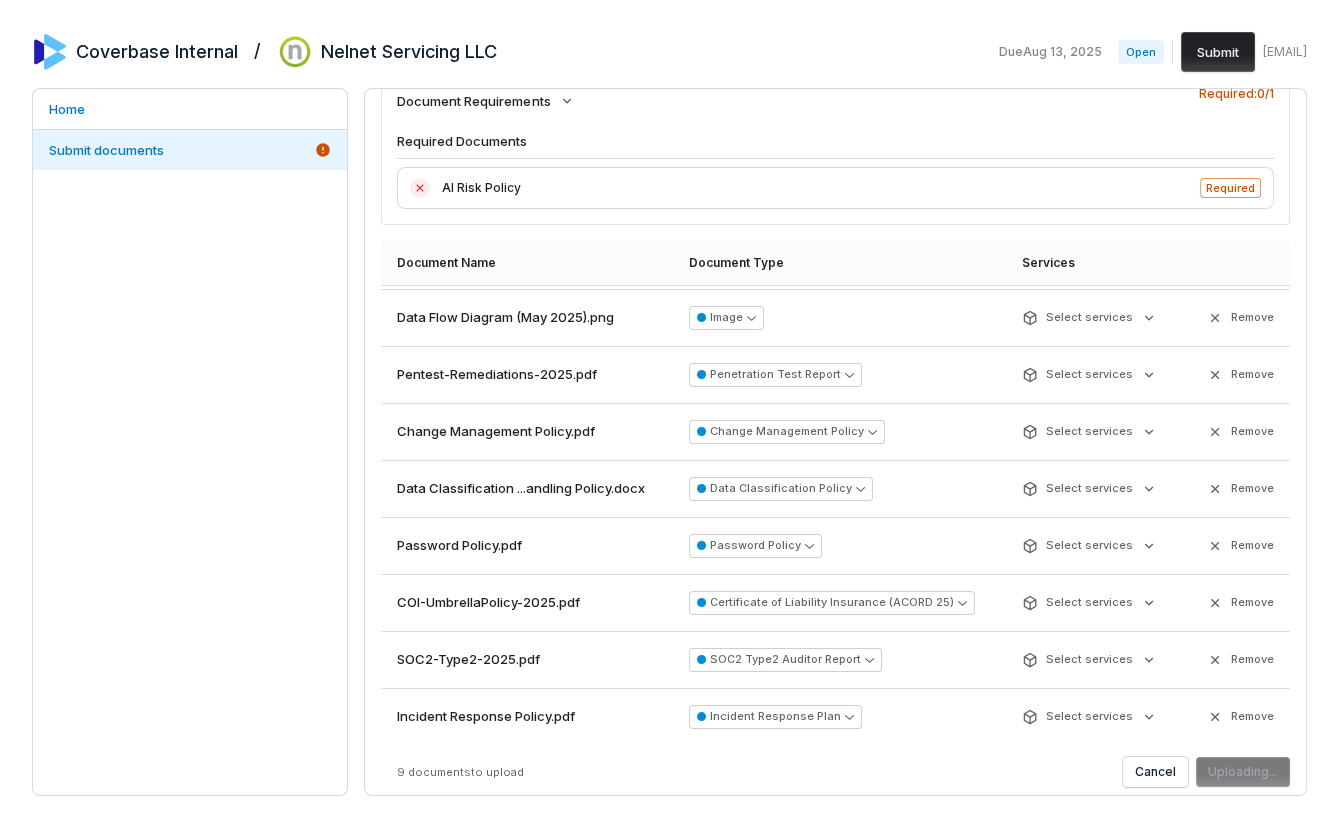 scroll, scrollTop: 0, scrollLeft: 0, axis: both 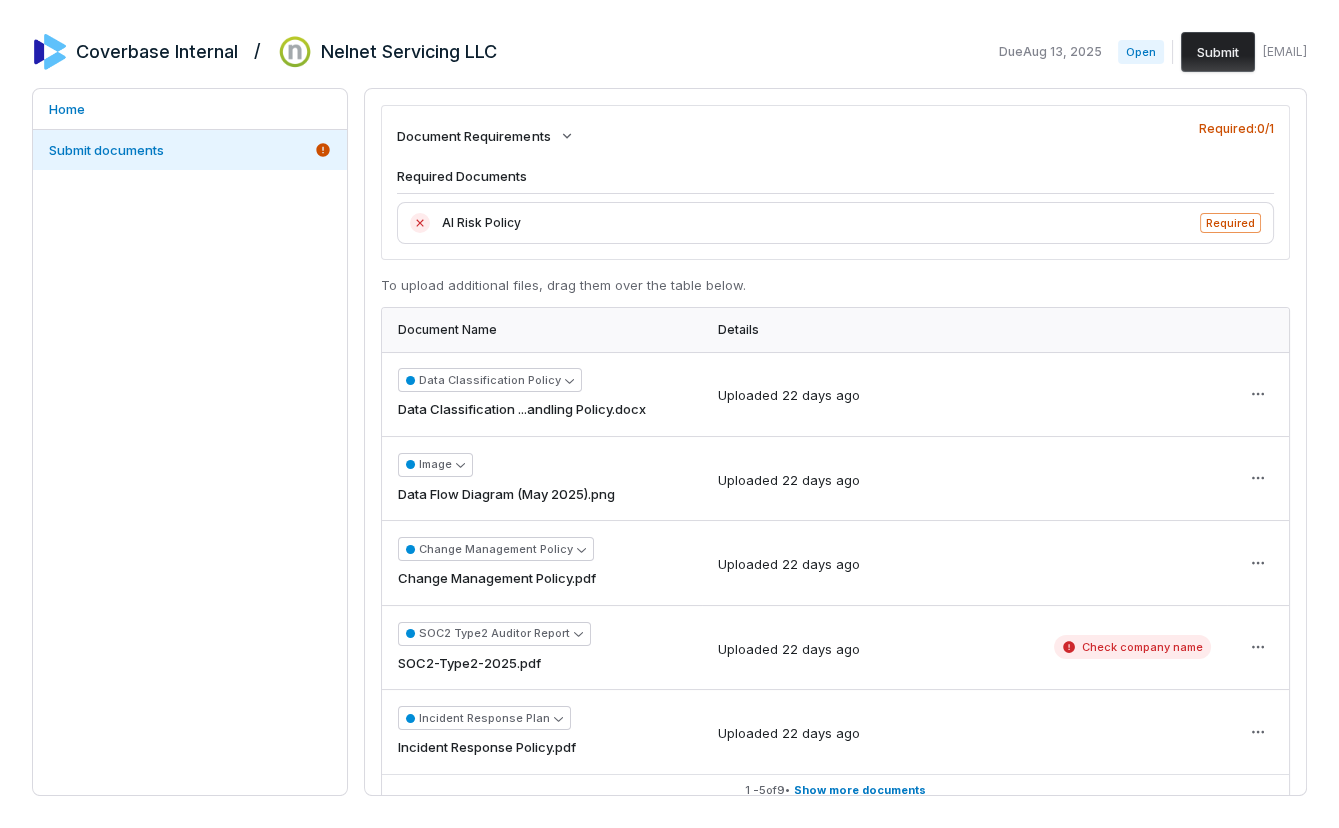 click on "Submit" at bounding box center (1218, 52) 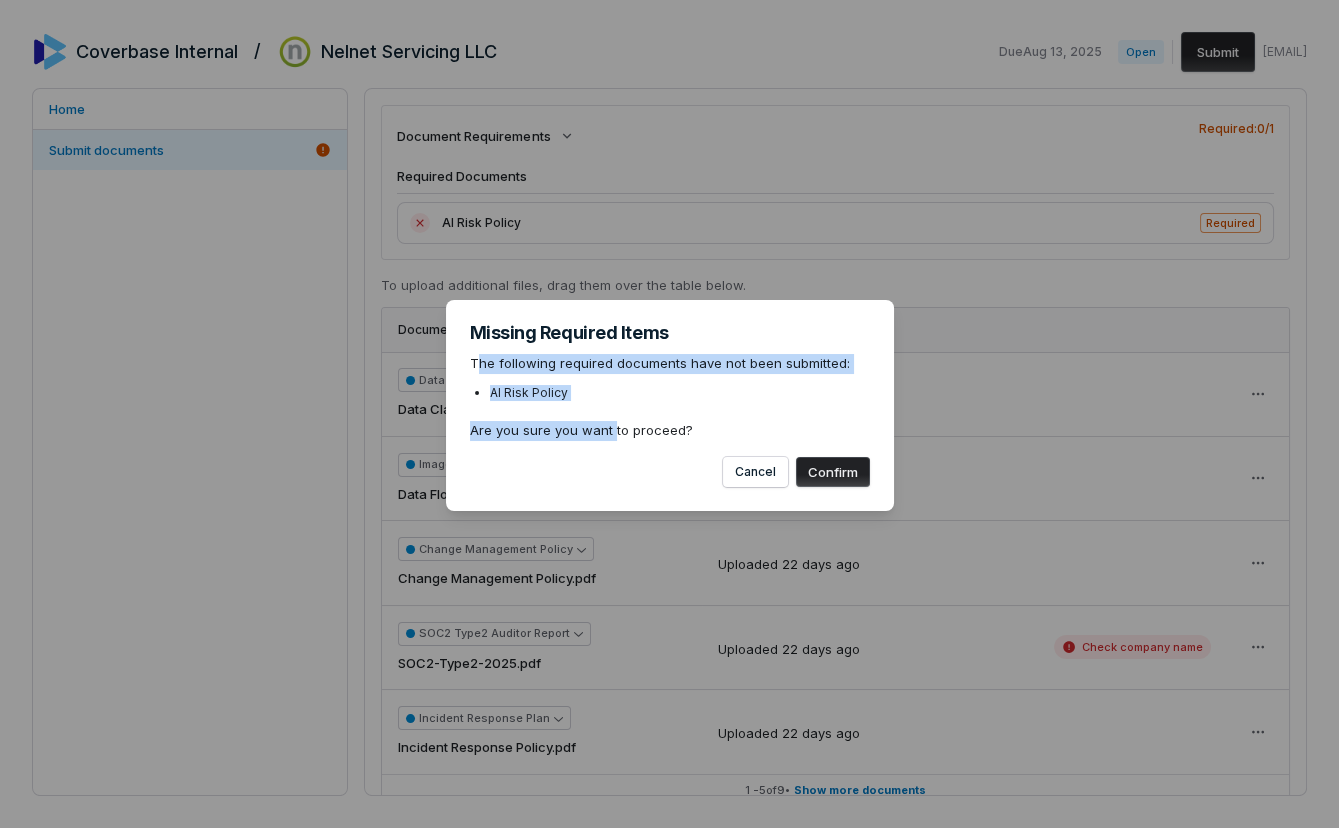 drag, startPoint x: 476, startPoint y: 363, endPoint x: 611, endPoint y: 422, distance: 147.32956 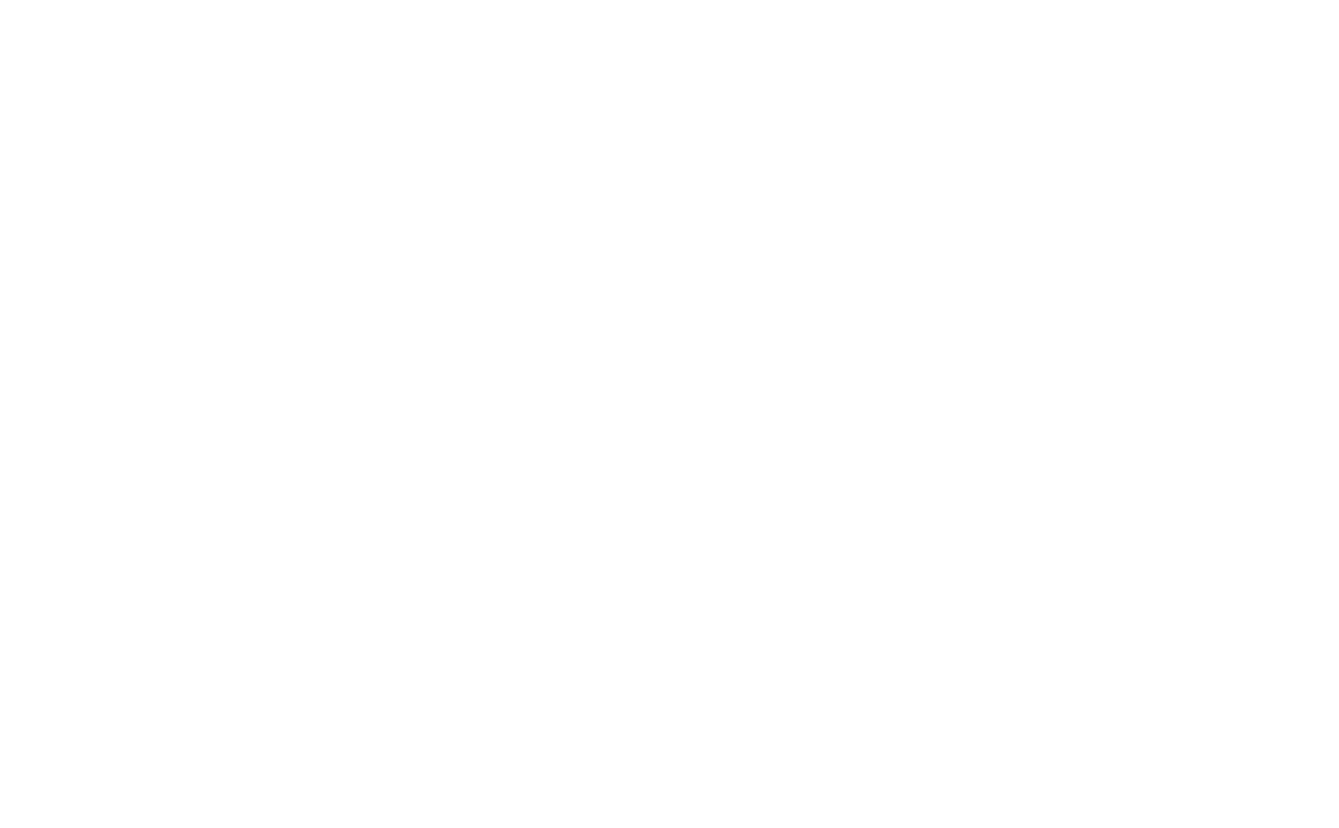 scroll, scrollTop: 0, scrollLeft: 0, axis: both 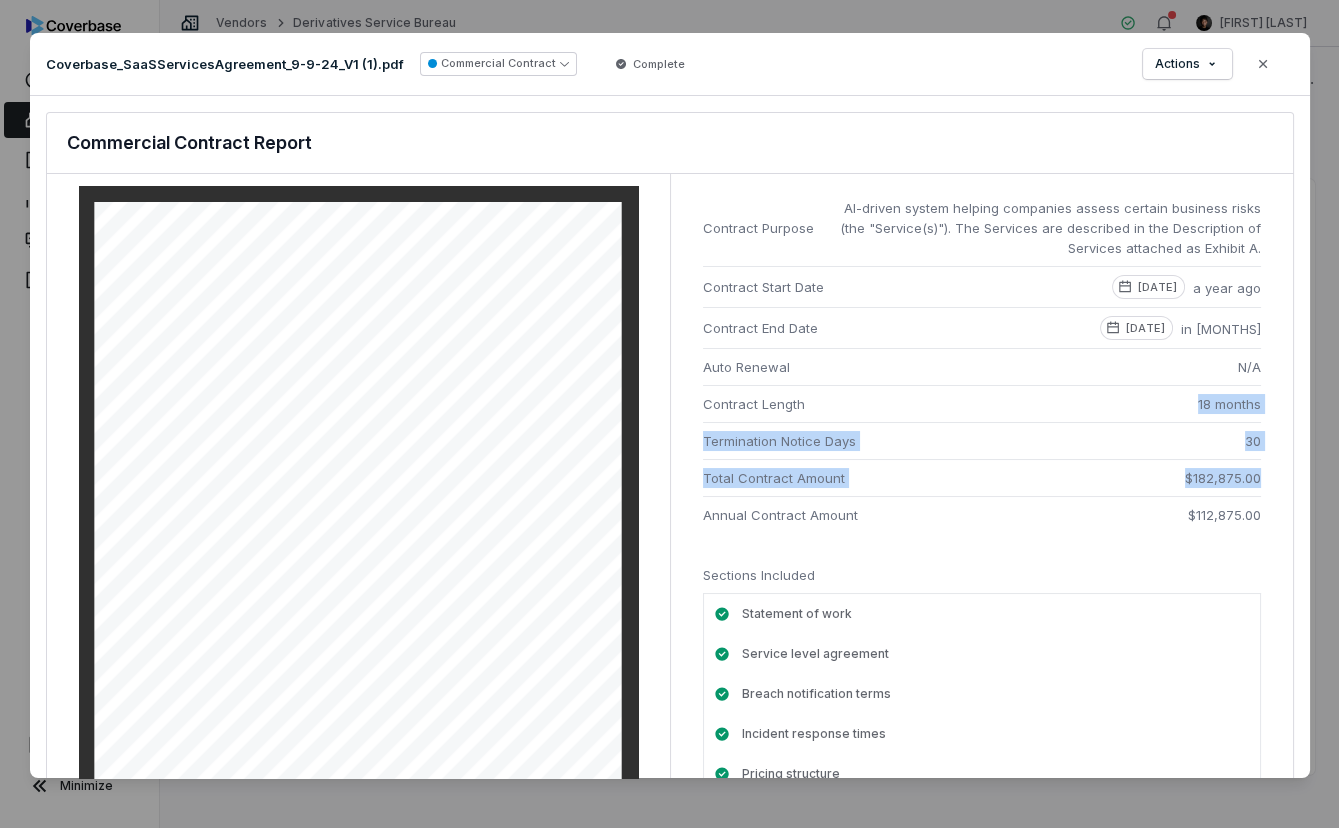 drag, startPoint x: 1185, startPoint y: 392, endPoint x: 1247, endPoint y: 490, distance: 115.965515 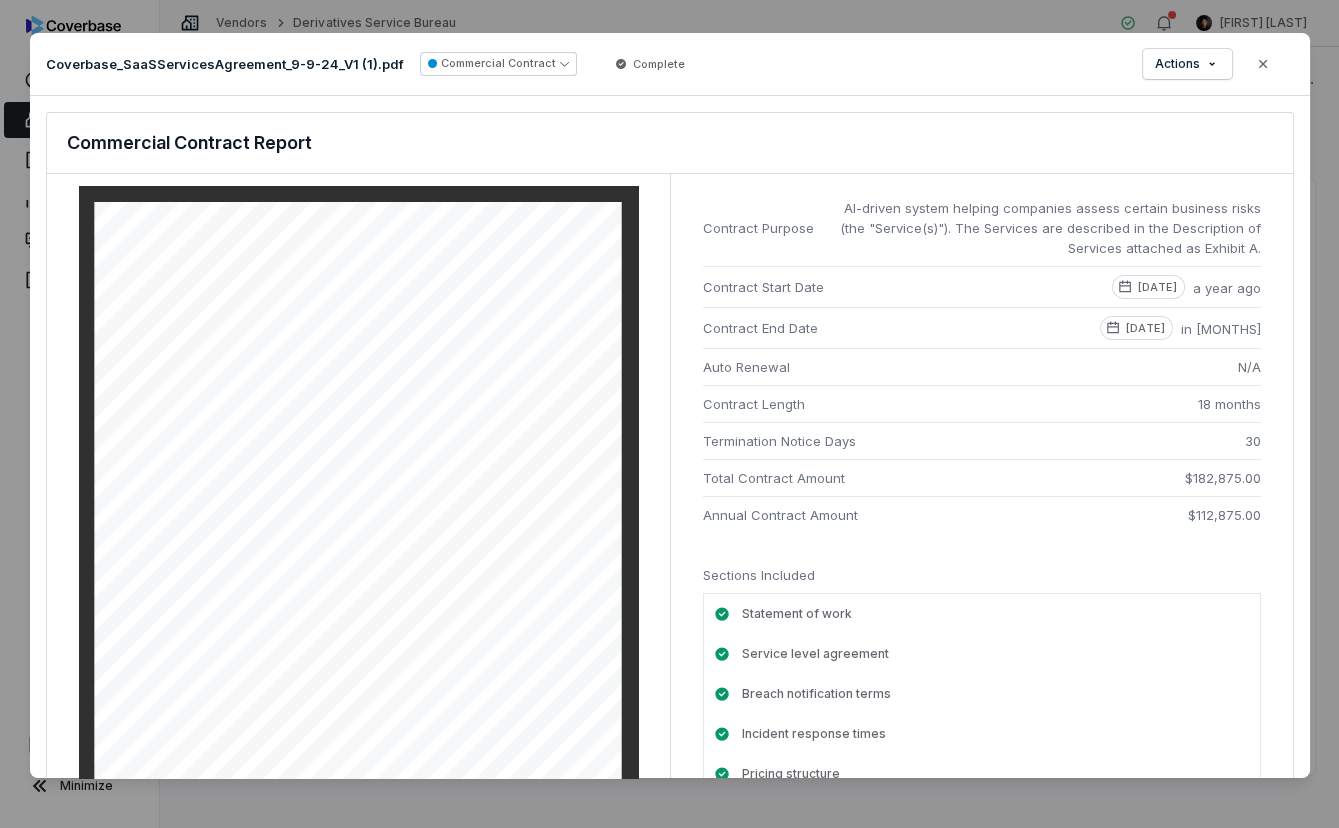 click on "$182,875.00" at bounding box center [1223, 478] 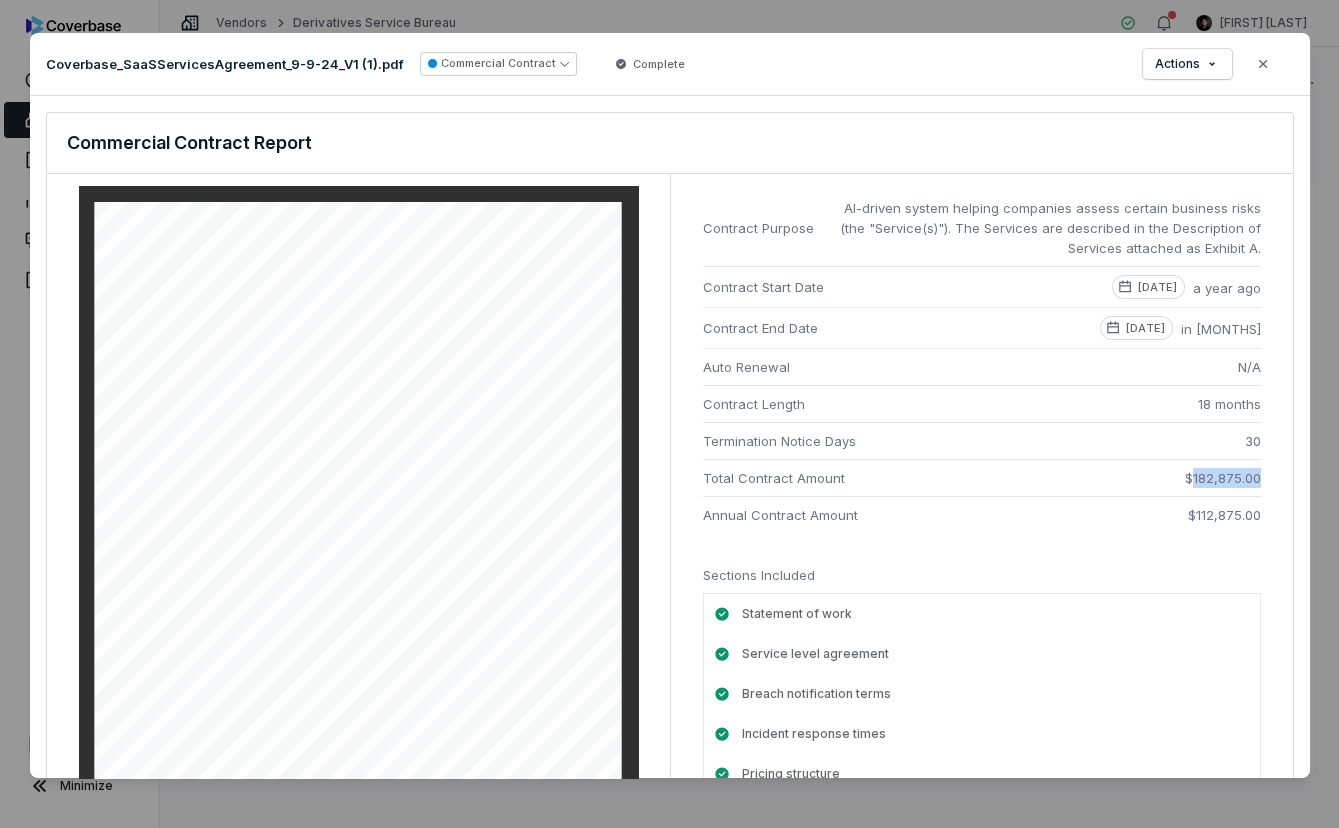 click on "$182,875.00" at bounding box center (1223, 478) 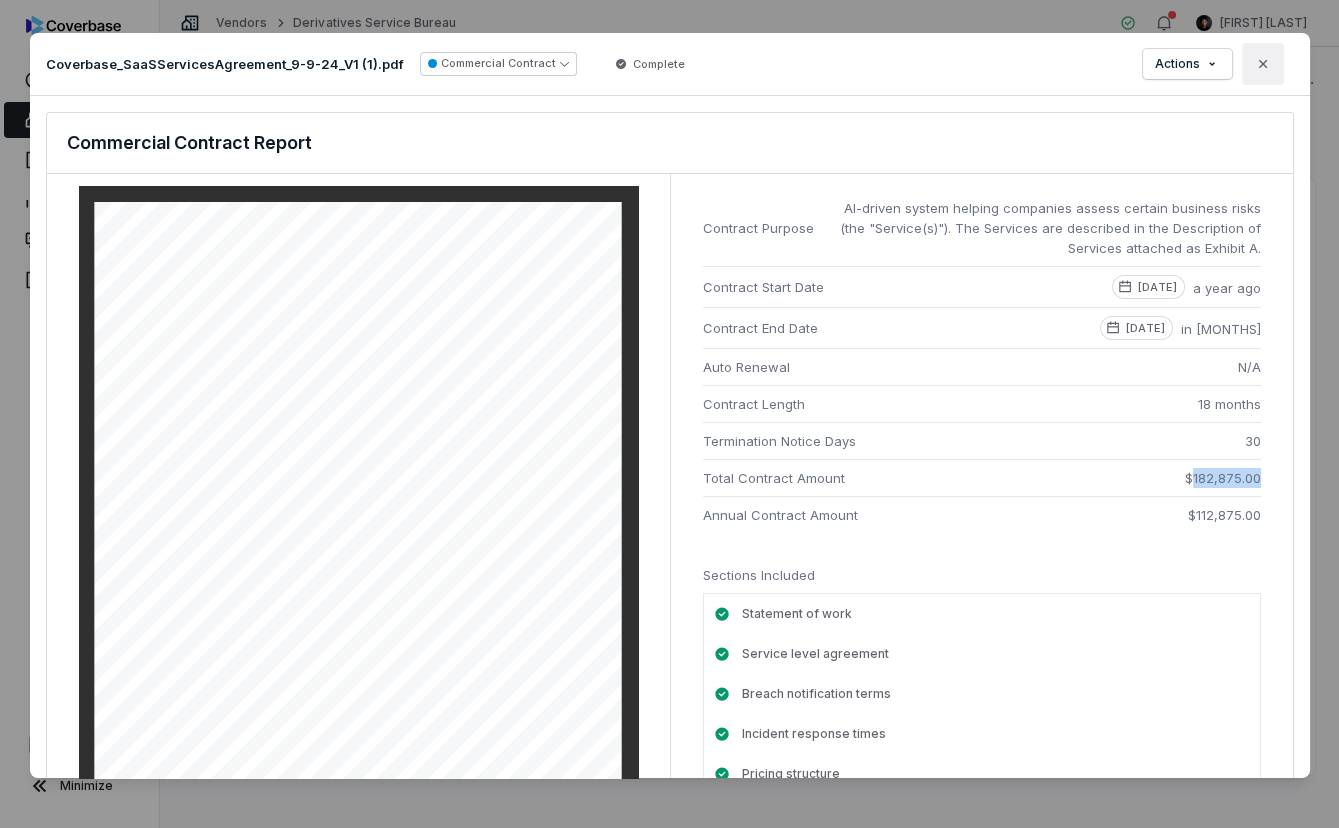 click 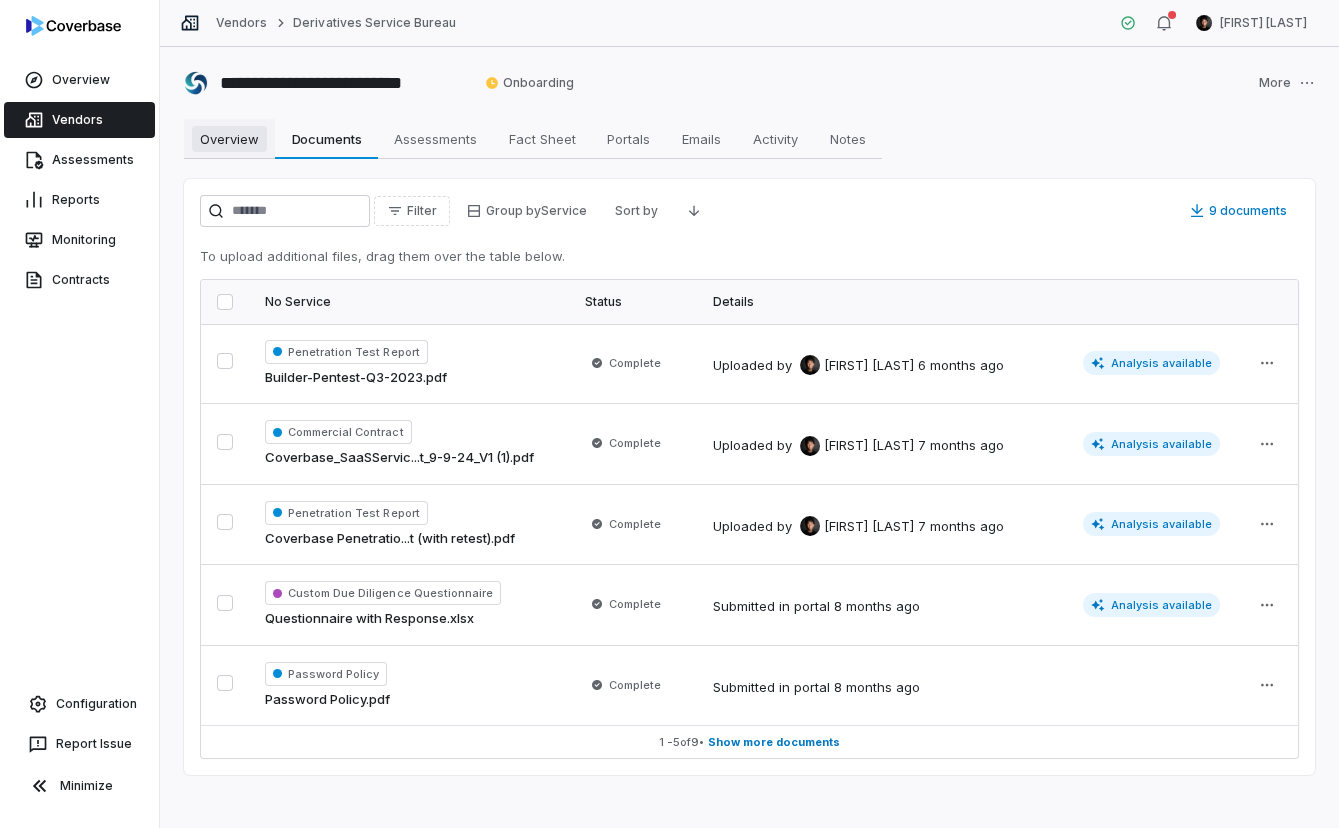 click on "Overview" at bounding box center [229, 139] 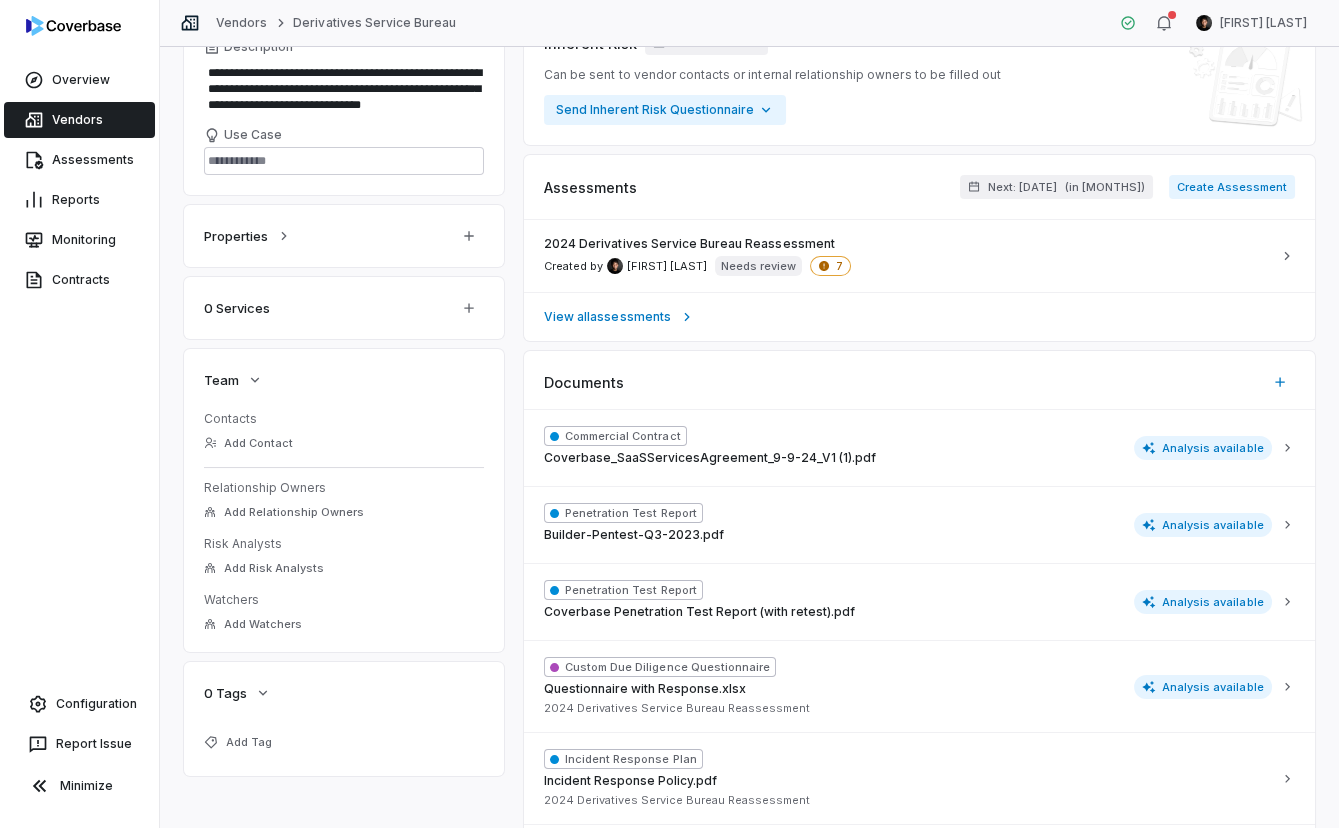 scroll, scrollTop: 310, scrollLeft: 0, axis: vertical 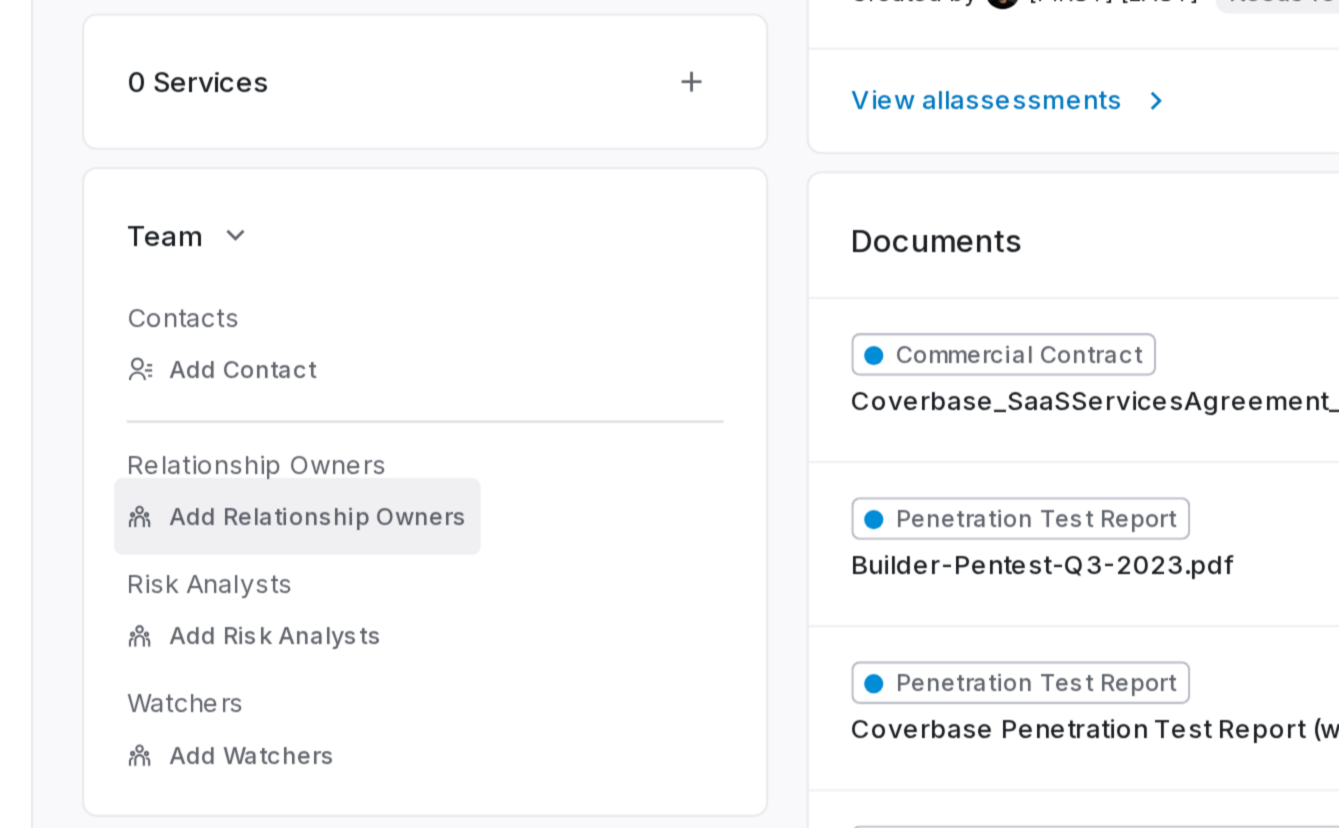 click on "Add Relationship Owners" at bounding box center [294, 510] 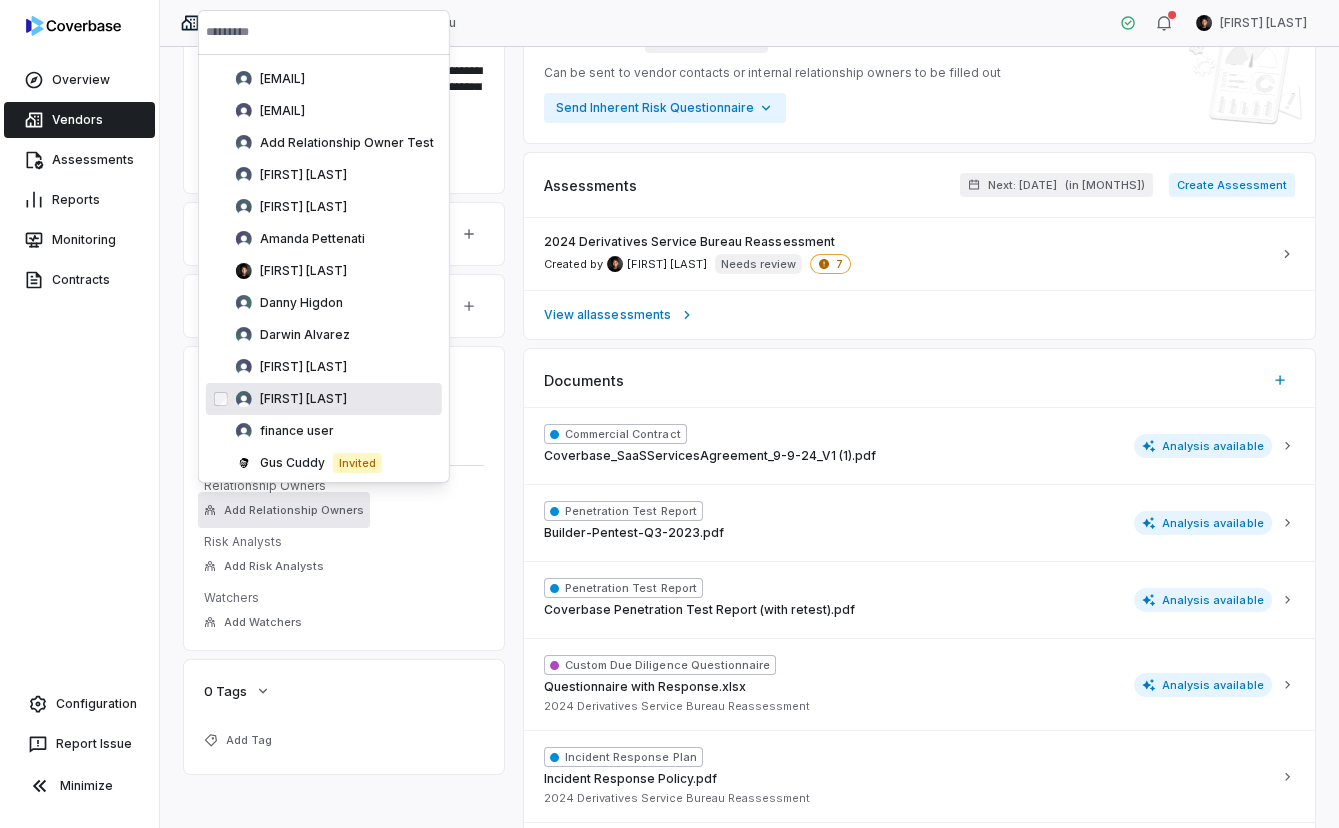 click on "**********" at bounding box center [749, 437] 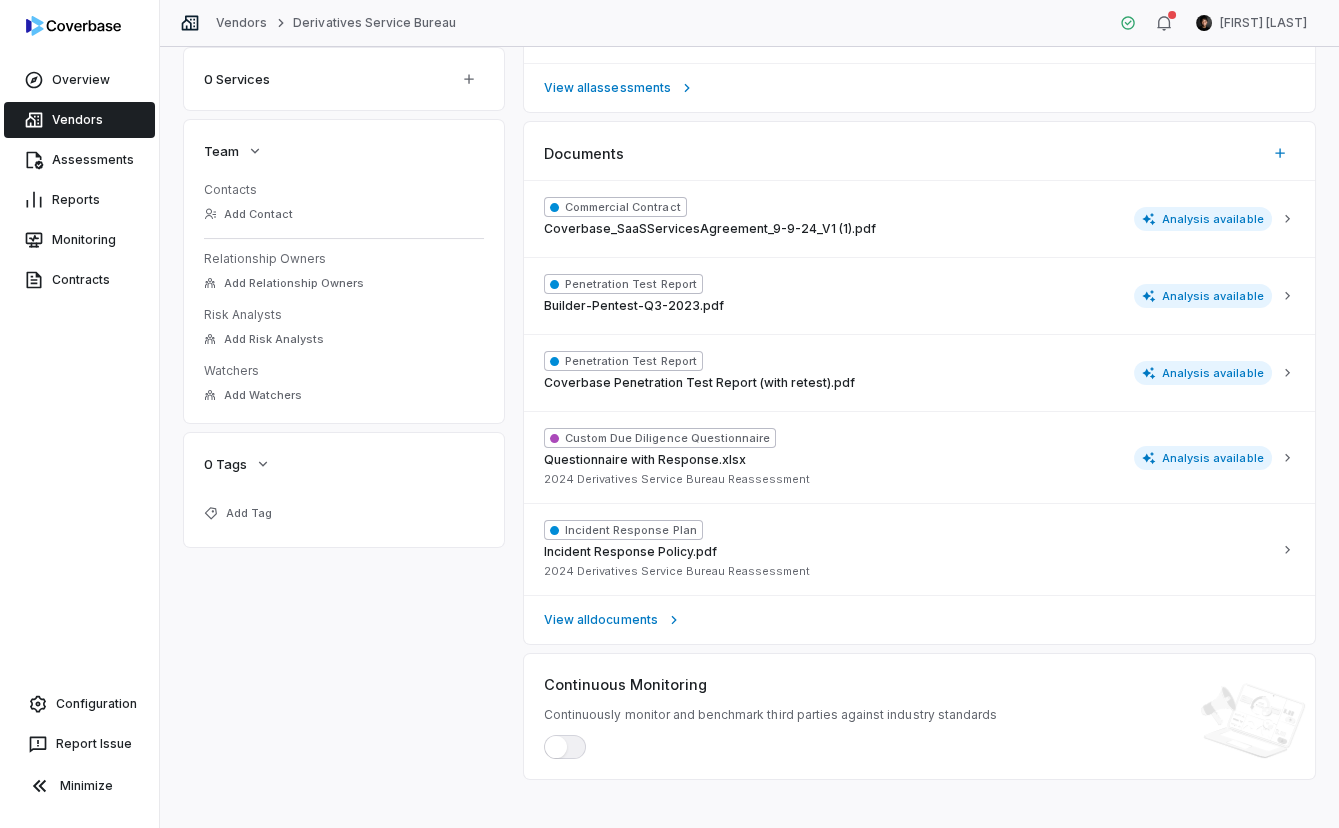 scroll, scrollTop: 547, scrollLeft: 0, axis: vertical 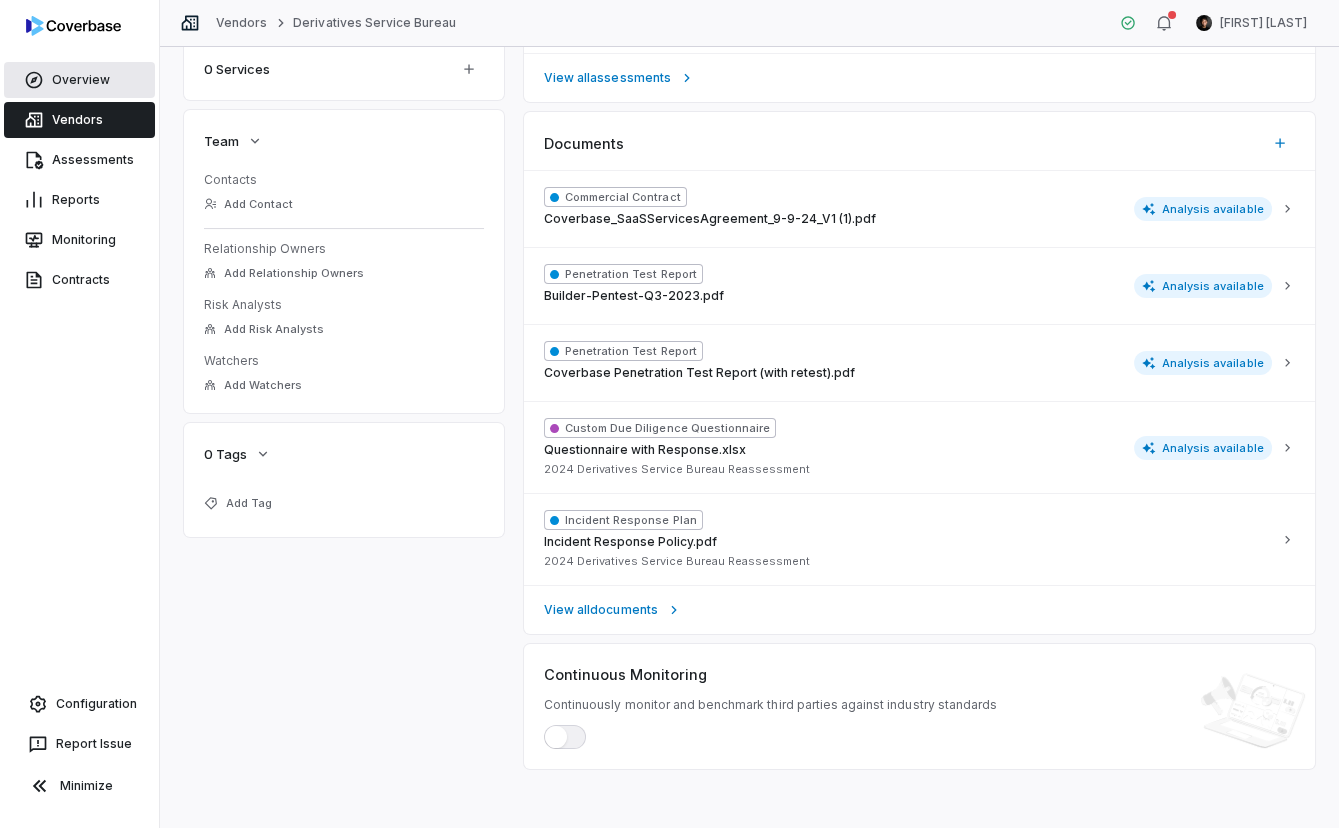 click on "Overview" at bounding box center (79, 80) 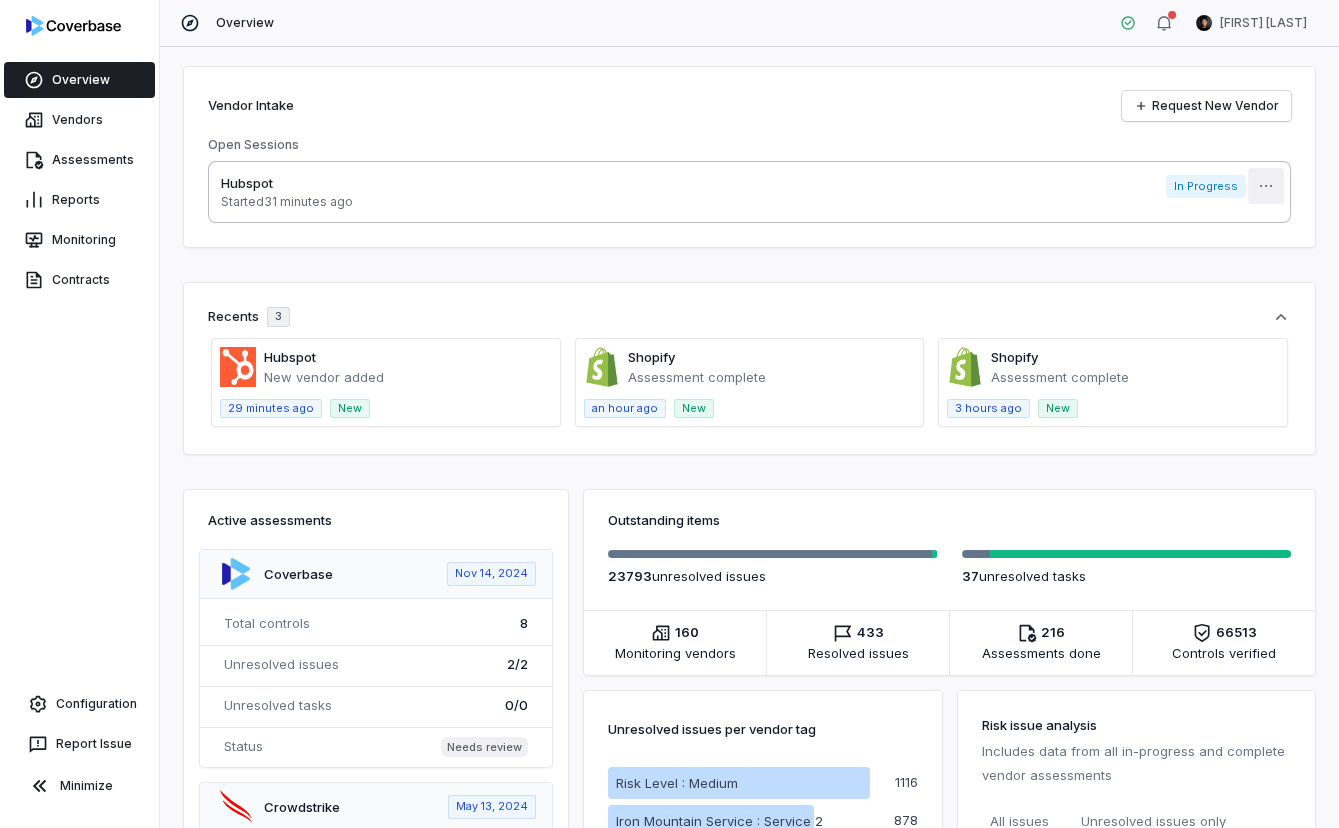 click on "Overview Vendors Assessments Reports Monitoring Contracts Configuration Report Issue Minimize Overview Clarence Chio Vendor Intake Request New Vendor Open Sessions Hubspot Started  31 minutes ago In Progress More Recents 3 Hubspot New vendor added 29 minutes ago New Shopify Assessment complete an hour ago New Shopify Assessment complete 3 hours ago New Active assessments Coverbase Nov 14, 2024 Total controls 8 Unresolved issues 2  /  2 Unresolved tasks 0  /  0 Status Needs review Crowdstrike May 13, 2024 Total controls 855 Unresolved issues 739  /  742 Unresolved tasks 0  /  0 Status Needs review Drata Apr 17, 2024 Total controls 104 Unresolved issues 18  /  18 Unresolved tasks 0  /  0 Status Needs review JackHenry Feb 28, 2025 Total controls 334 Unresolved issues 281  /  282 Unresolved tasks 0  /  0 Status Needs review Fiserv Solutions Aug 6, 2025 Total controls 441 Unresolved issues 73  /  73 Unresolved tasks 0  /  0 Status Needs review Mimecast Apr 19, 2024 Total controls 855 699  /  699 1" at bounding box center [669, 414] 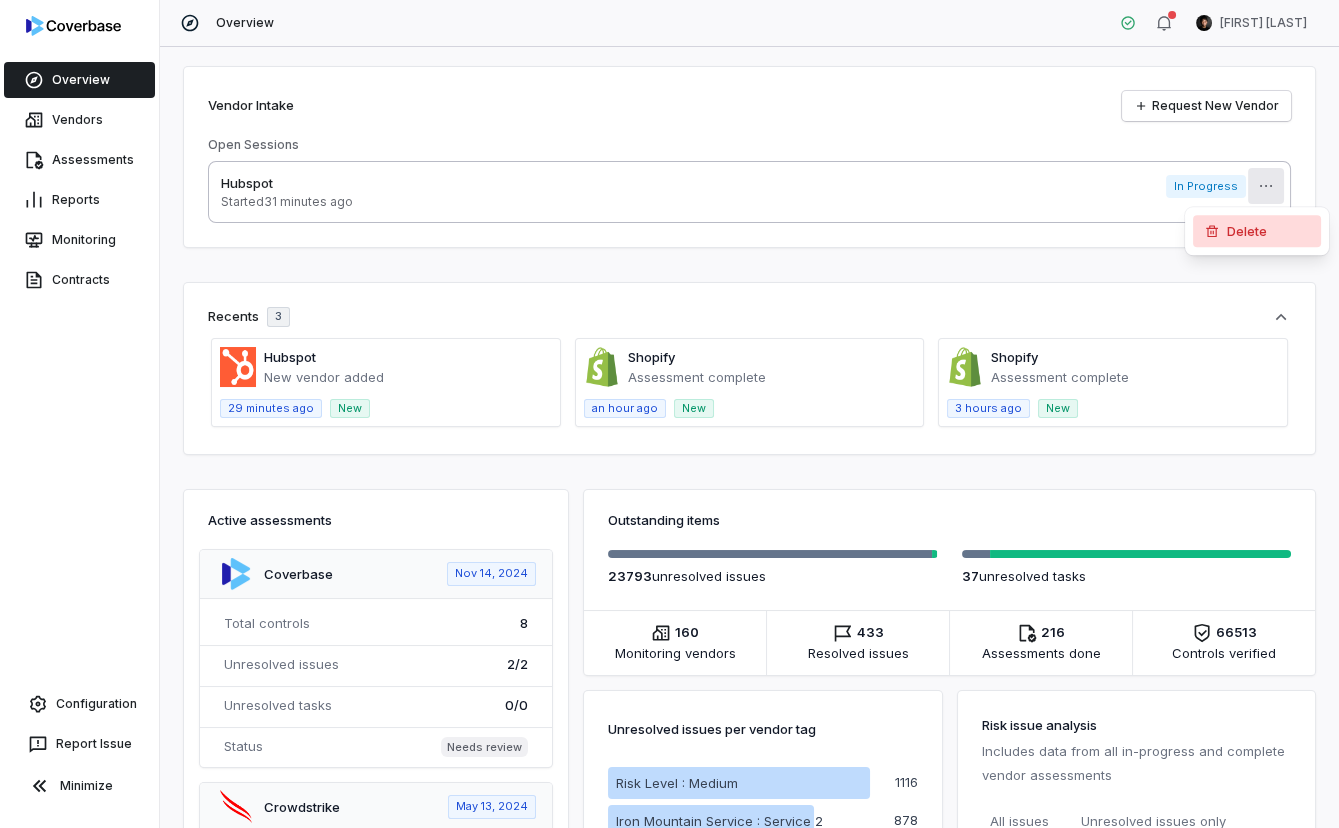 click on "Delete" at bounding box center (1257, 231) 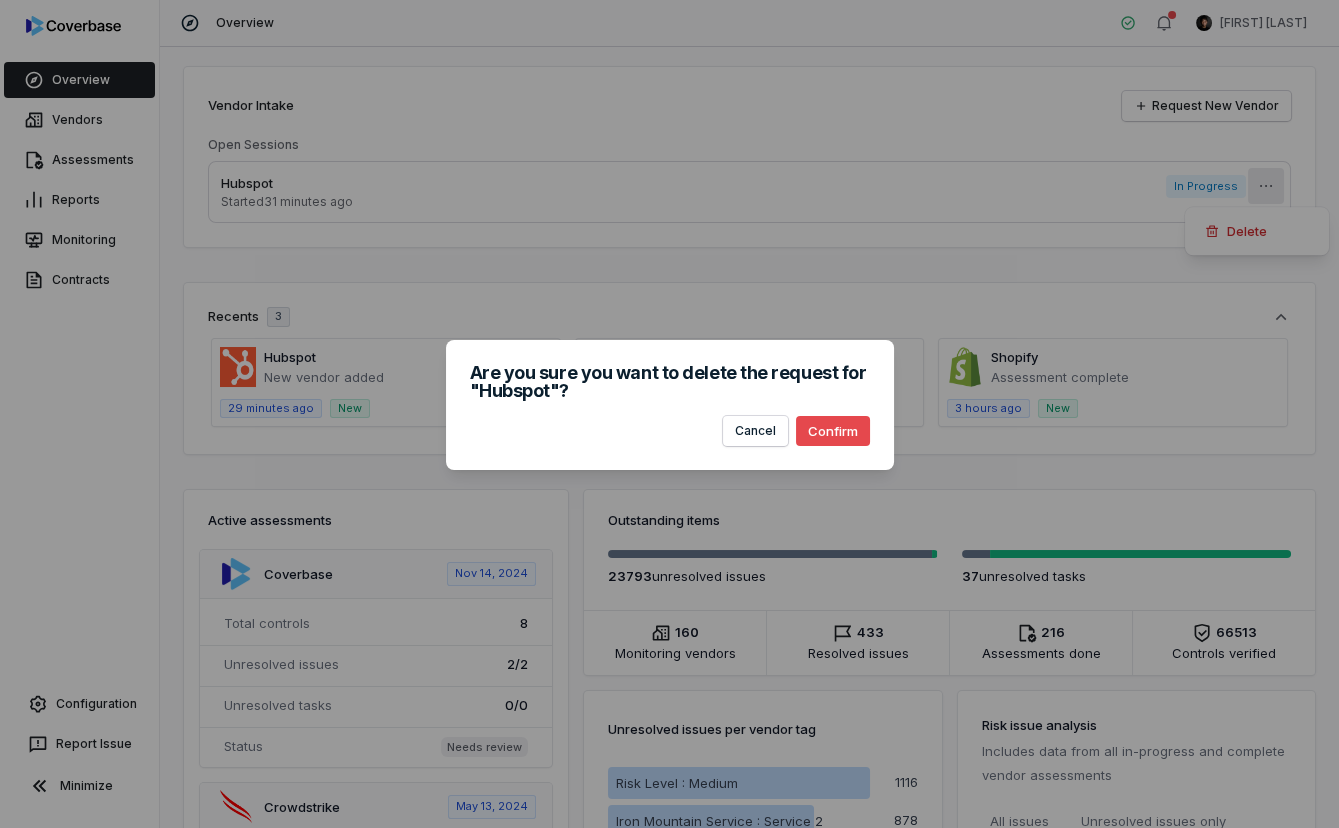 click on "Confirm" at bounding box center (833, 431) 